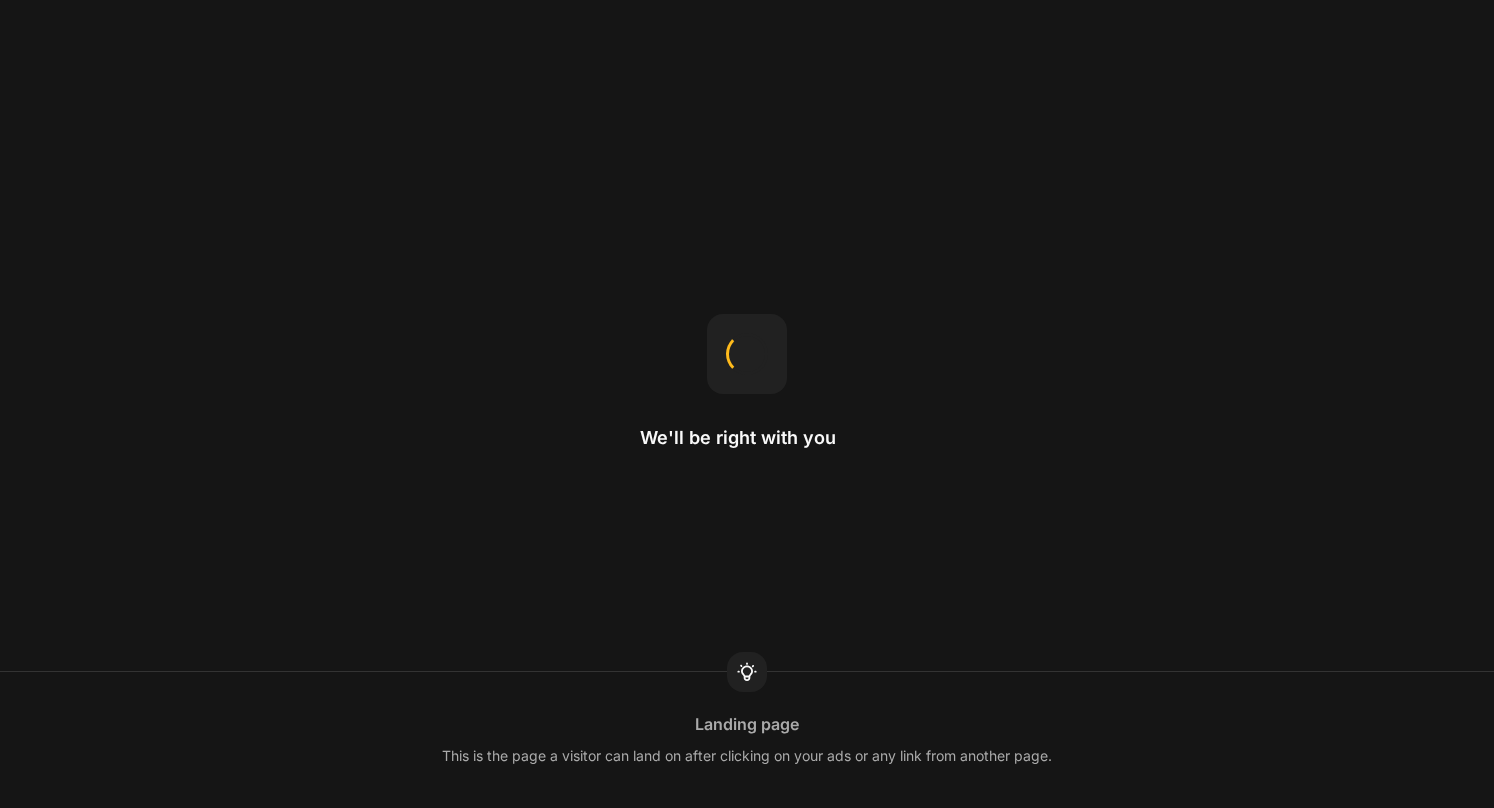 scroll, scrollTop: 0, scrollLeft: 0, axis: both 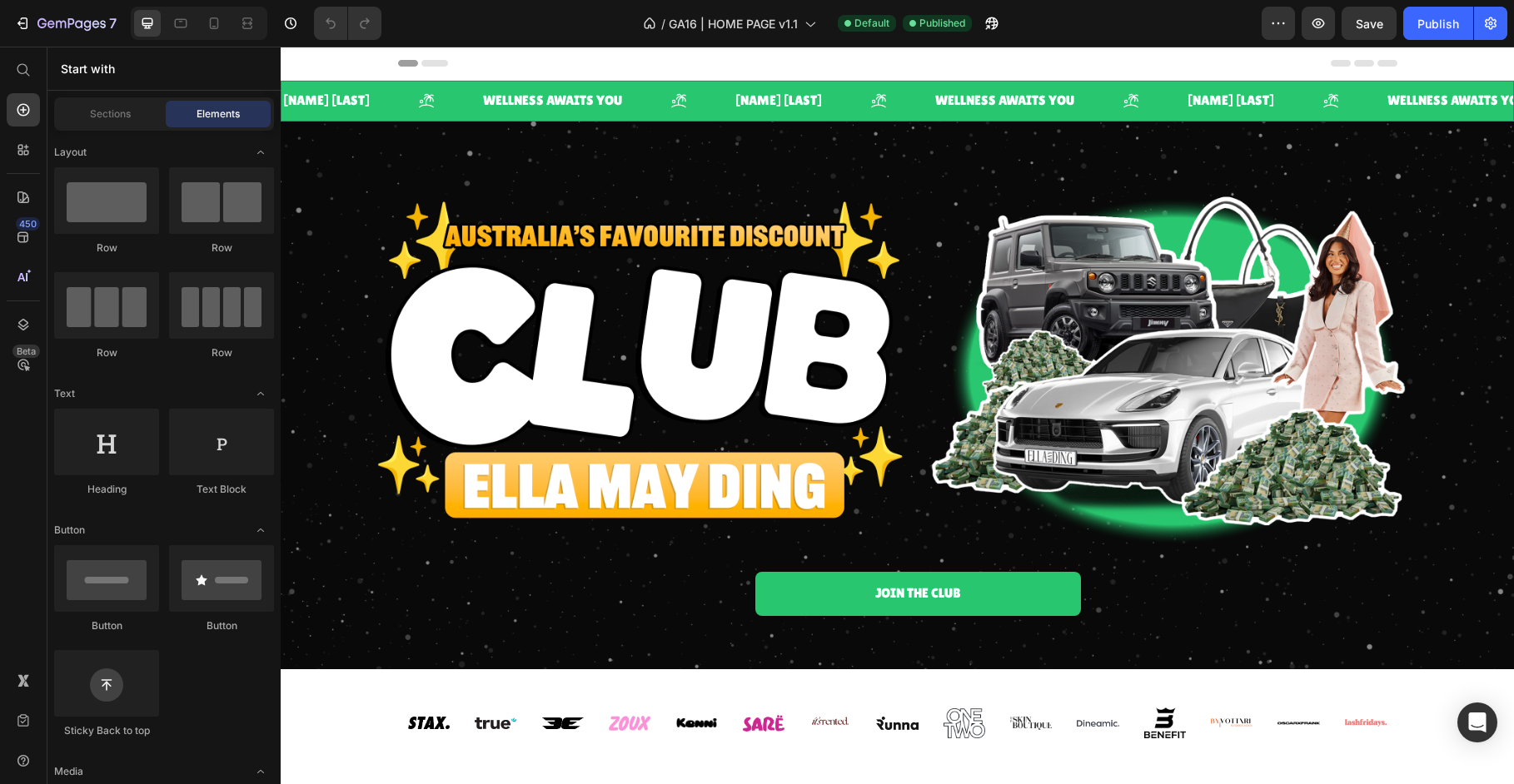 click on "ELLA MAY DING  Text" at bounding box center [834, 101] 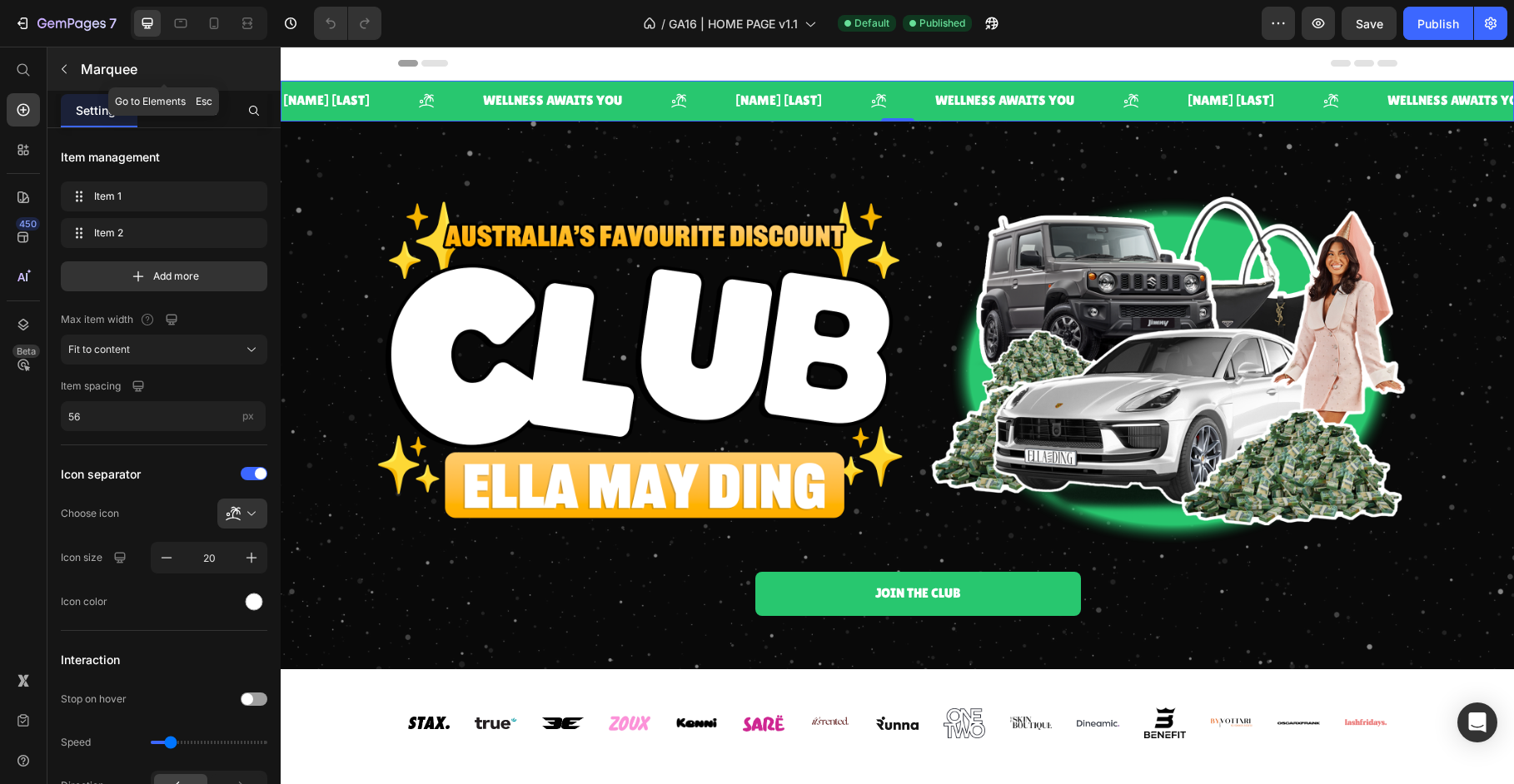 click at bounding box center [64, 69] 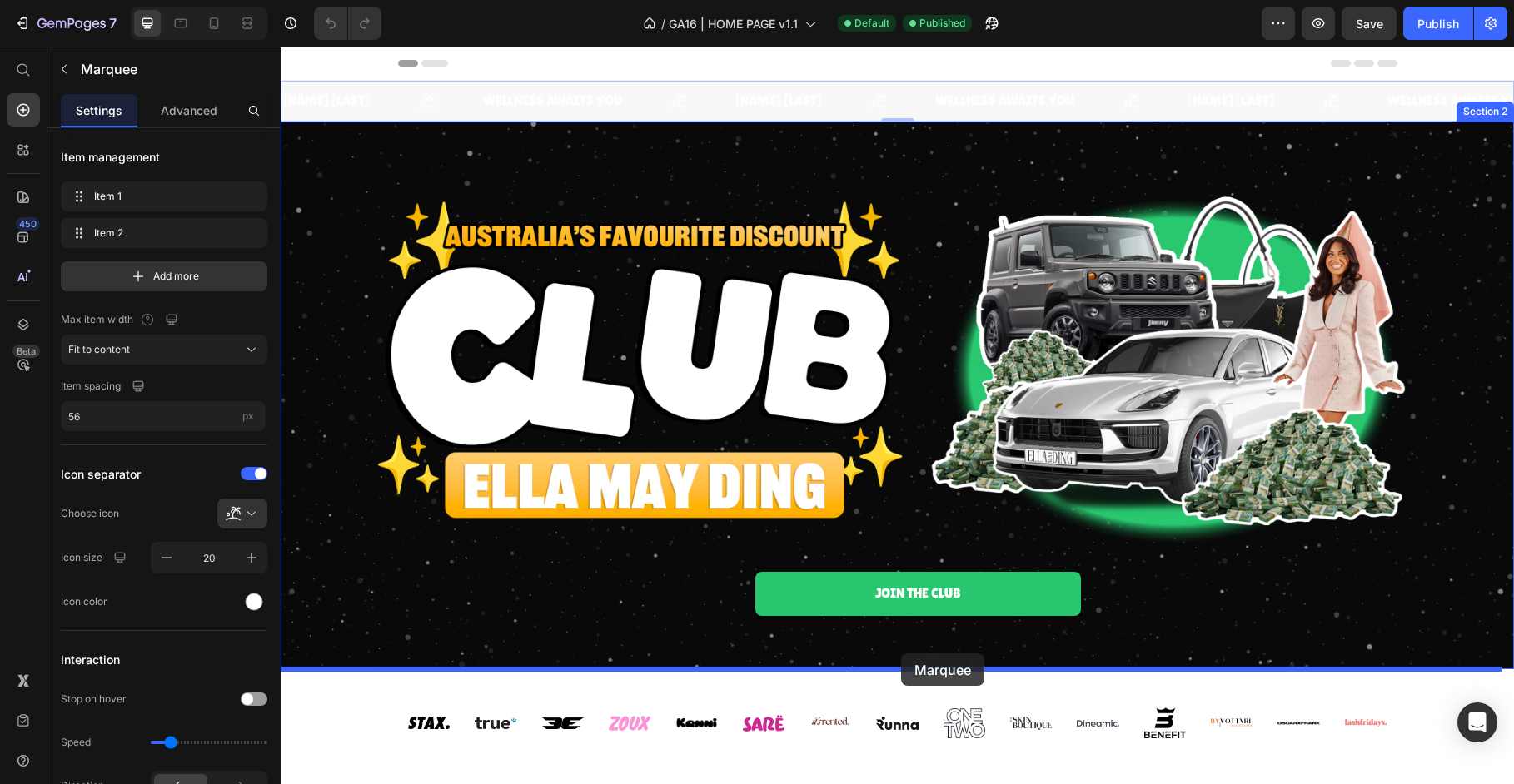 drag, startPoint x: 443, startPoint y: 87, endPoint x: 901, endPoint y: 653, distance: 728.0934 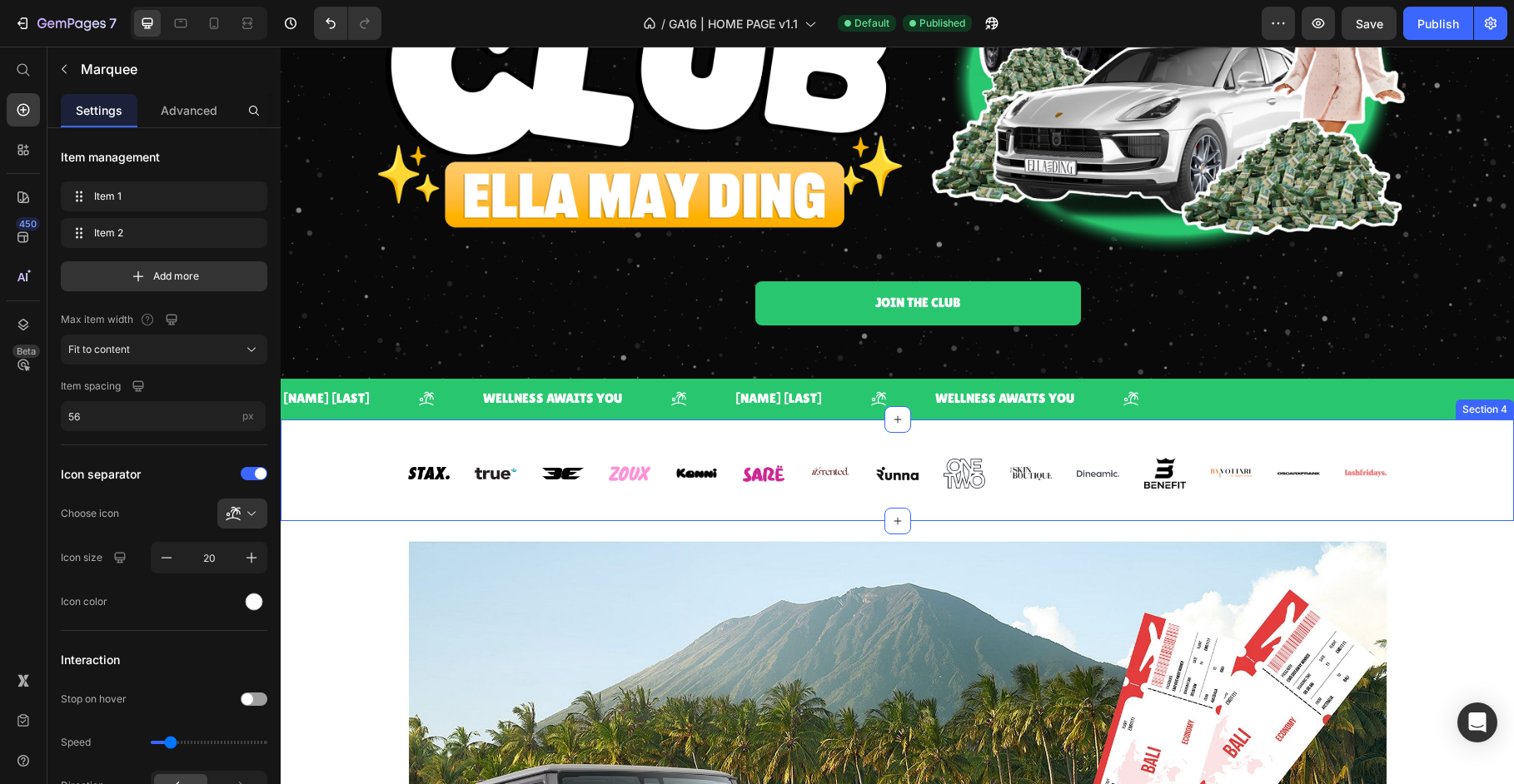 scroll, scrollTop: 0, scrollLeft: 0, axis: both 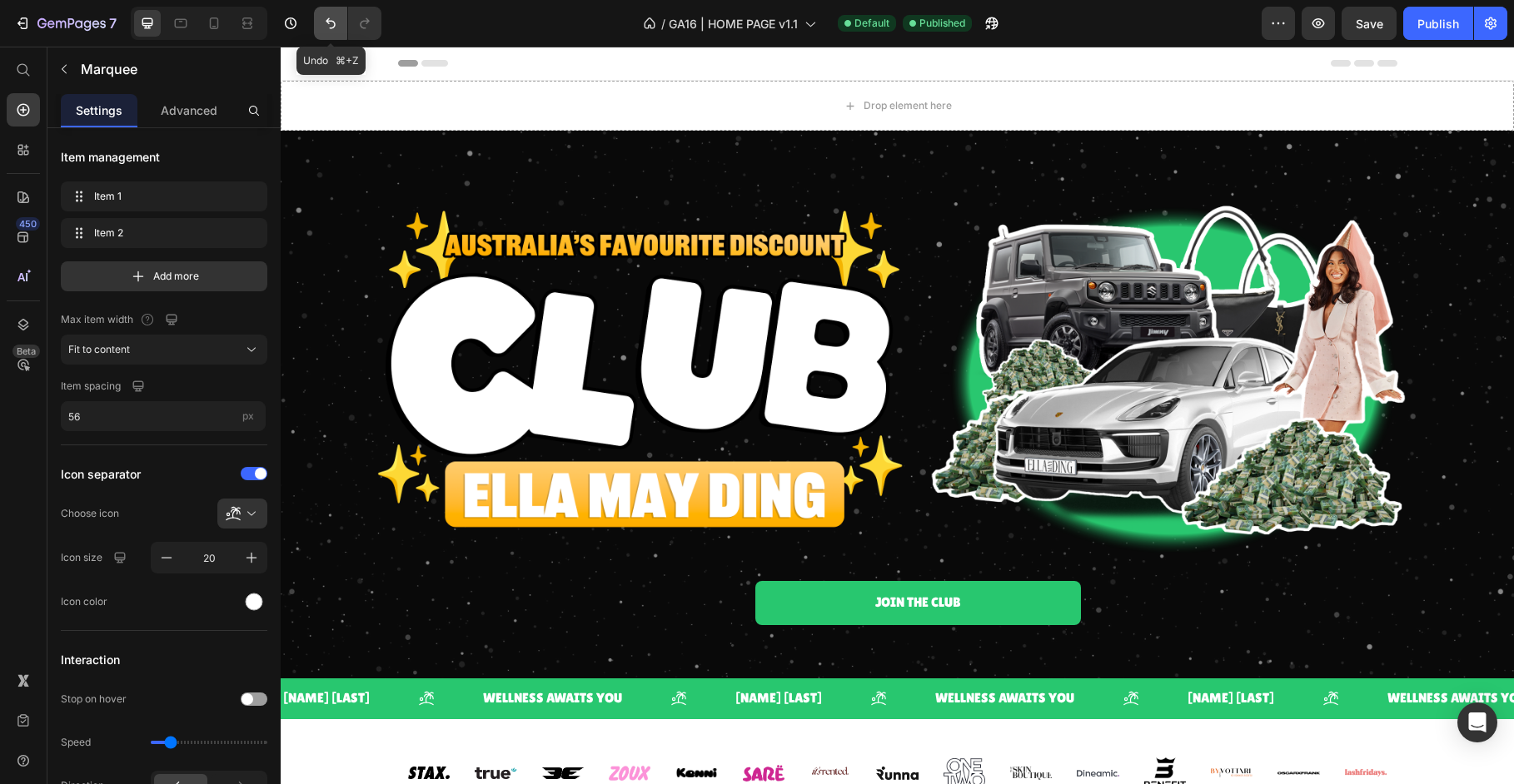 click 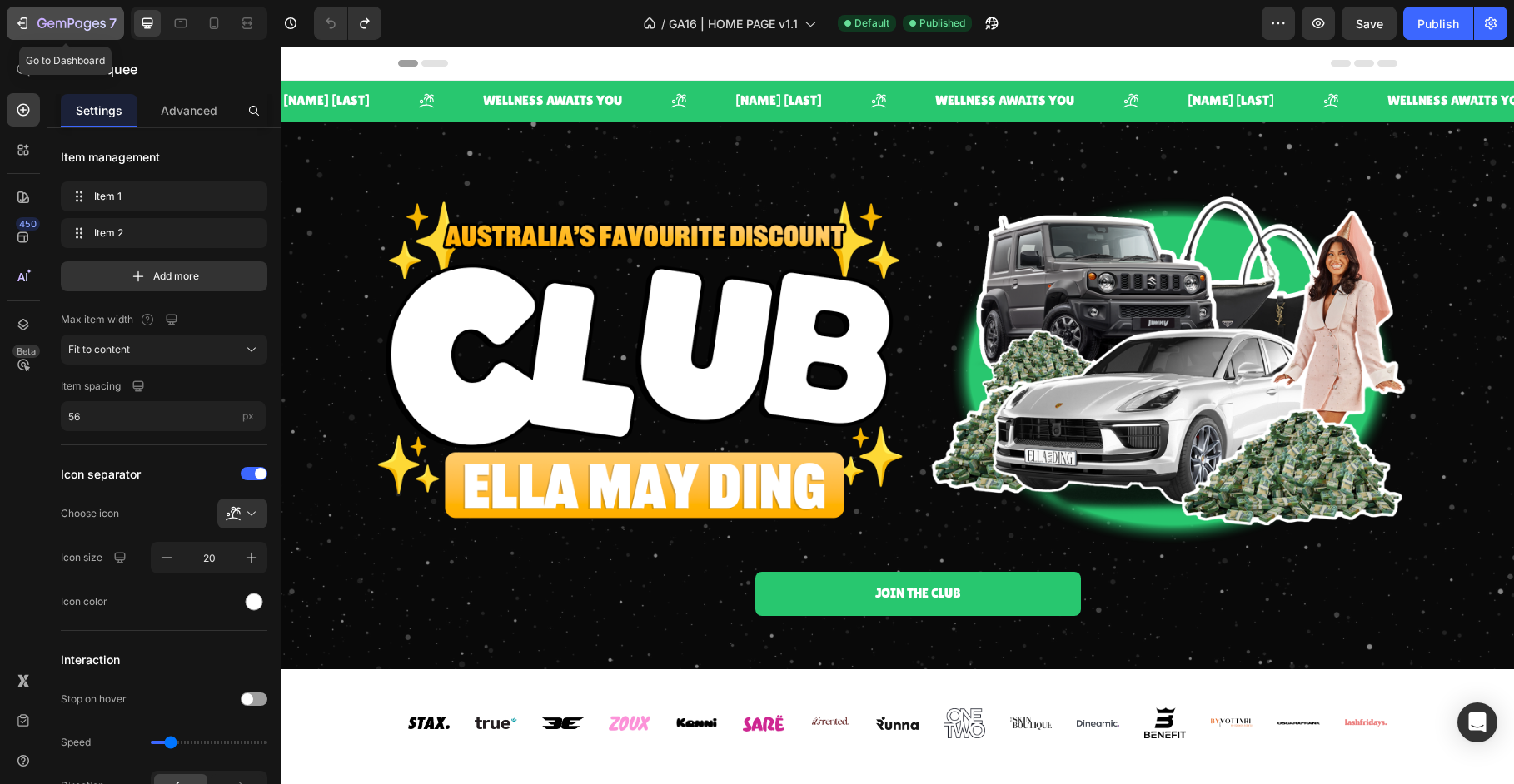 click 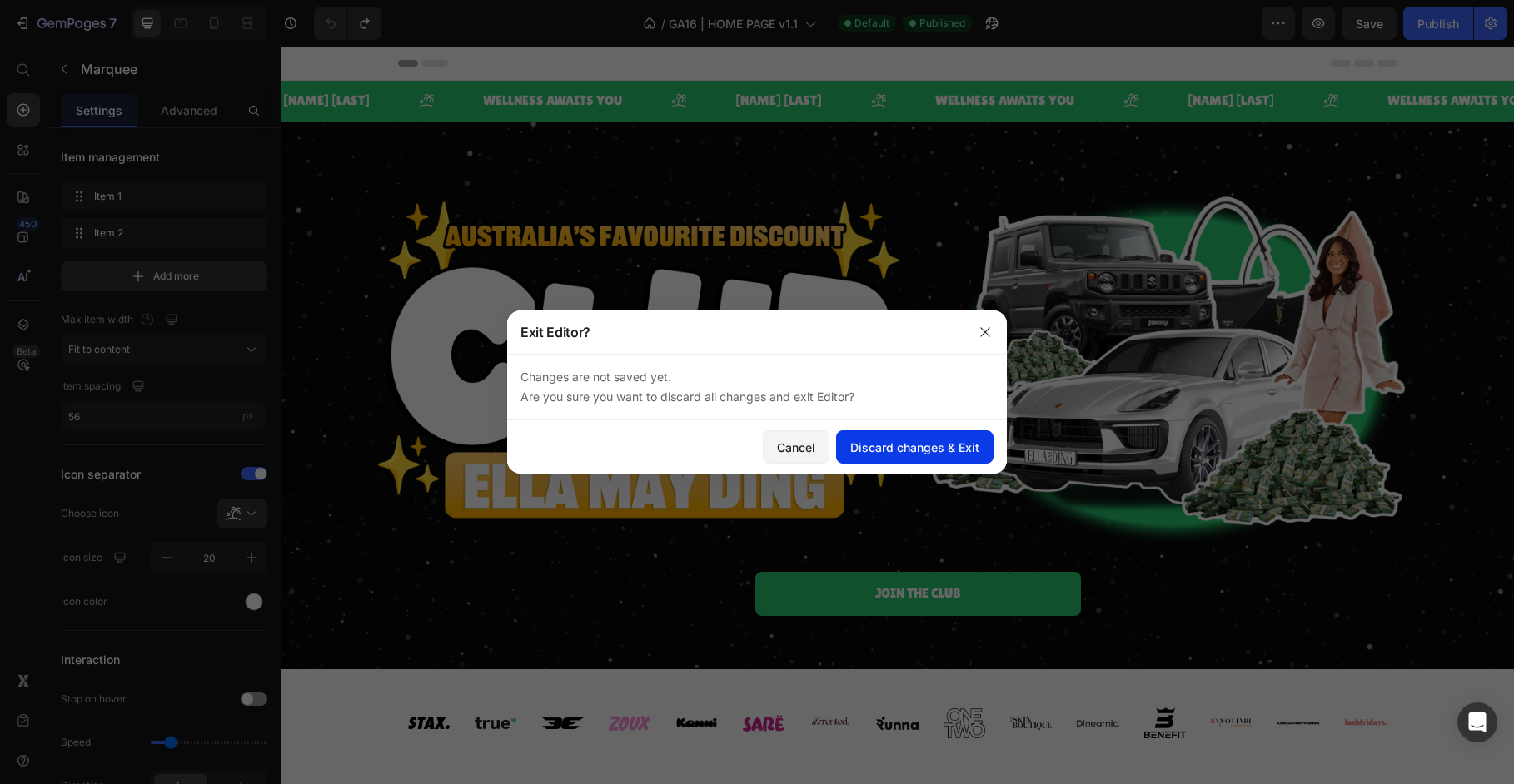 click on "Discard changes & Exit" at bounding box center (914, 447) 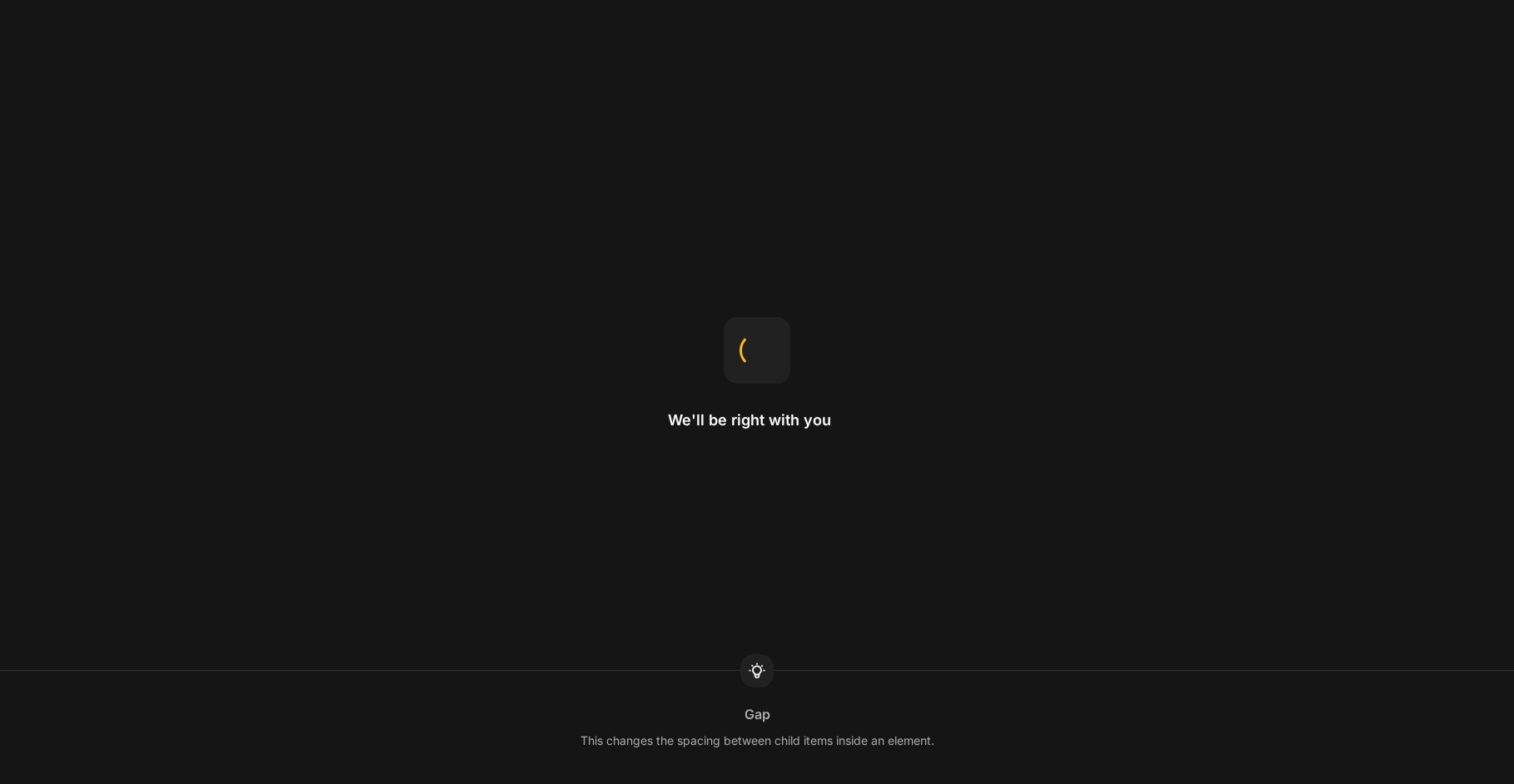 scroll, scrollTop: 0, scrollLeft: 0, axis: both 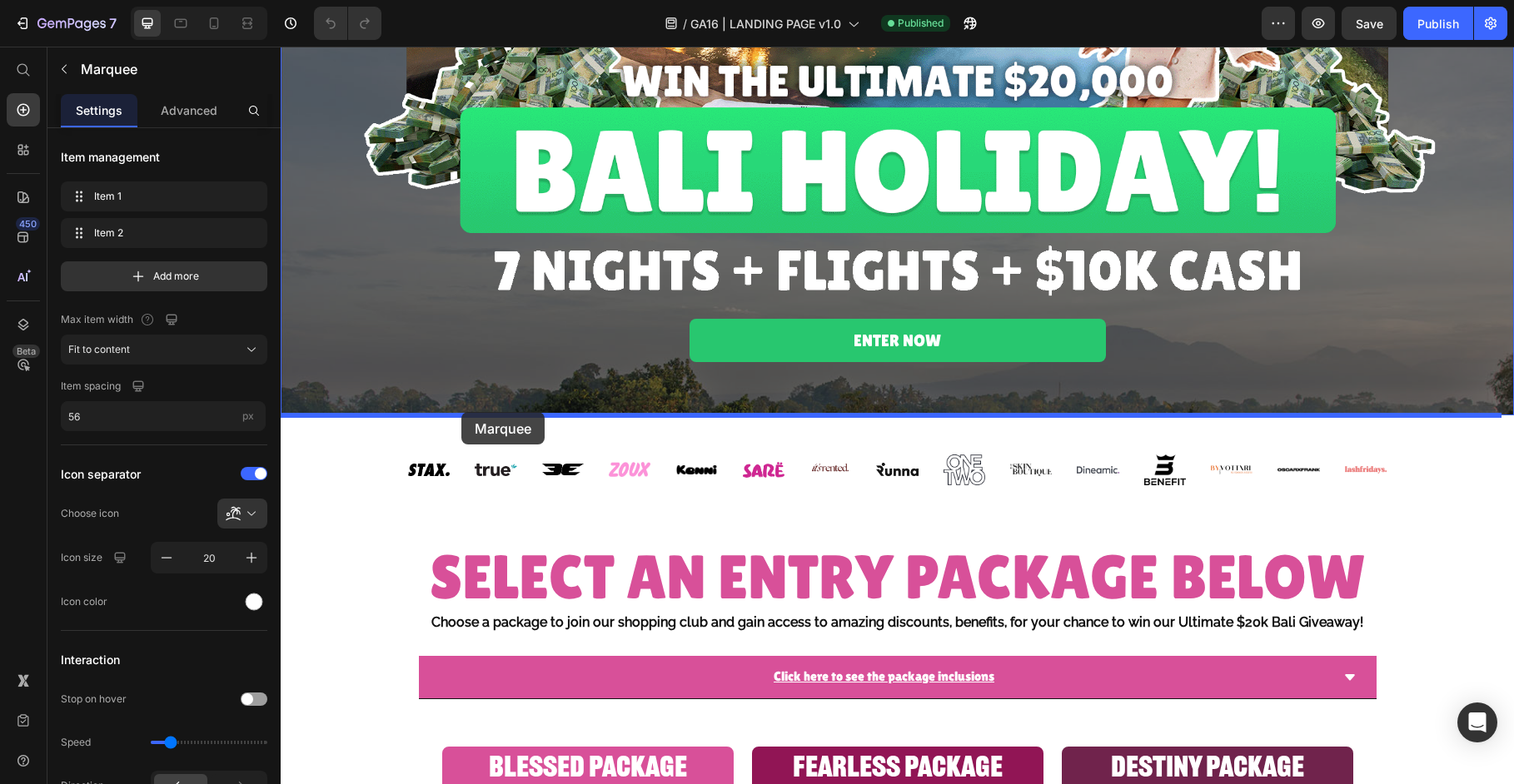 drag, startPoint x: 417, startPoint y: 116, endPoint x: 461, endPoint y: 412, distance: 299.2524 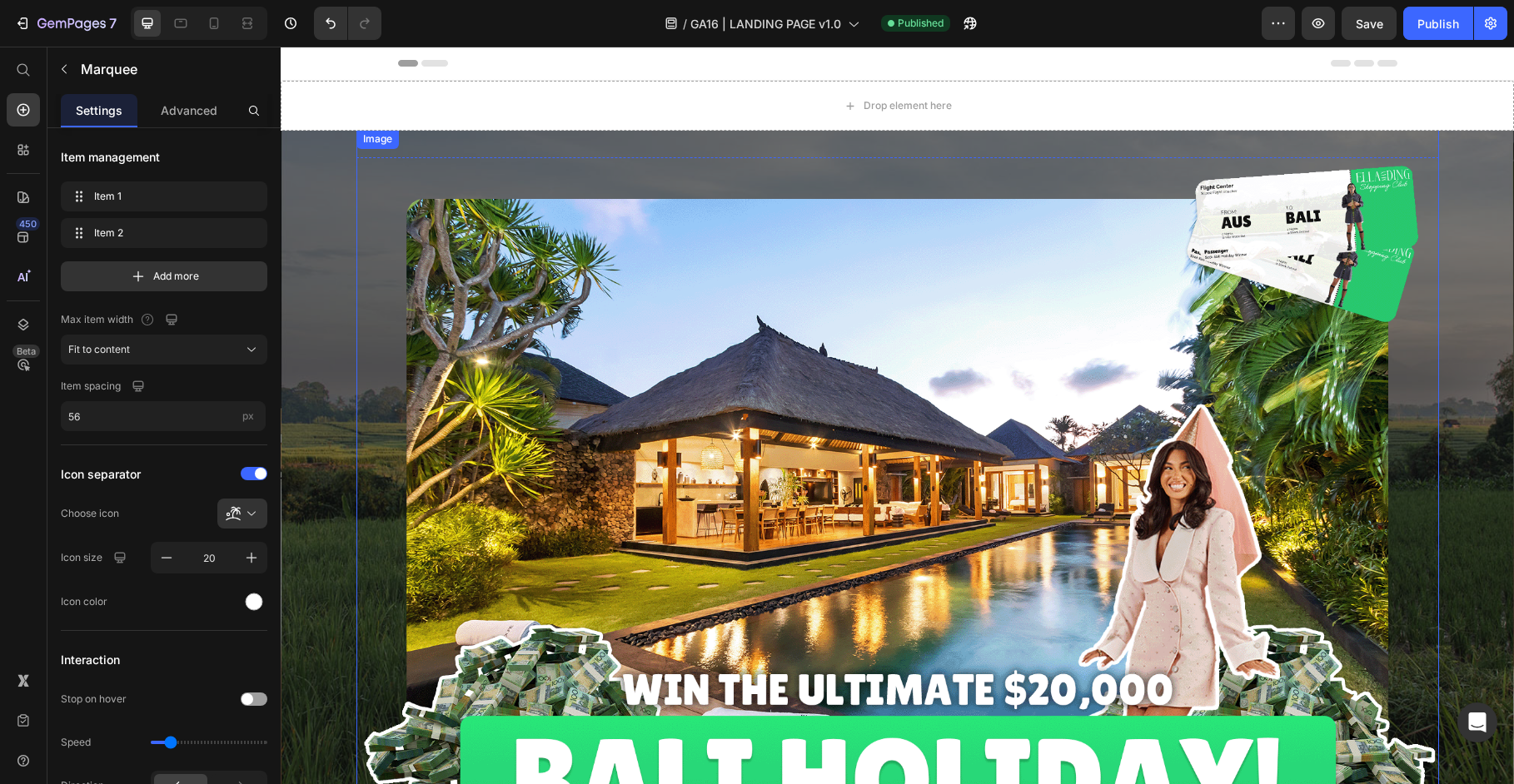 scroll, scrollTop: 0, scrollLeft: 0, axis: both 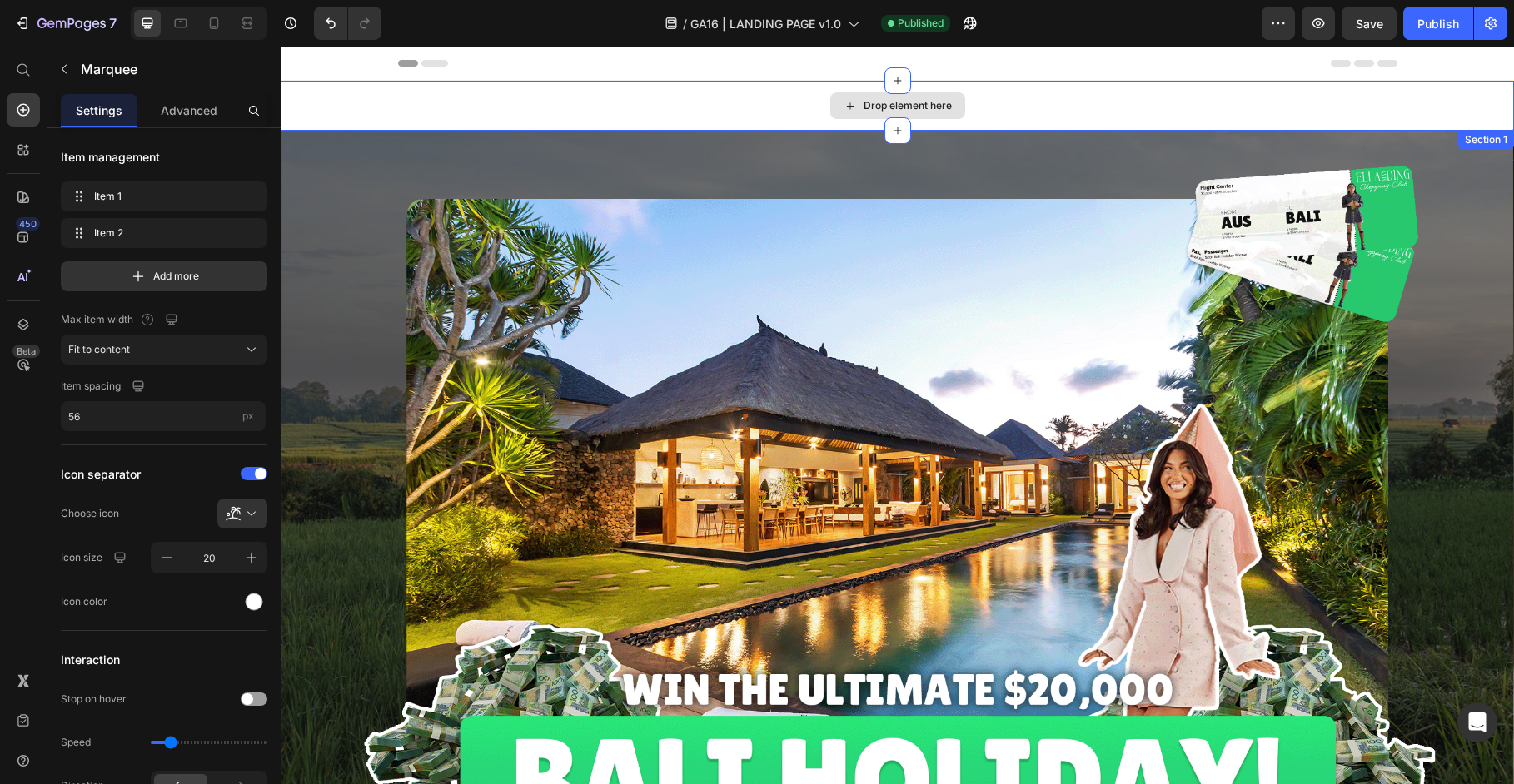 click on "Drop element here" at bounding box center [897, 106] 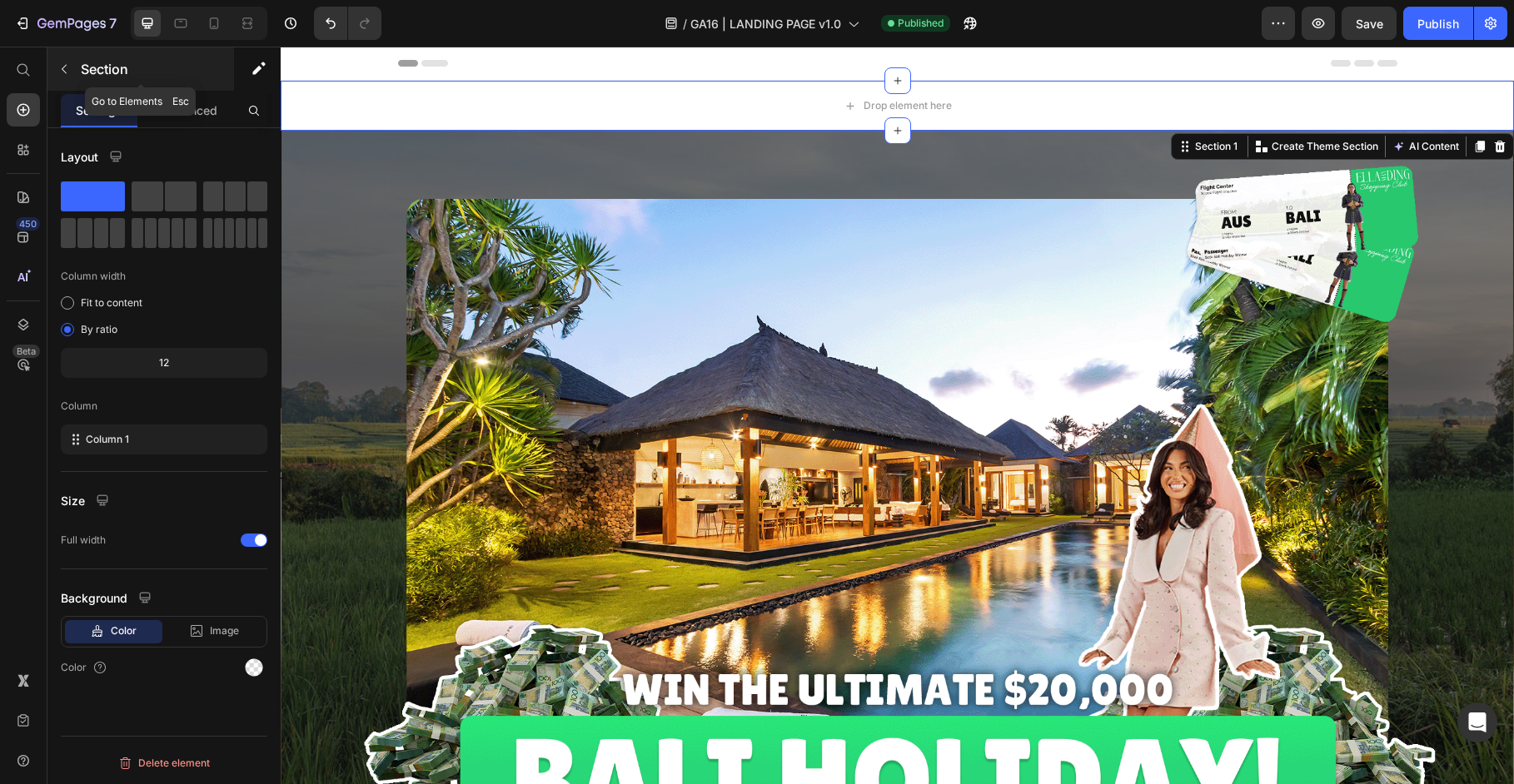 click 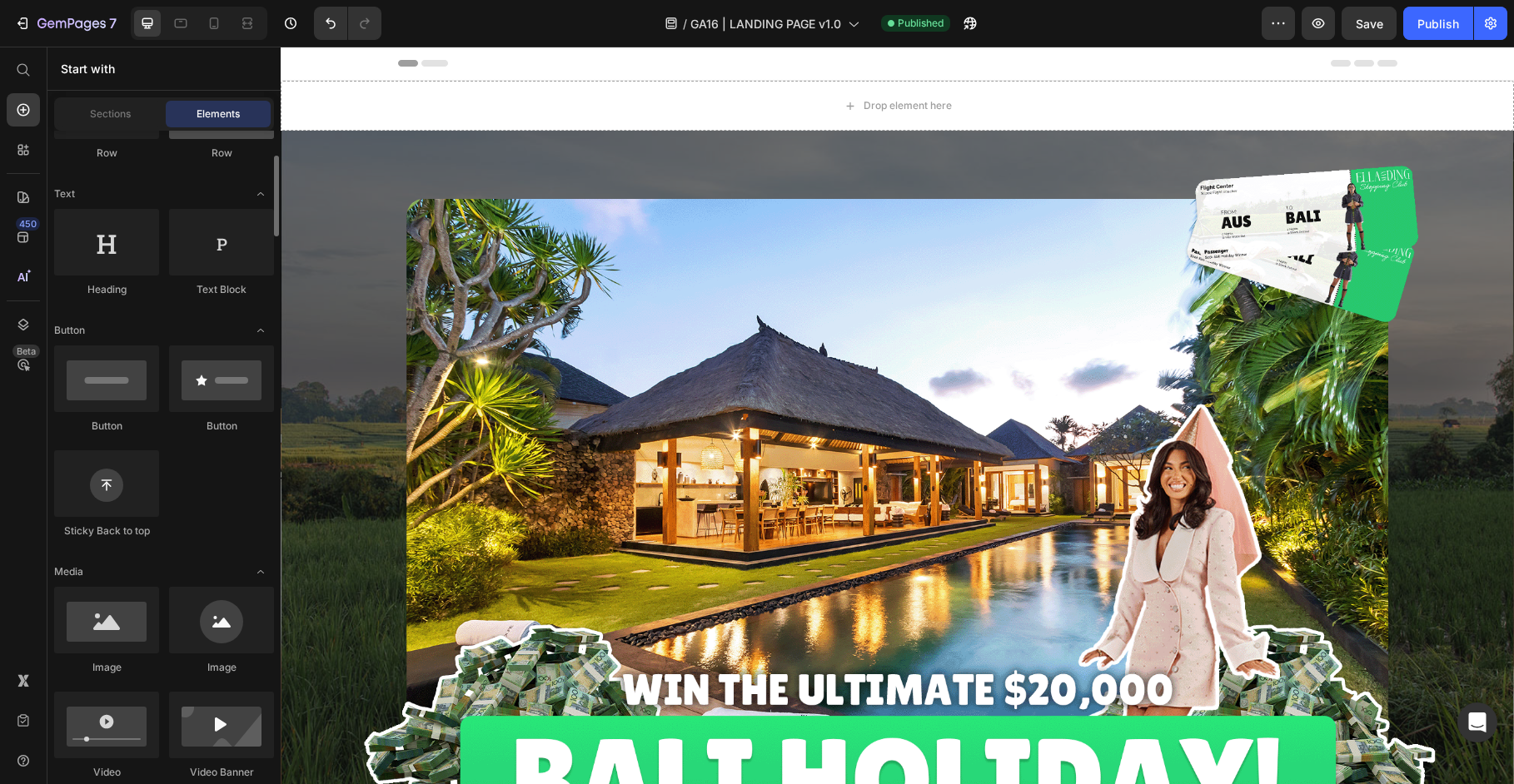 scroll, scrollTop: 0, scrollLeft: 0, axis: both 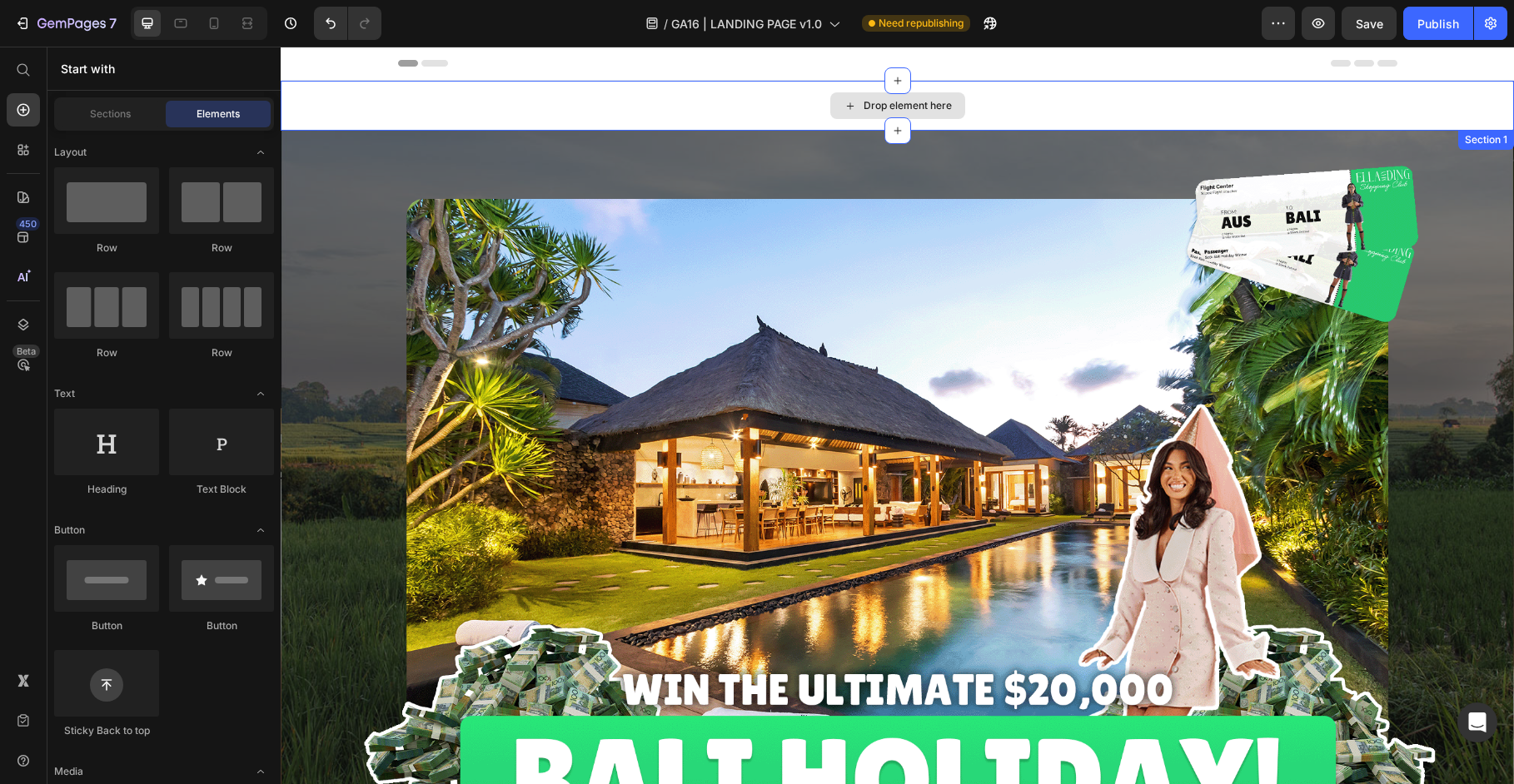 click on "Drop element here" at bounding box center [908, 106] 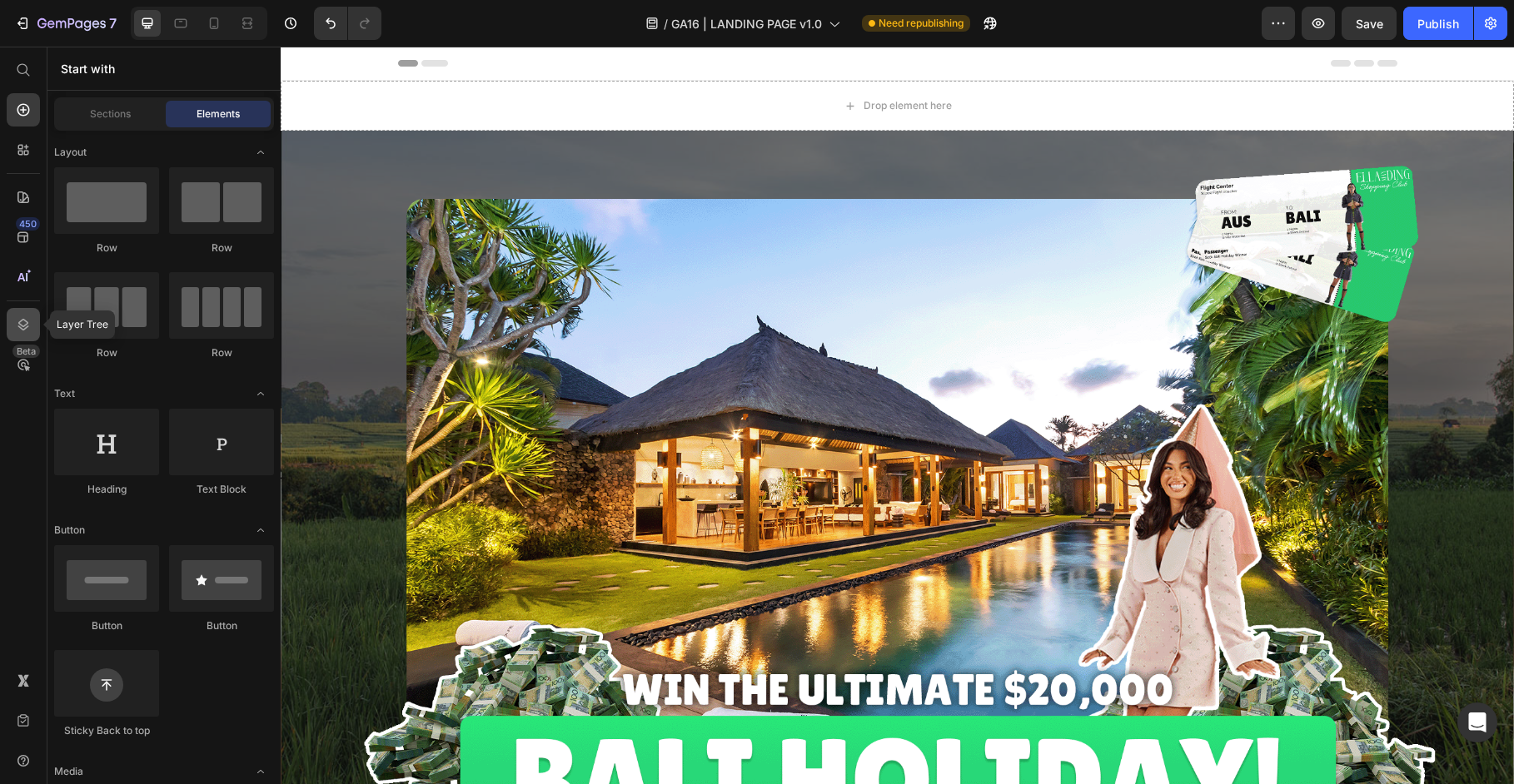 click 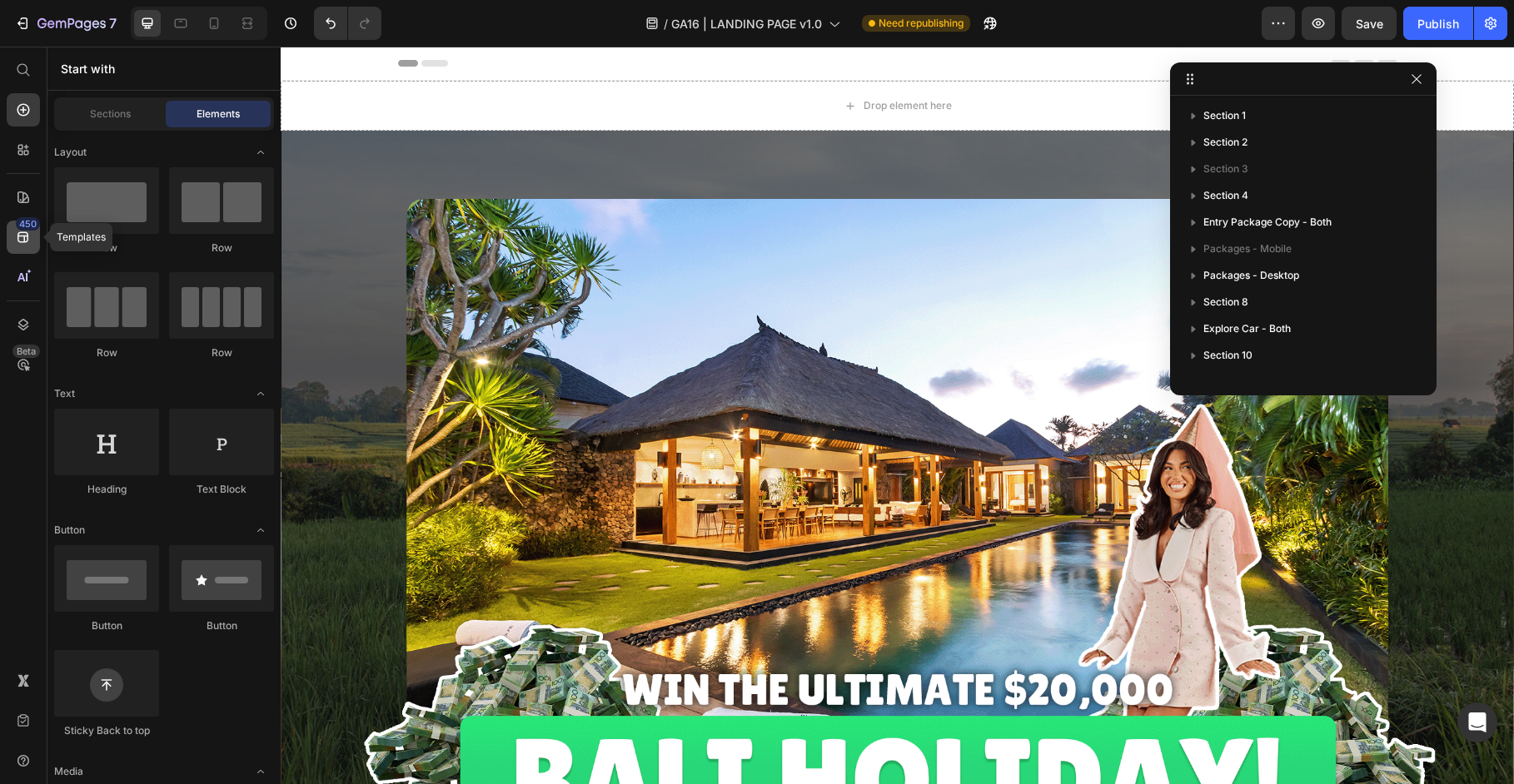 click 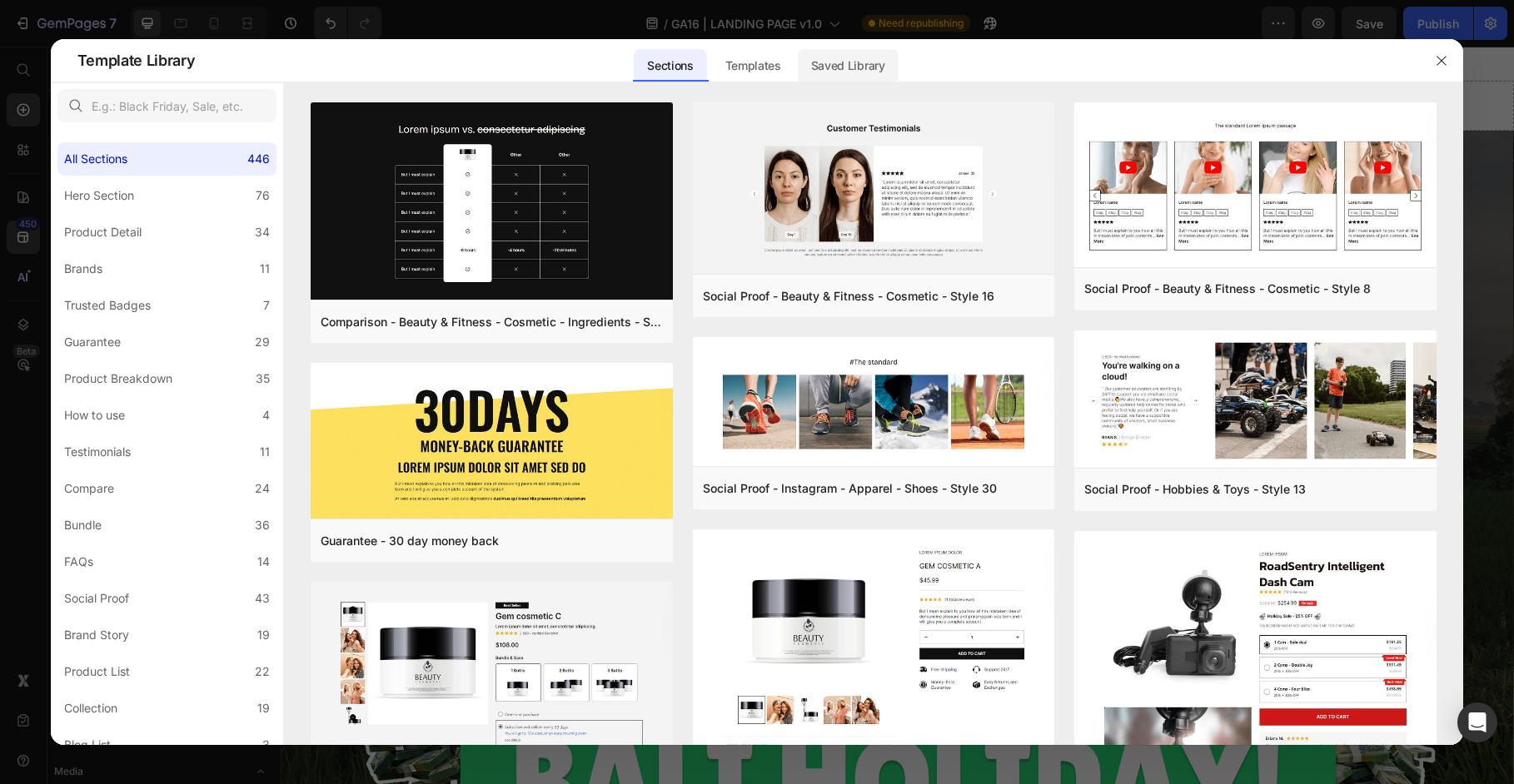 click on "Saved Library" 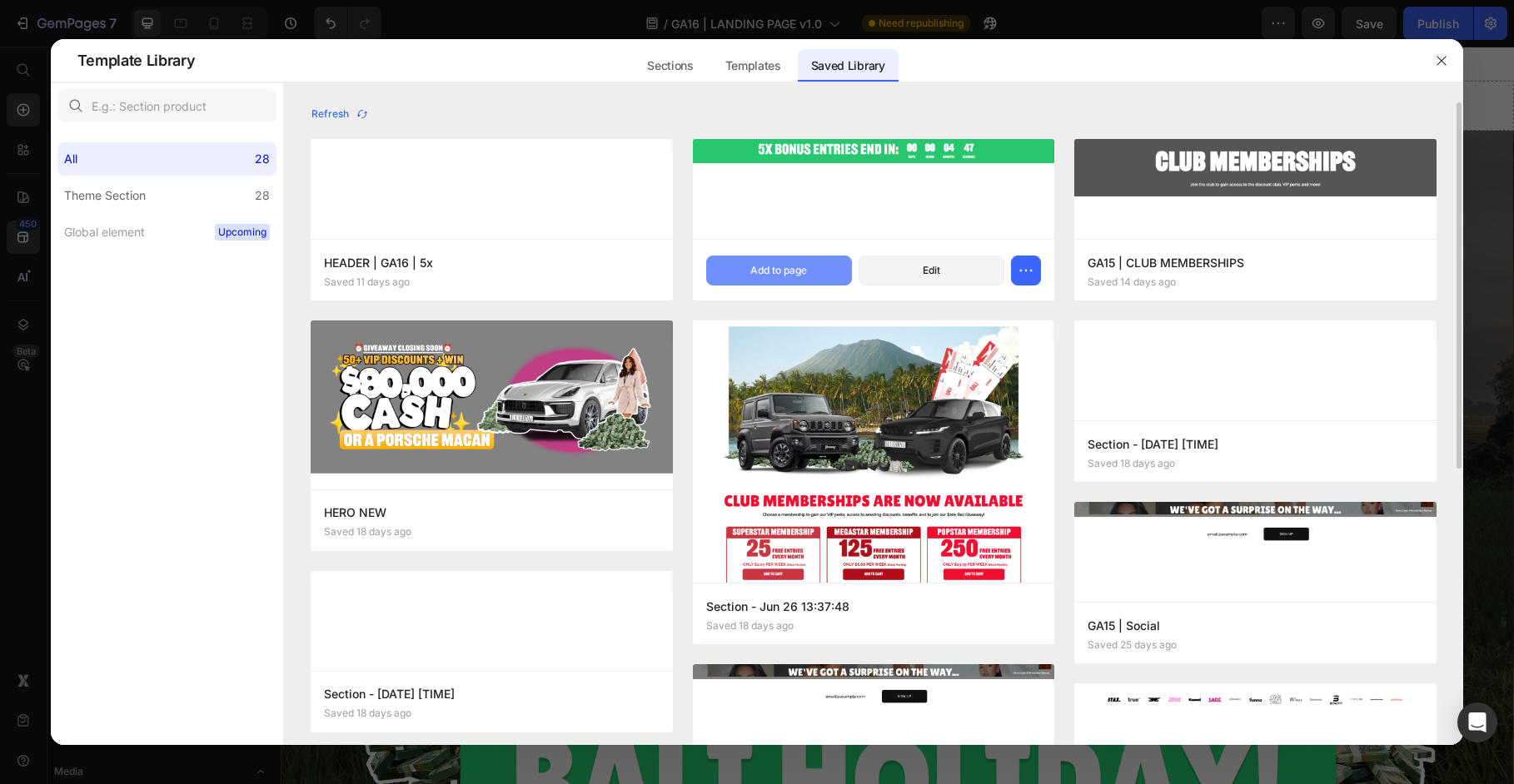 click on "Add to page" at bounding box center [779, 270] 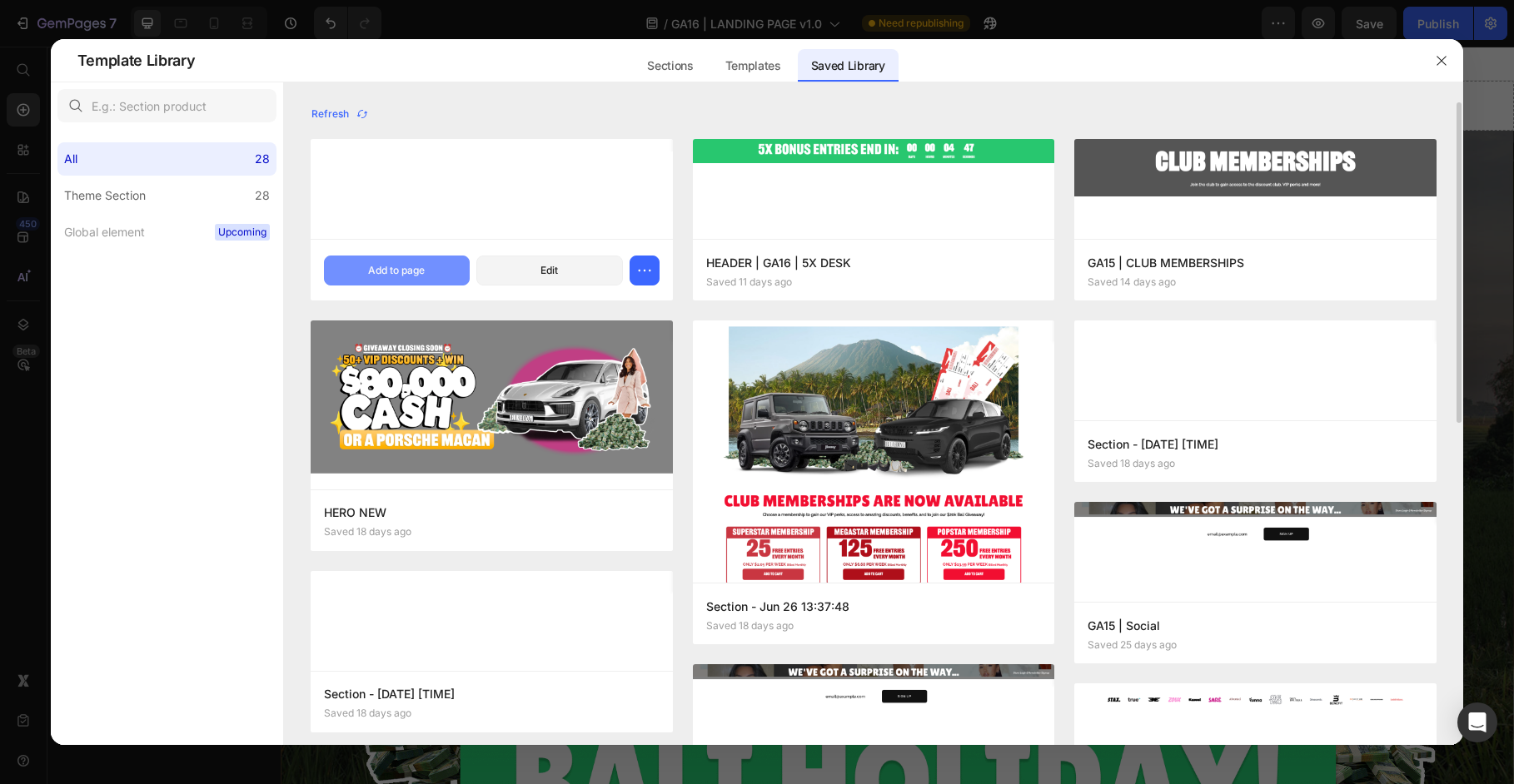 scroll, scrollTop: 178, scrollLeft: 0, axis: vertical 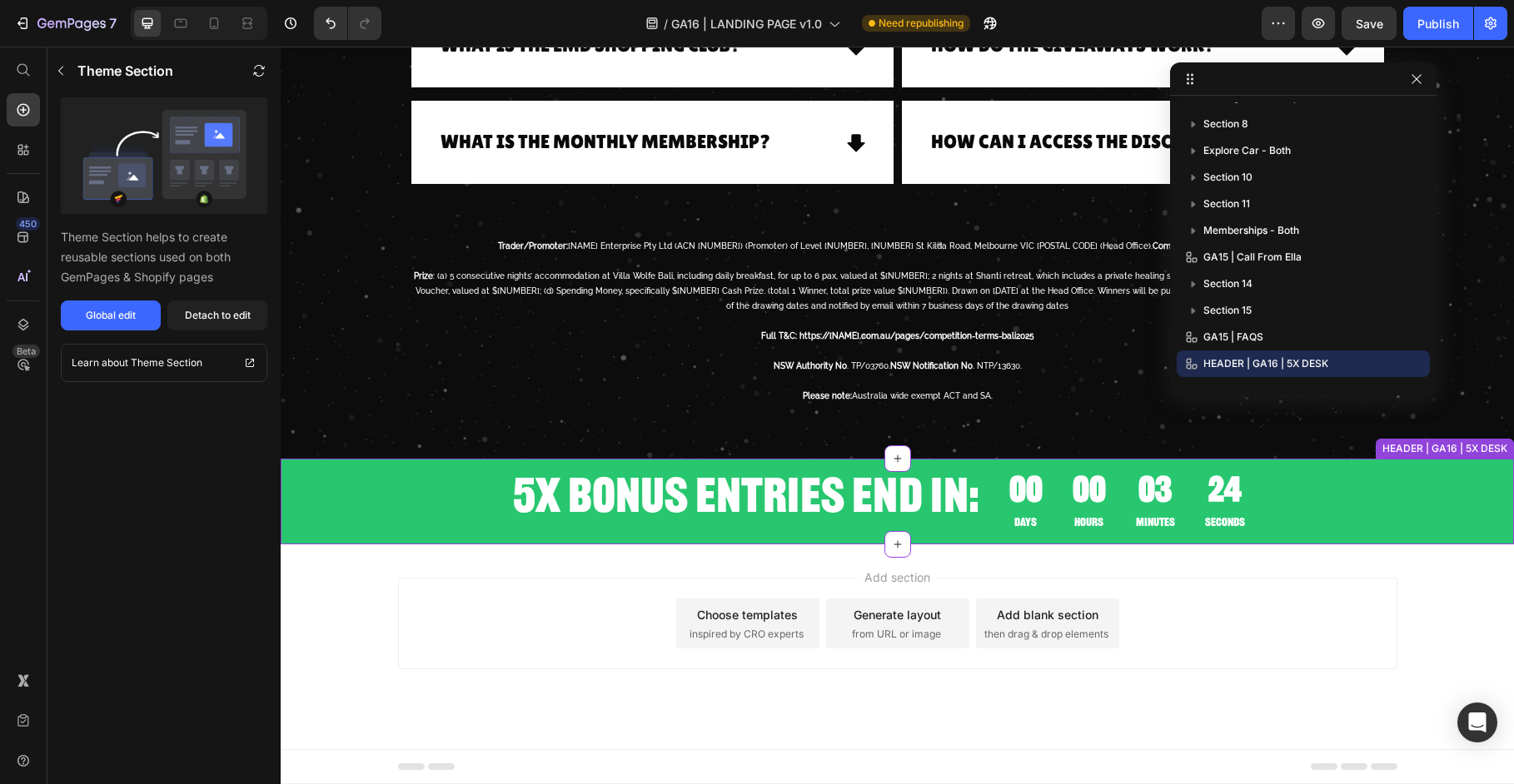 click on "5X BONUS ENTRIES END IN: Heading 00 Days 00 Hours 03 Minutes 24 Seconds Countdown Timer Row" at bounding box center (897, 501) 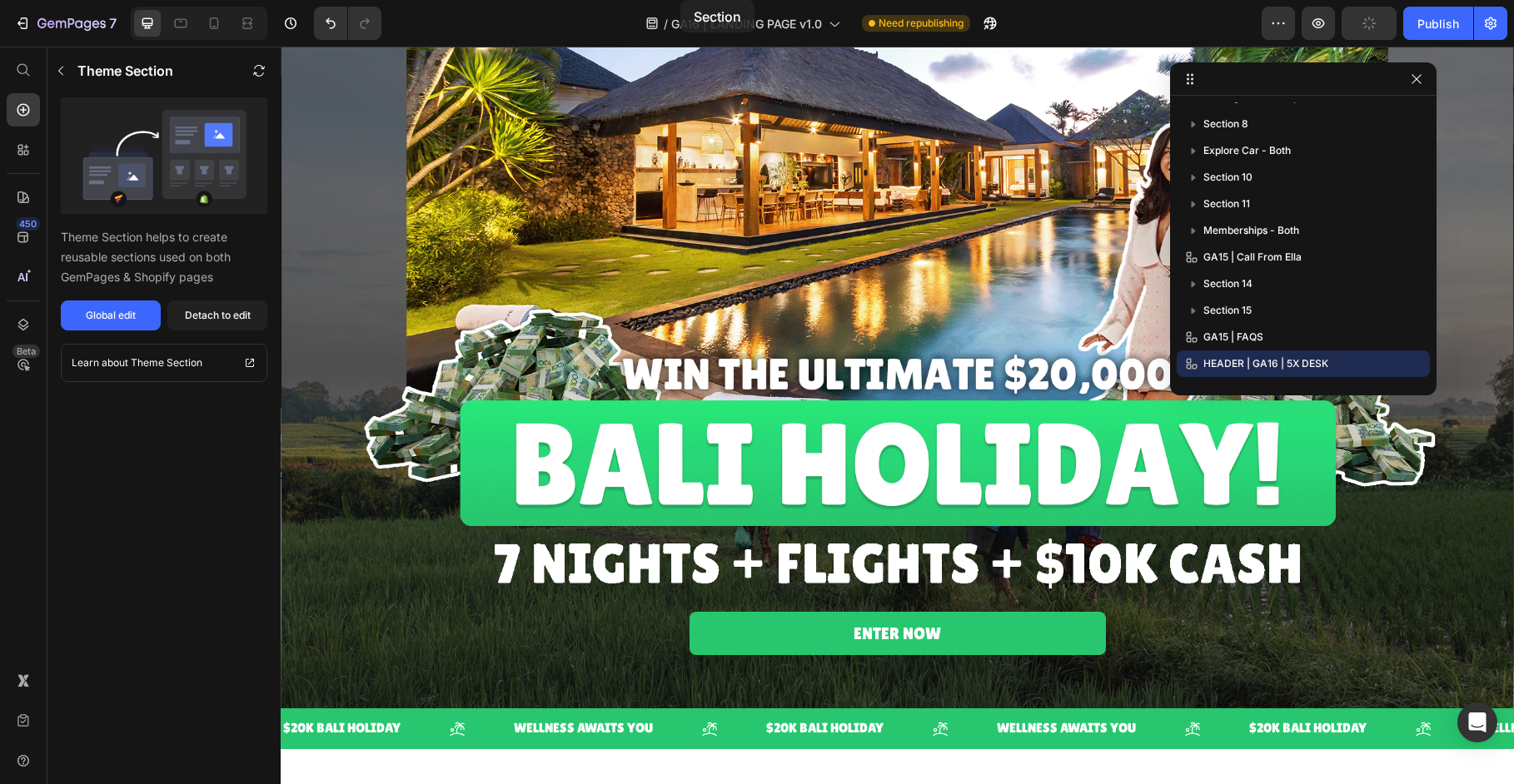 scroll, scrollTop: 0, scrollLeft: 0, axis: both 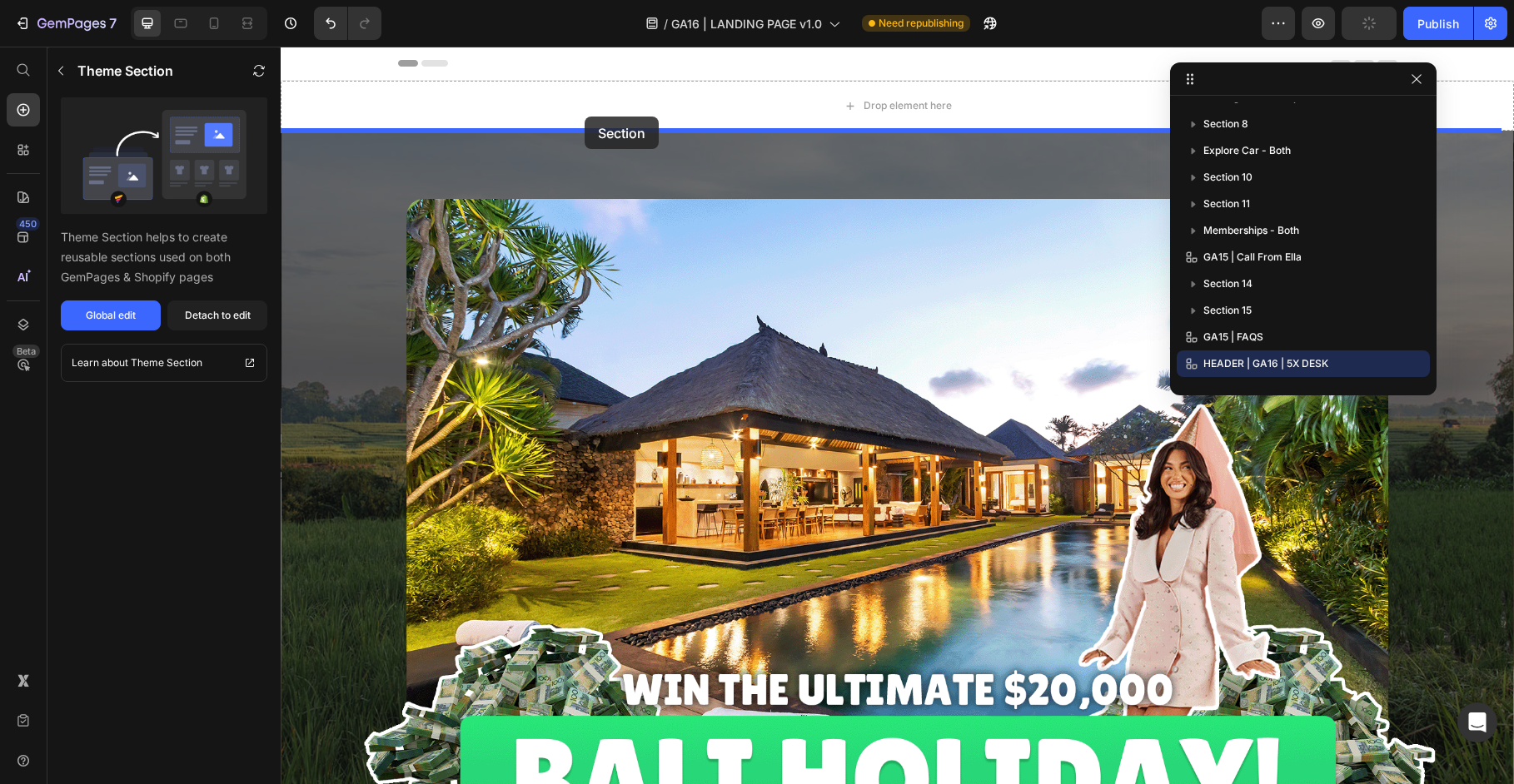drag, startPoint x: 348, startPoint y: 507, endPoint x: 585, endPoint y: 117, distance: 456.365 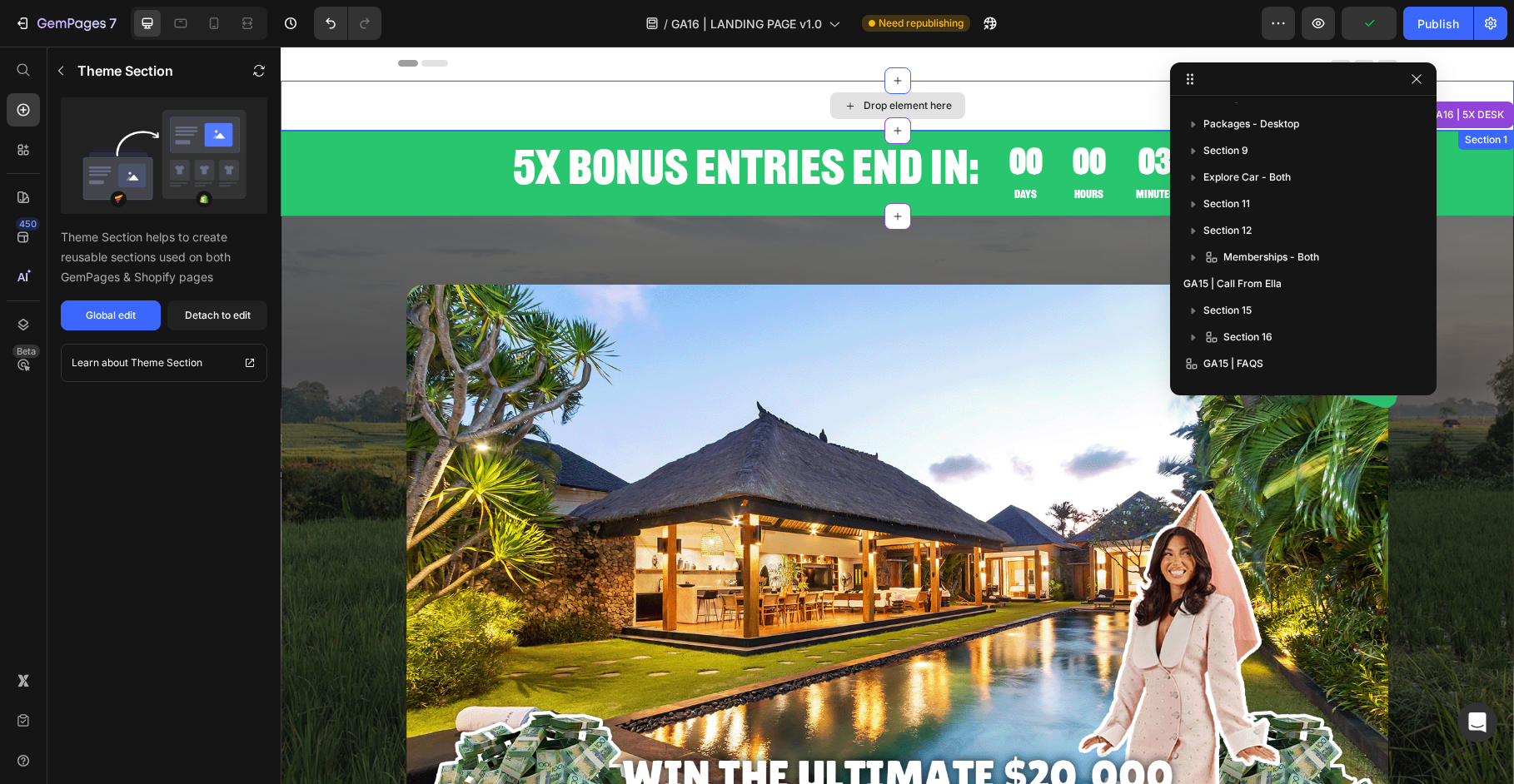 click on "Drop element here" at bounding box center [897, 106] 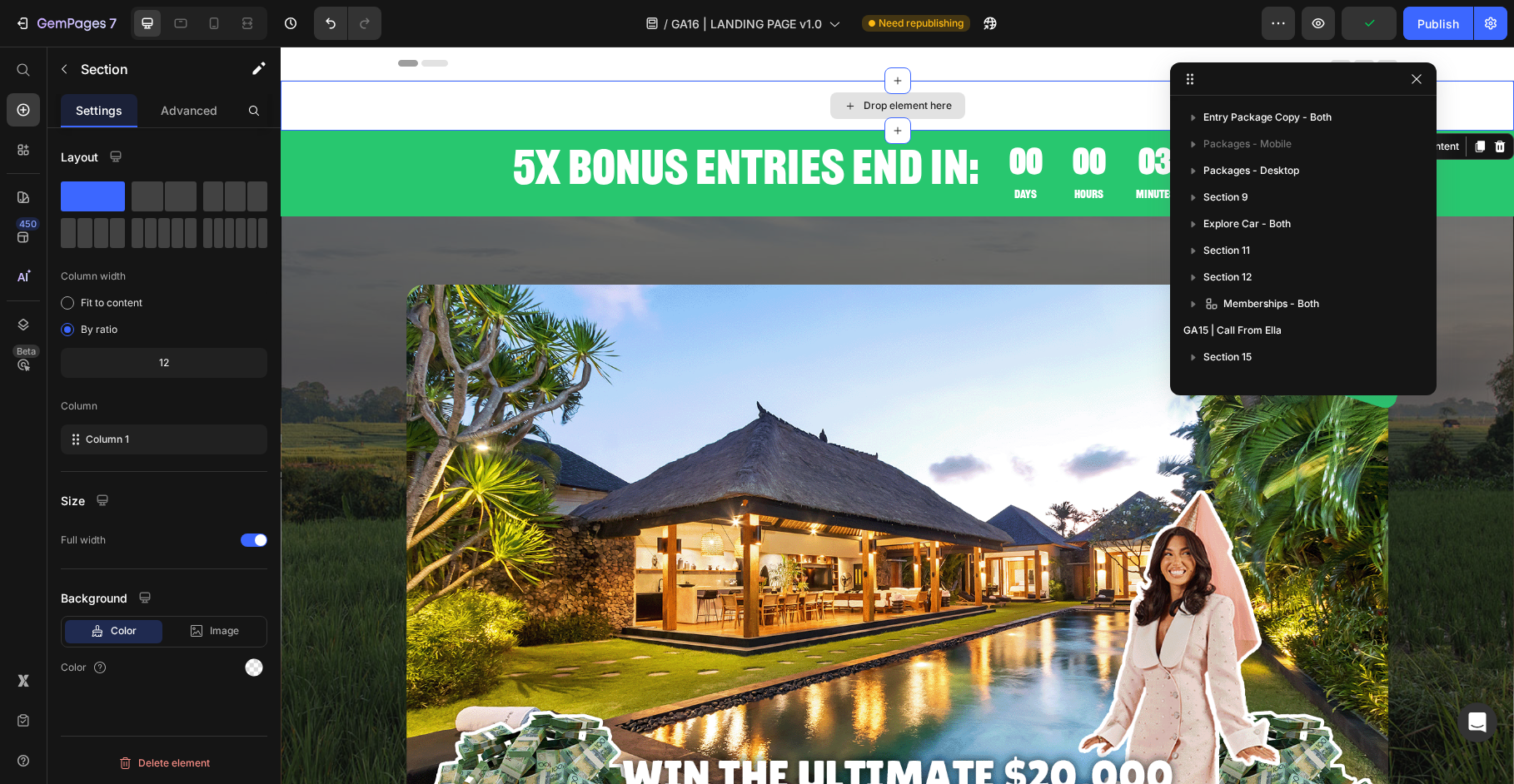scroll, scrollTop: 0, scrollLeft: 0, axis: both 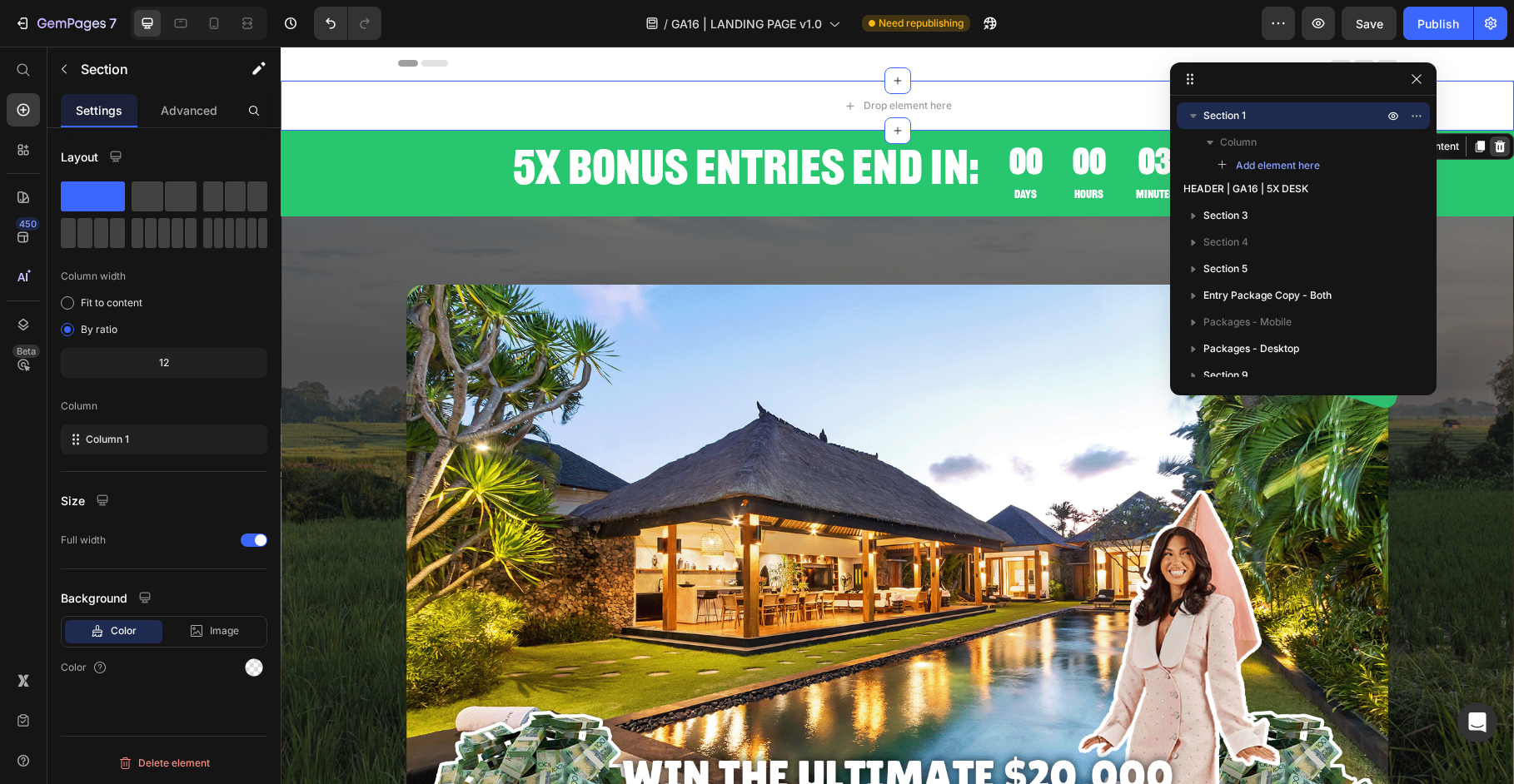 click at bounding box center (1500, 146) 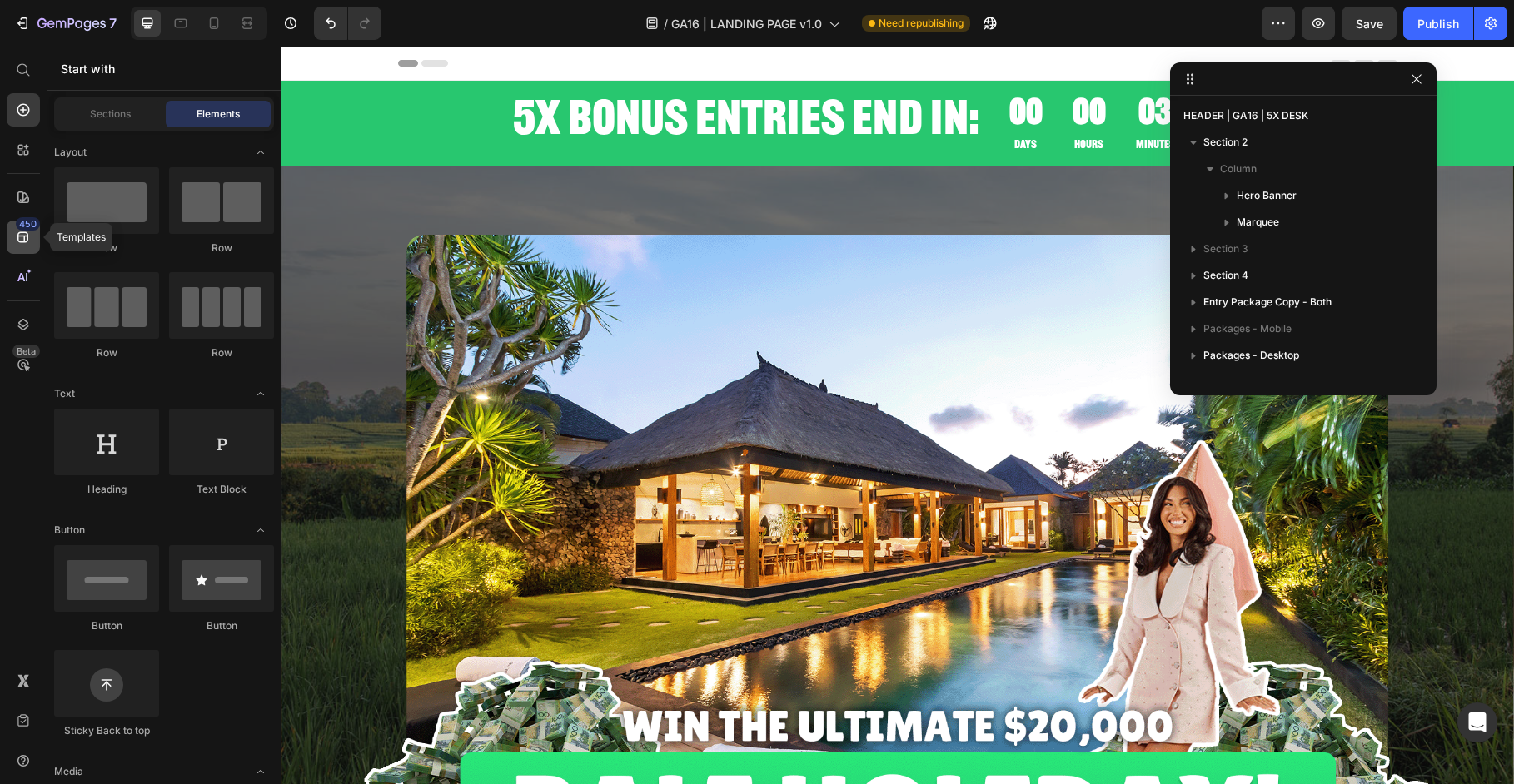 click 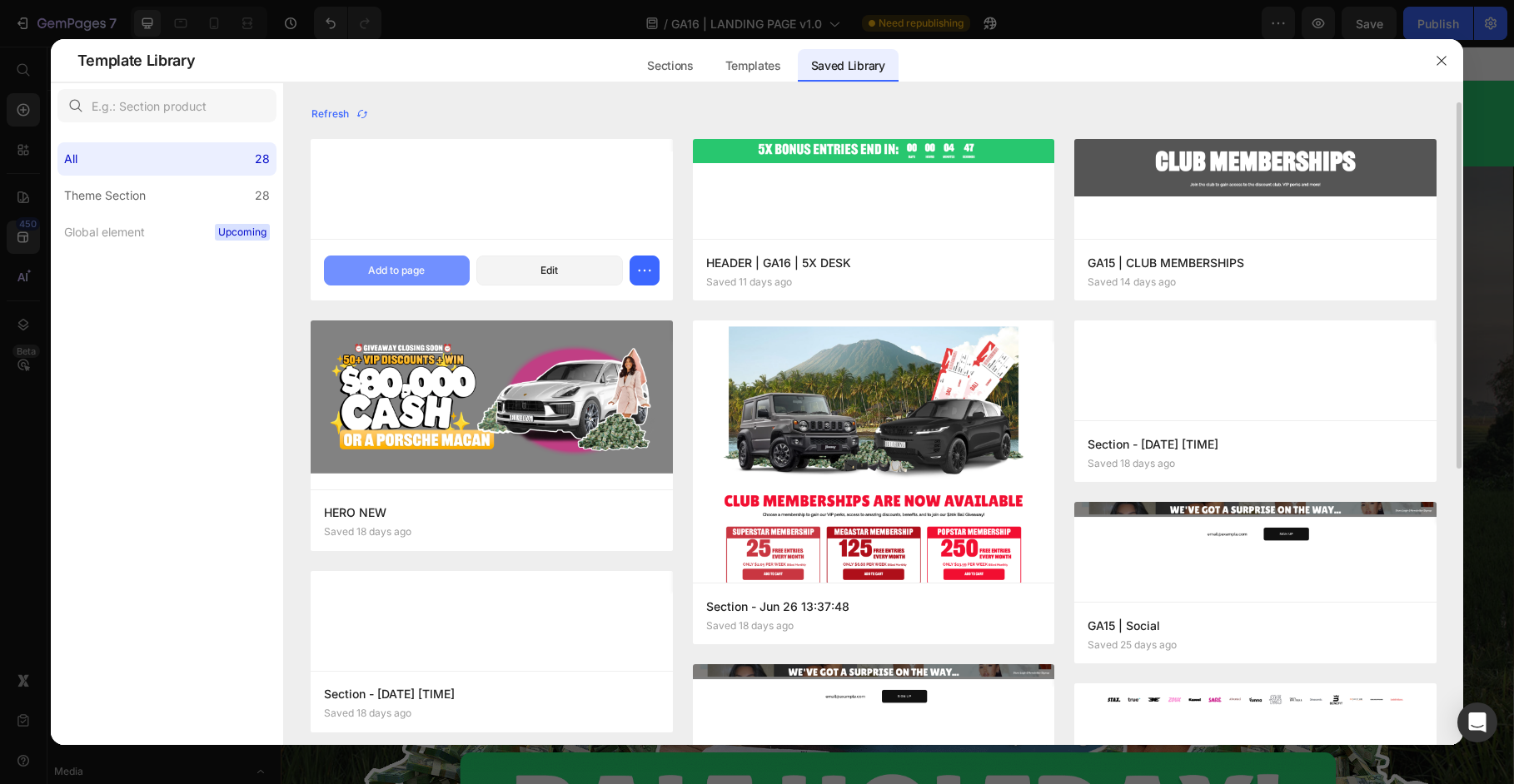 click on "Add to page" at bounding box center (396, 270) 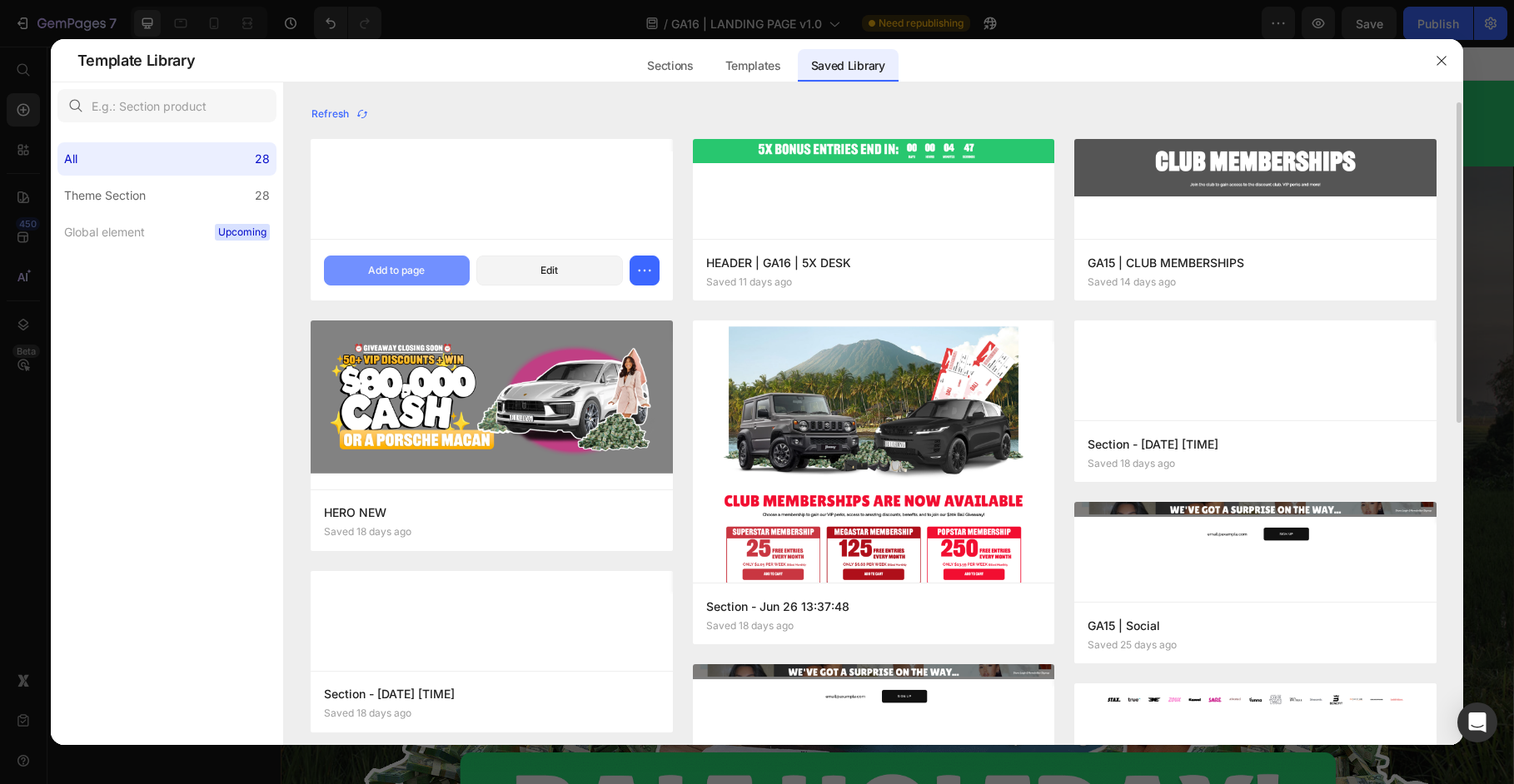 scroll, scrollTop: 258, scrollLeft: 0, axis: vertical 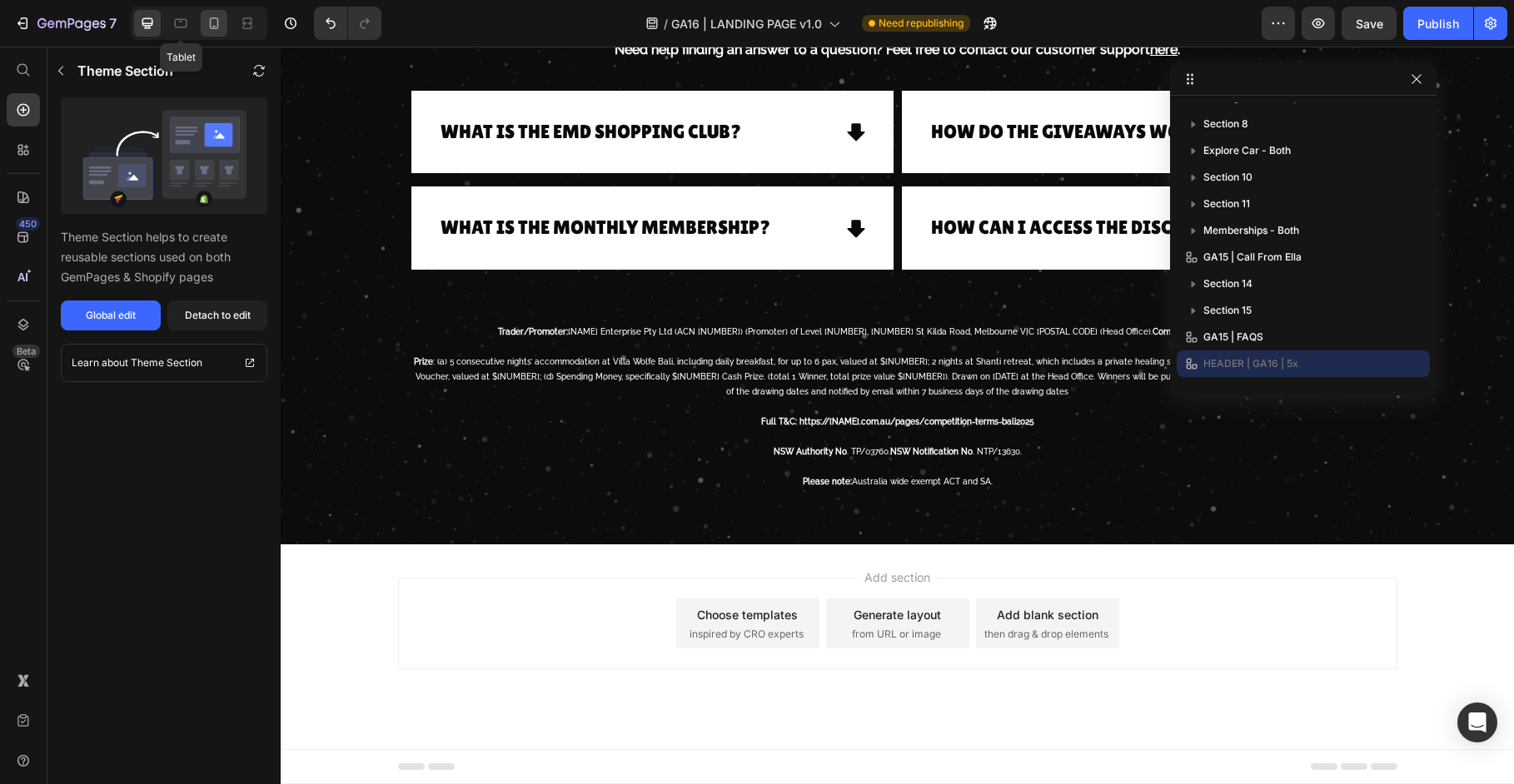 click 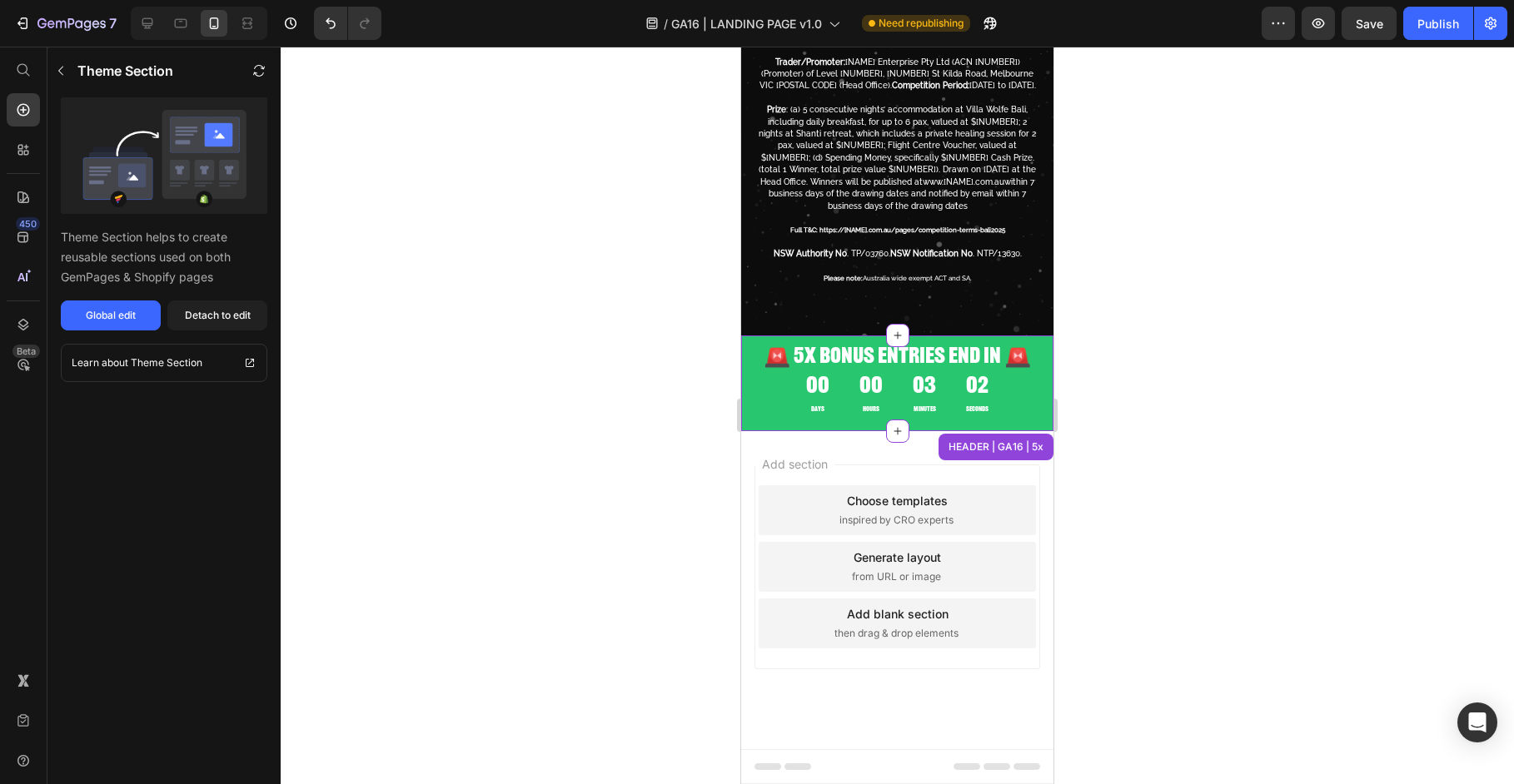 scroll, scrollTop: 8189, scrollLeft: 0, axis: vertical 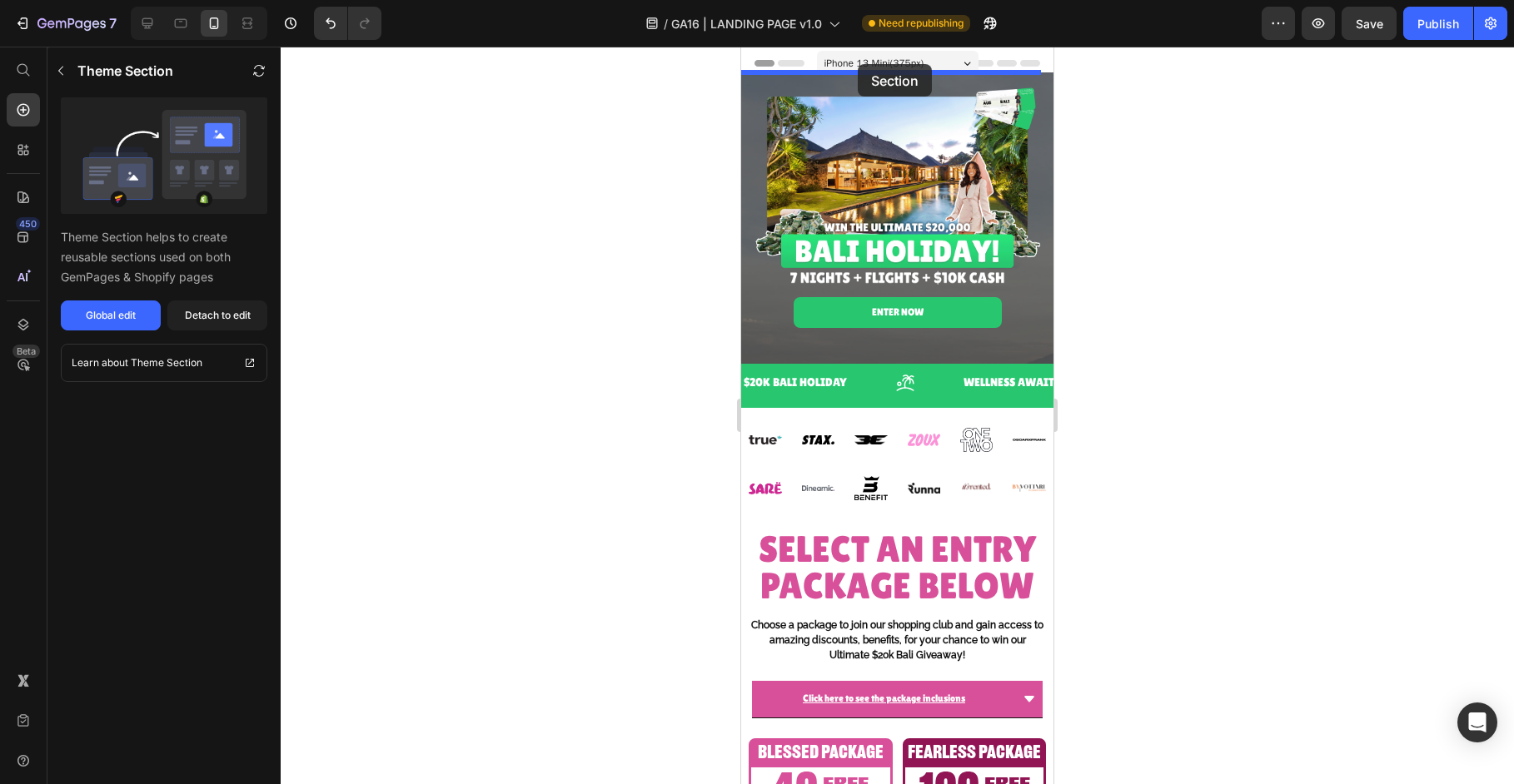 drag, startPoint x: 755, startPoint y: 410, endPoint x: 858, endPoint y: 64, distance: 361.00554 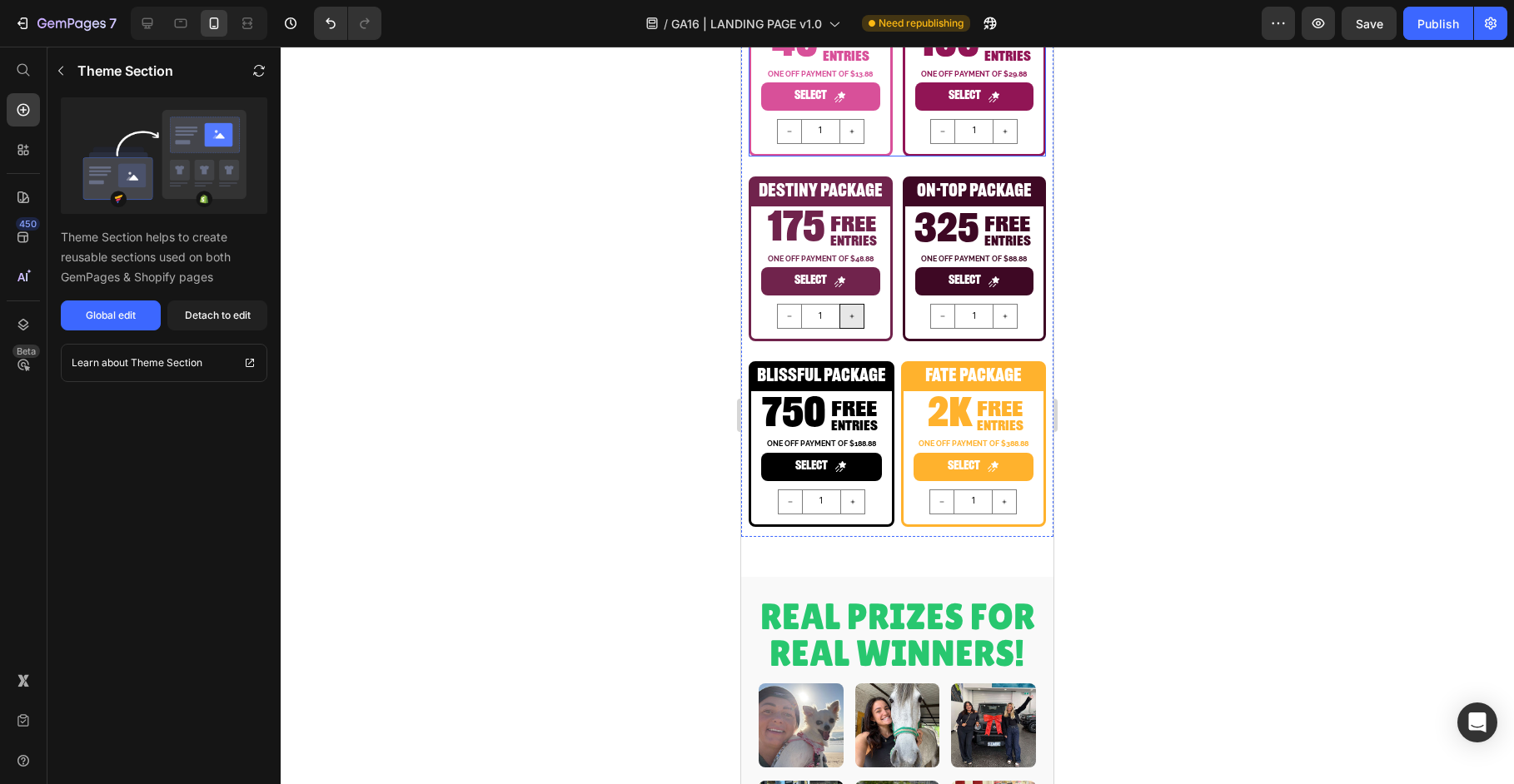 scroll, scrollTop: 899, scrollLeft: 0, axis: vertical 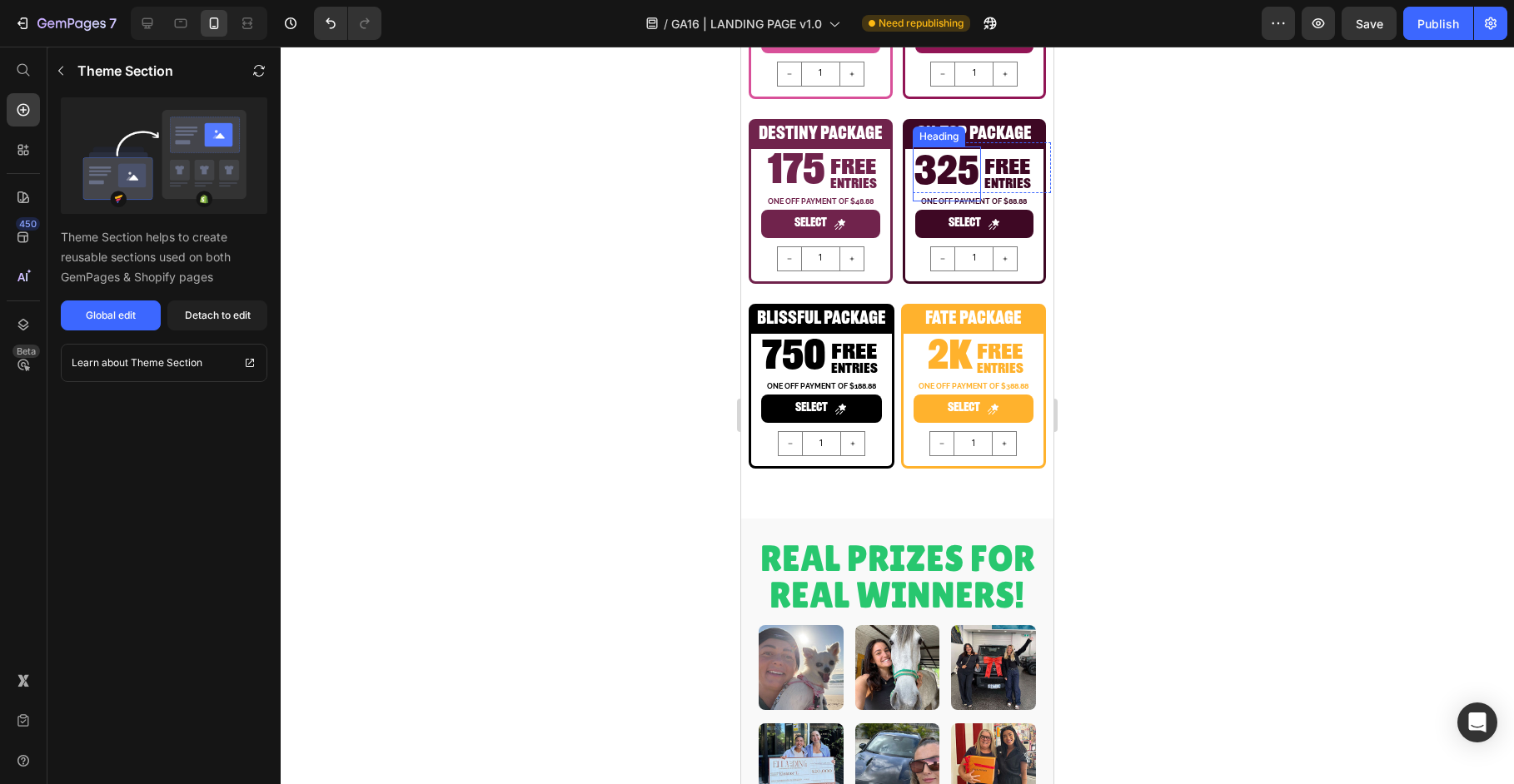 click on "325" at bounding box center [947, 174] 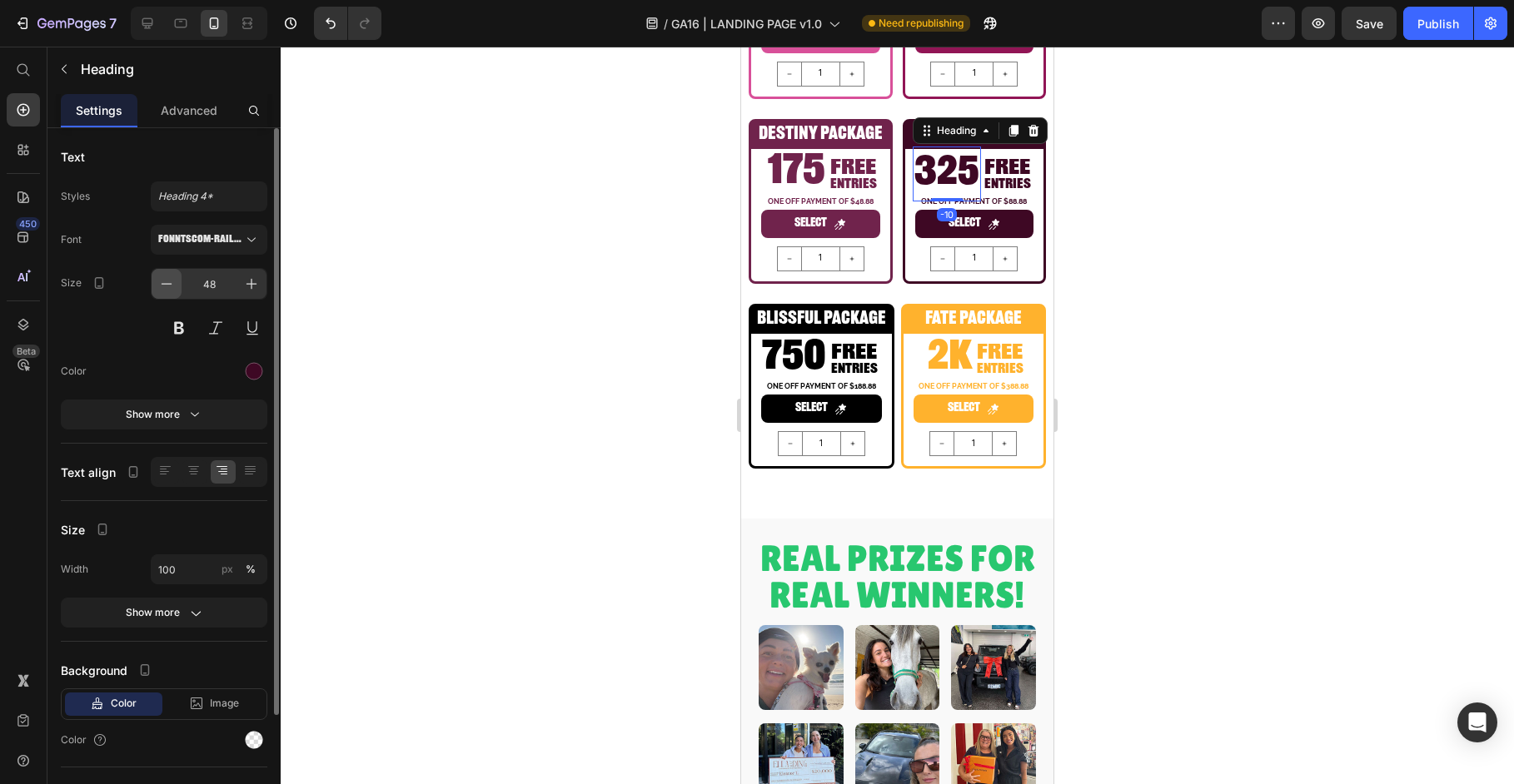 click 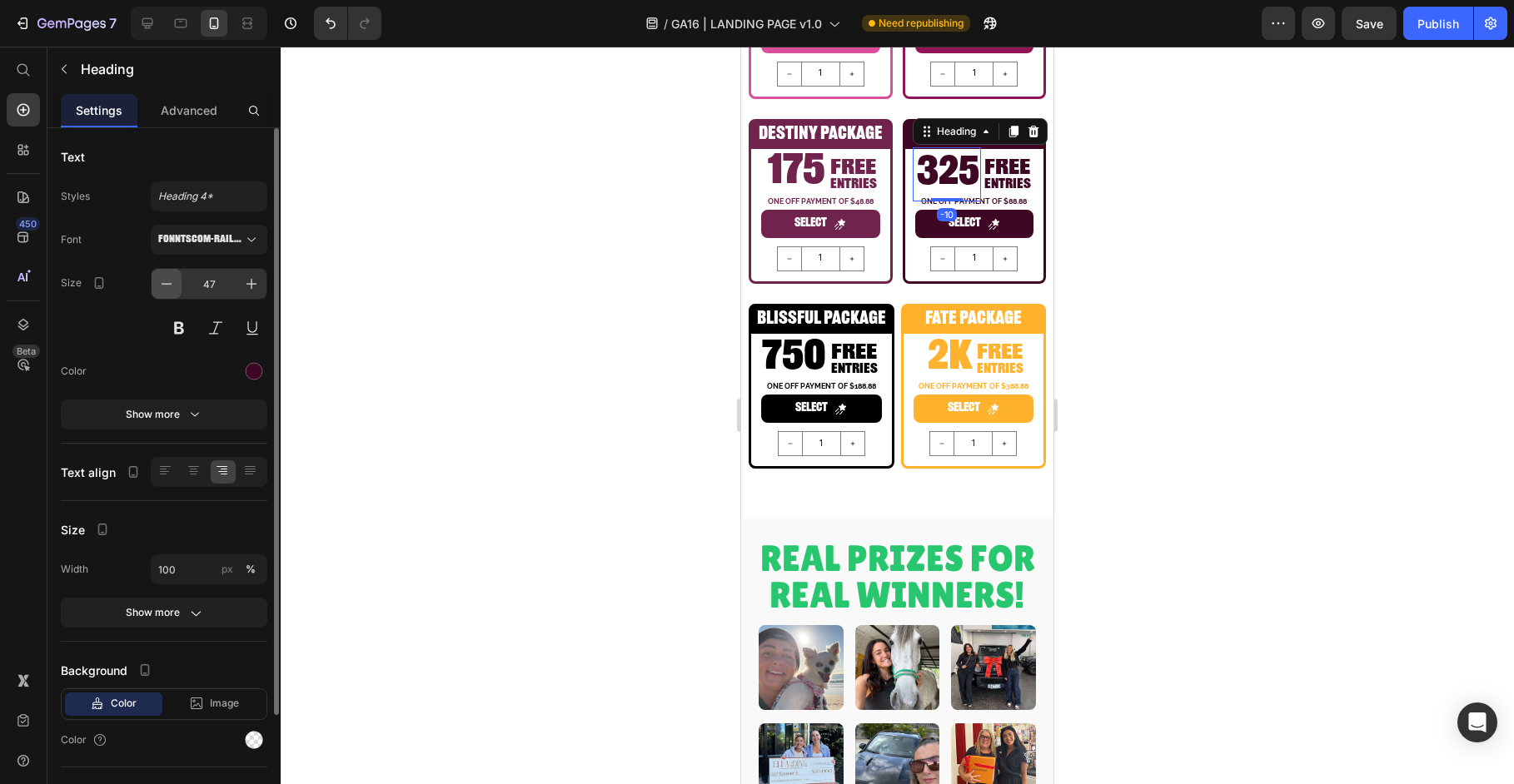 click 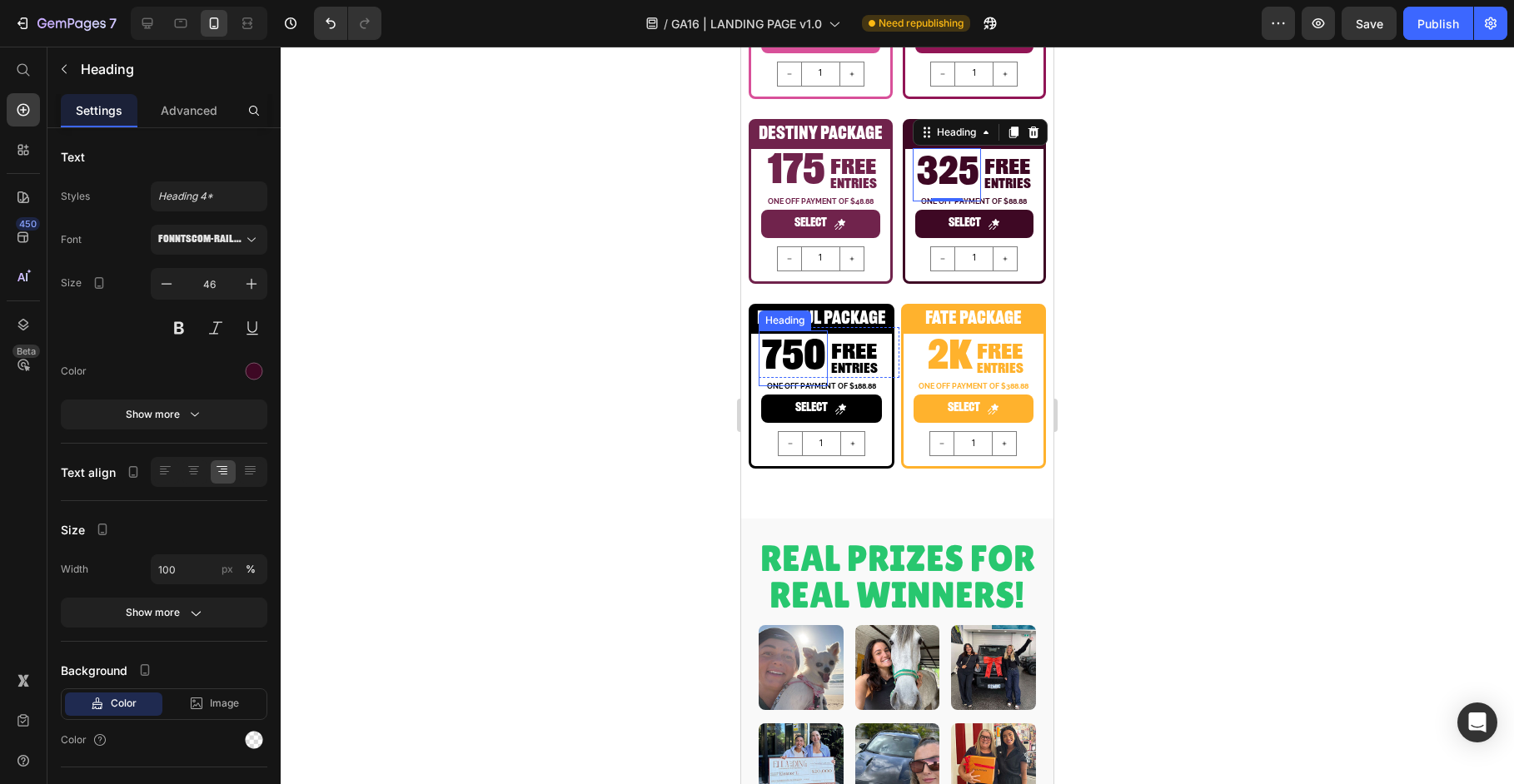 click on "750" at bounding box center [793, 359] 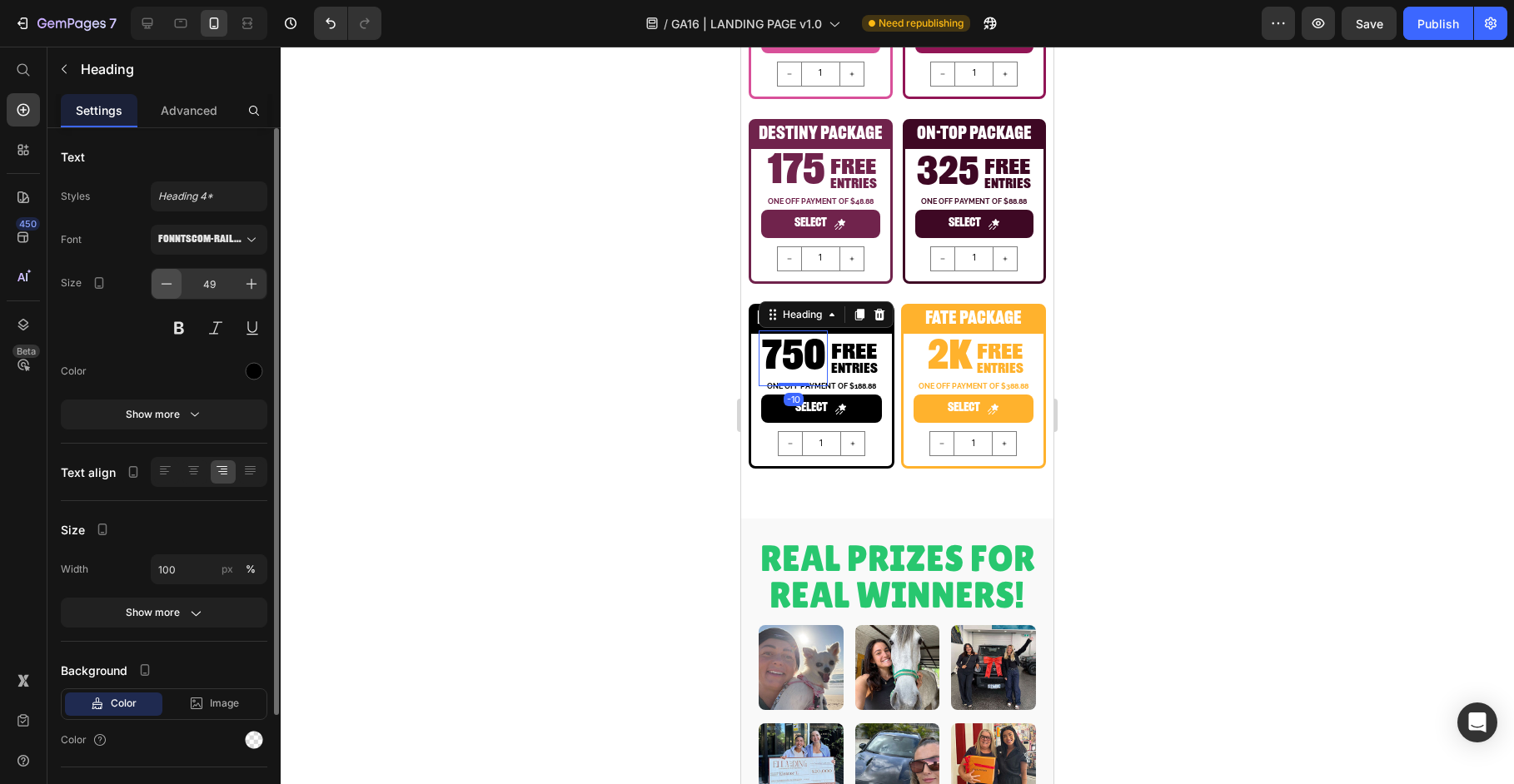 click 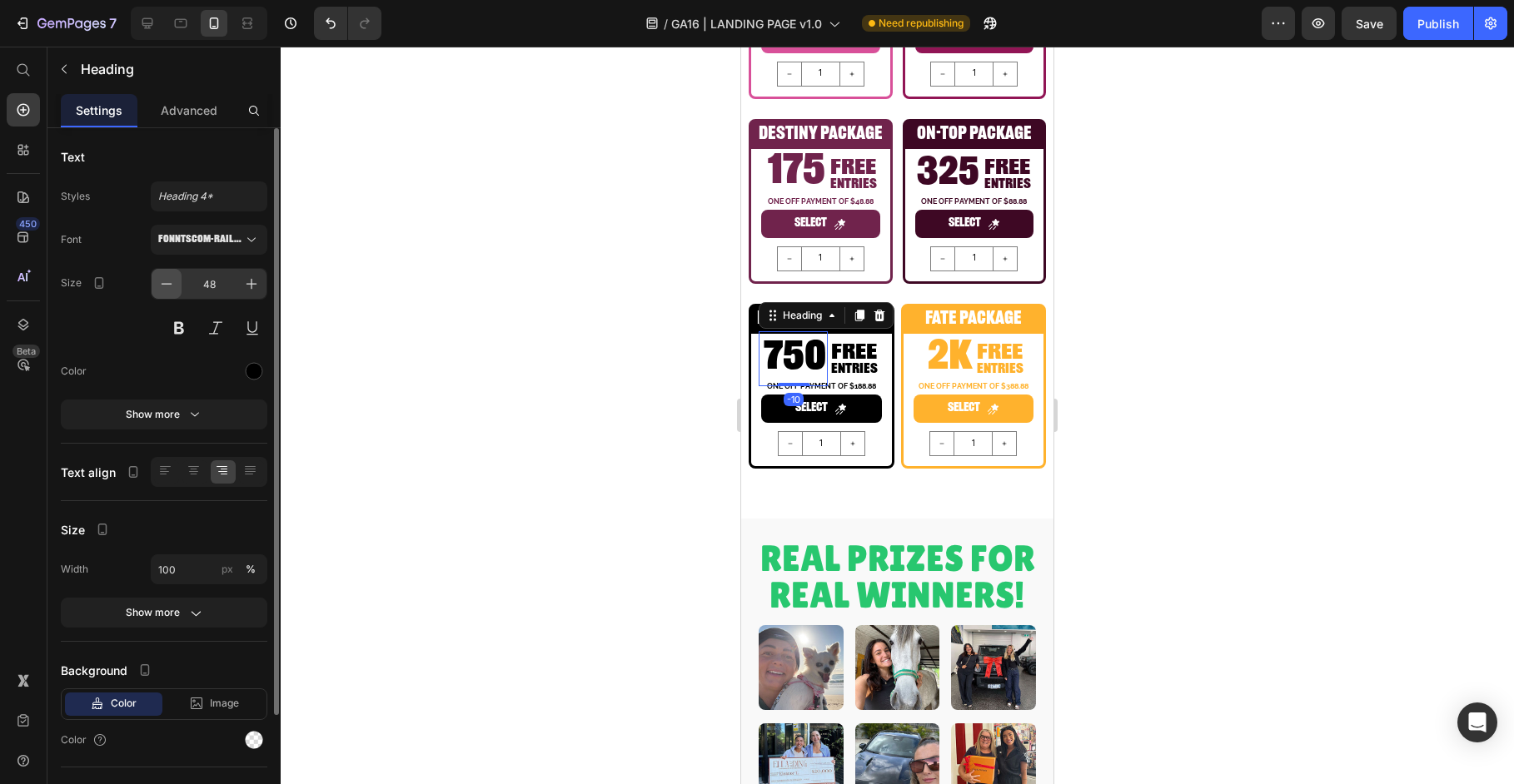 click 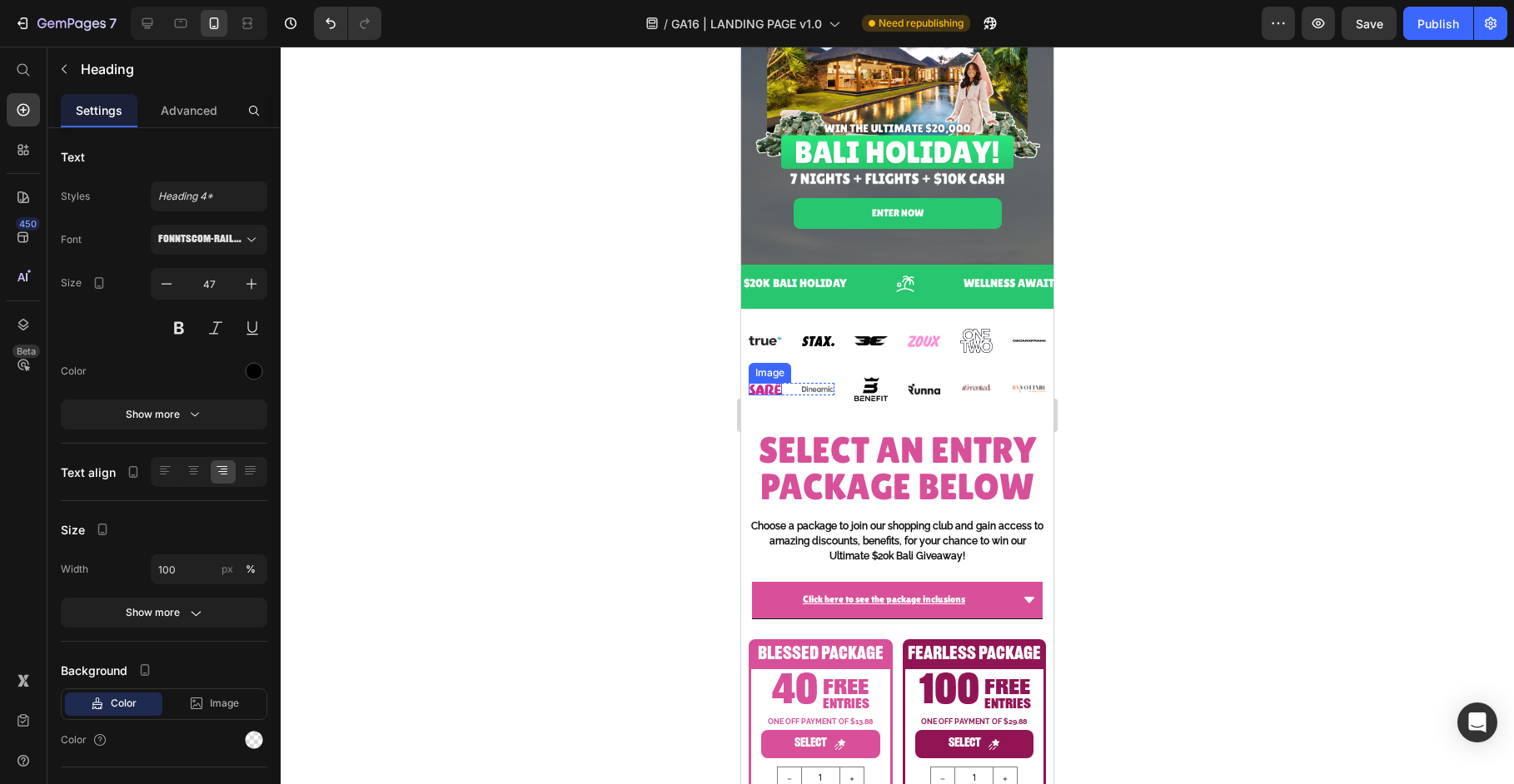 scroll, scrollTop: 0, scrollLeft: 0, axis: both 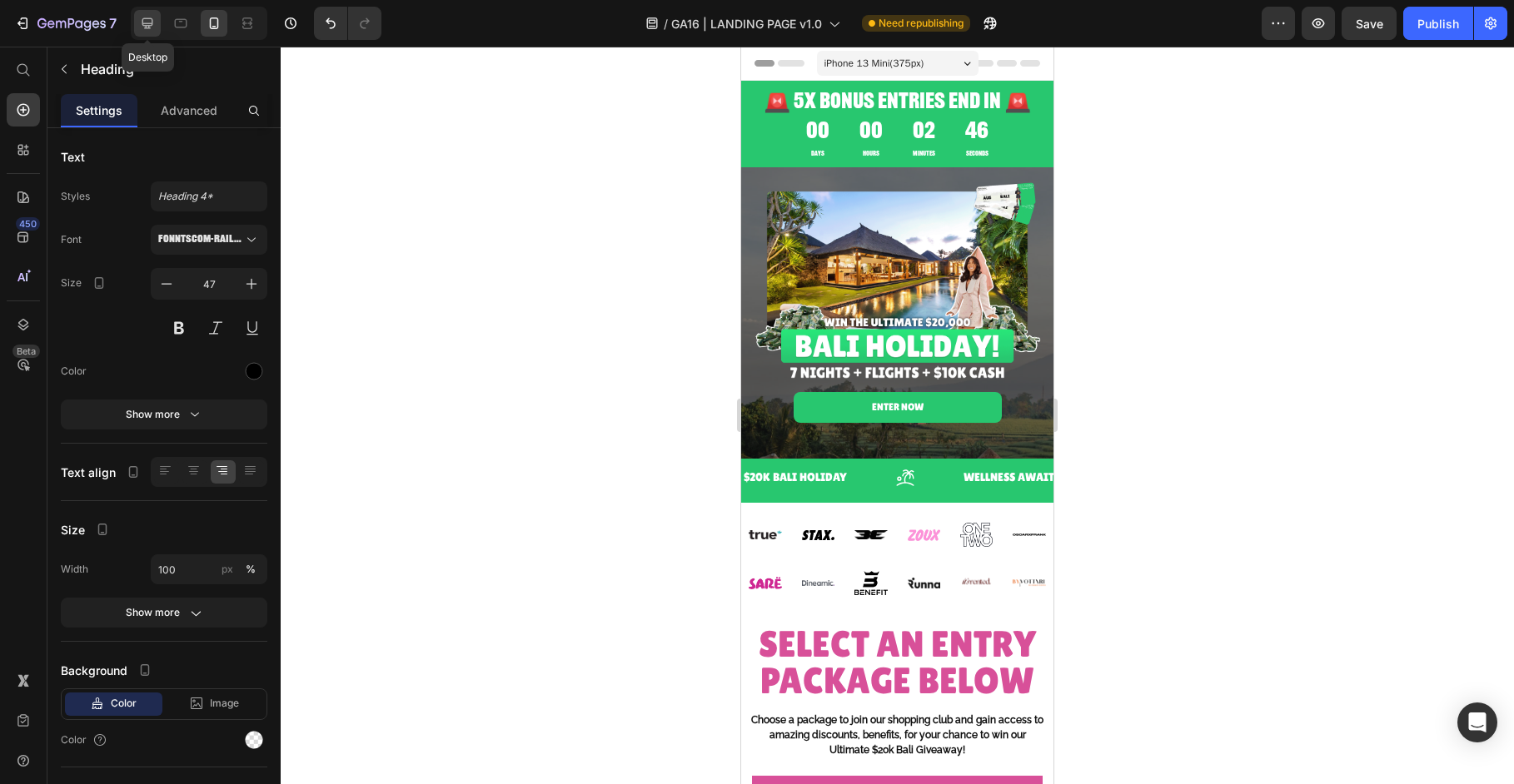 click 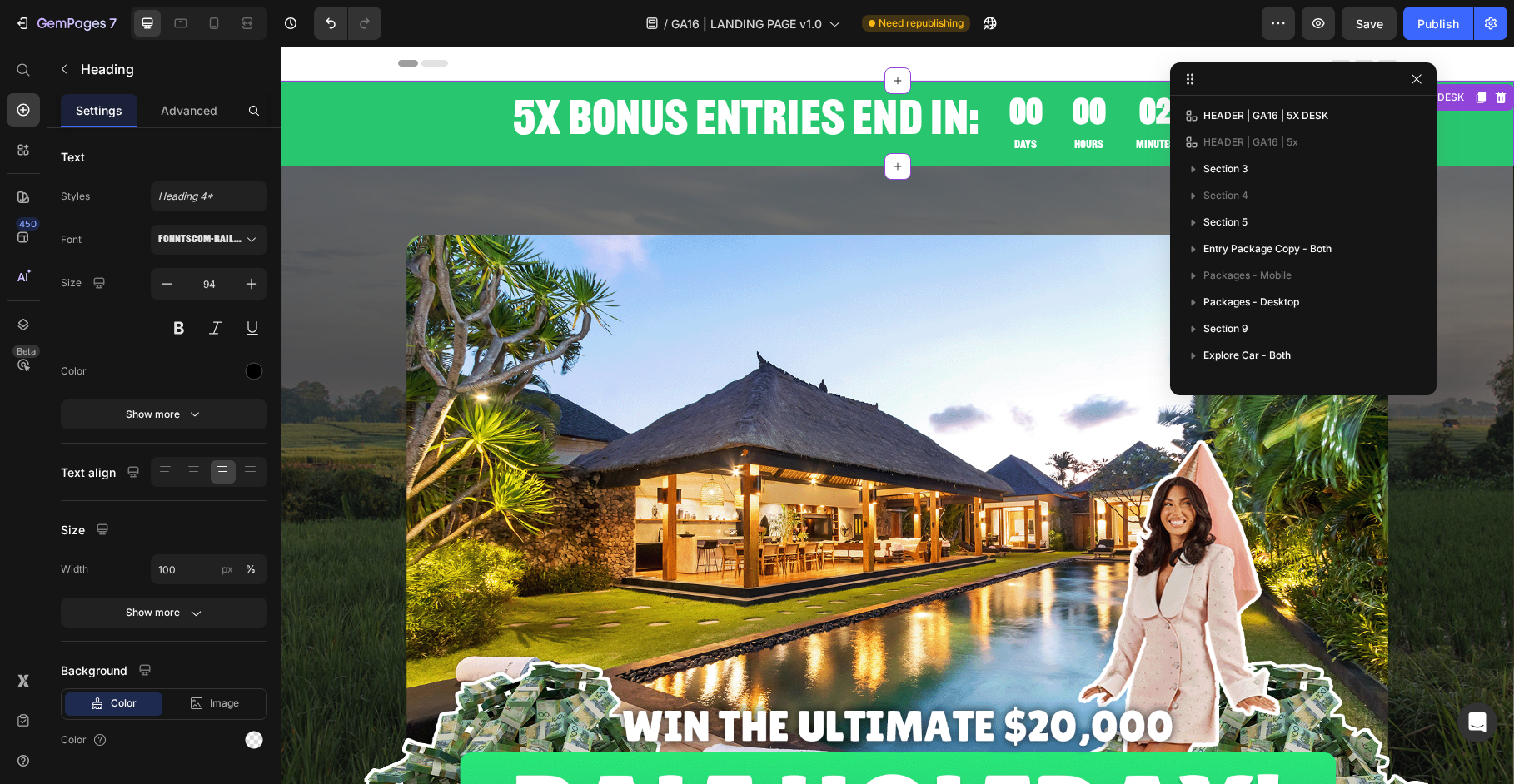 click on "5X BONUS ENTRIES END IN:" at bounding box center (690, 122) 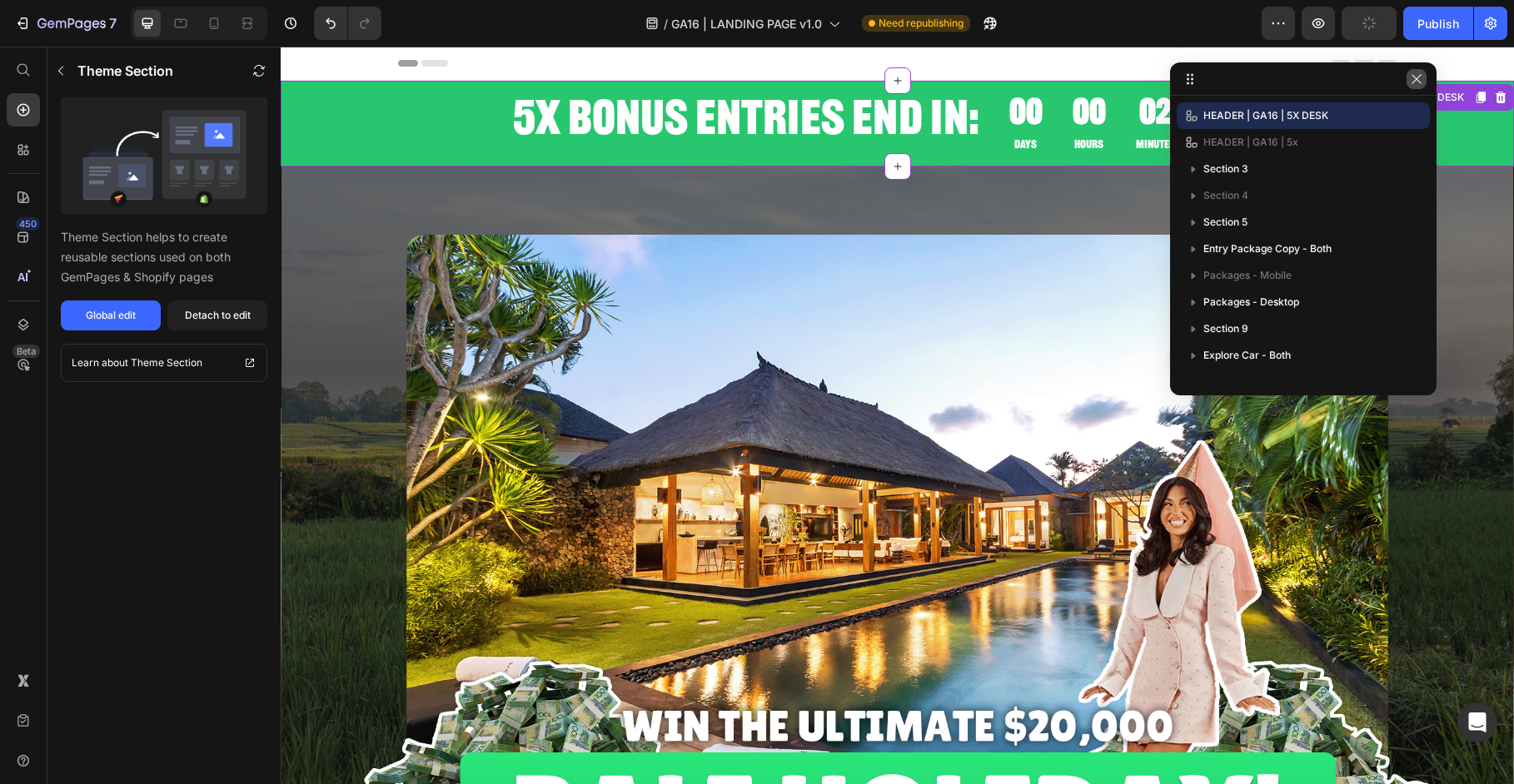 drag, startPoint x: 1422, startPoint y: 79, endPoint x: 947, endPoint y: 59, distance: 475.42087 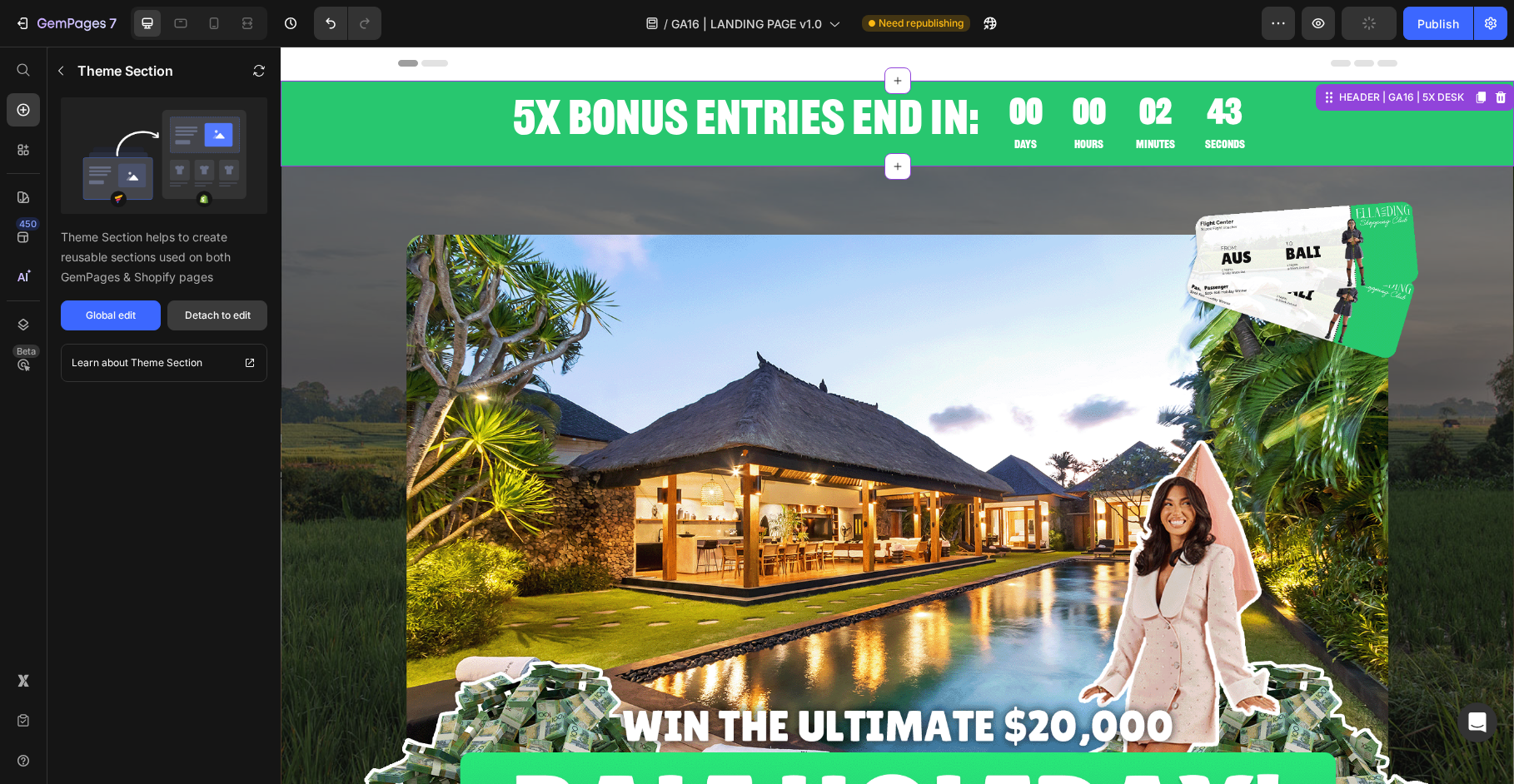 click on "Detach to edit" at bounding box center (217, 315) 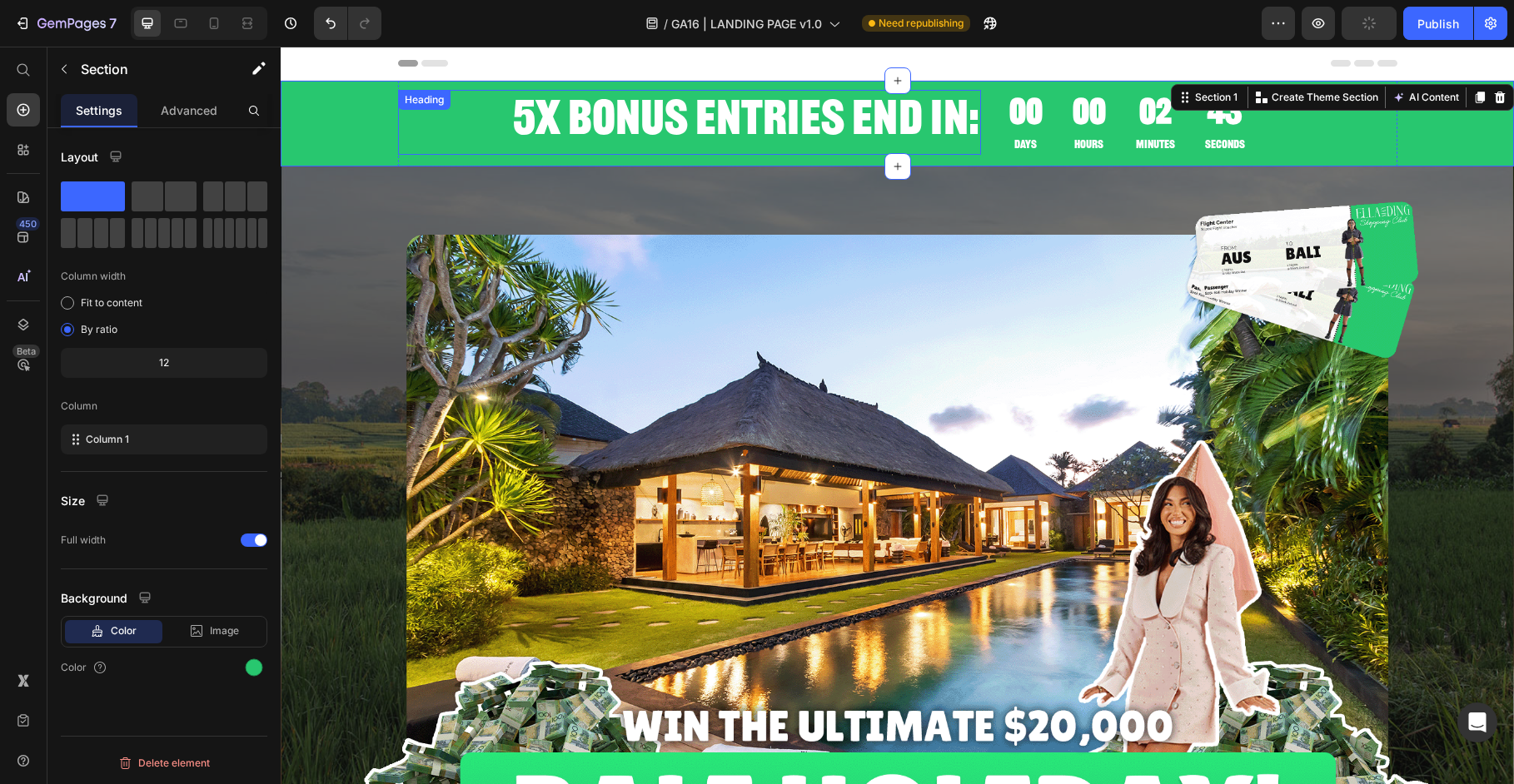 click on "5X BONUS ENTRIES END IN:" at bounding box center [690, 122] 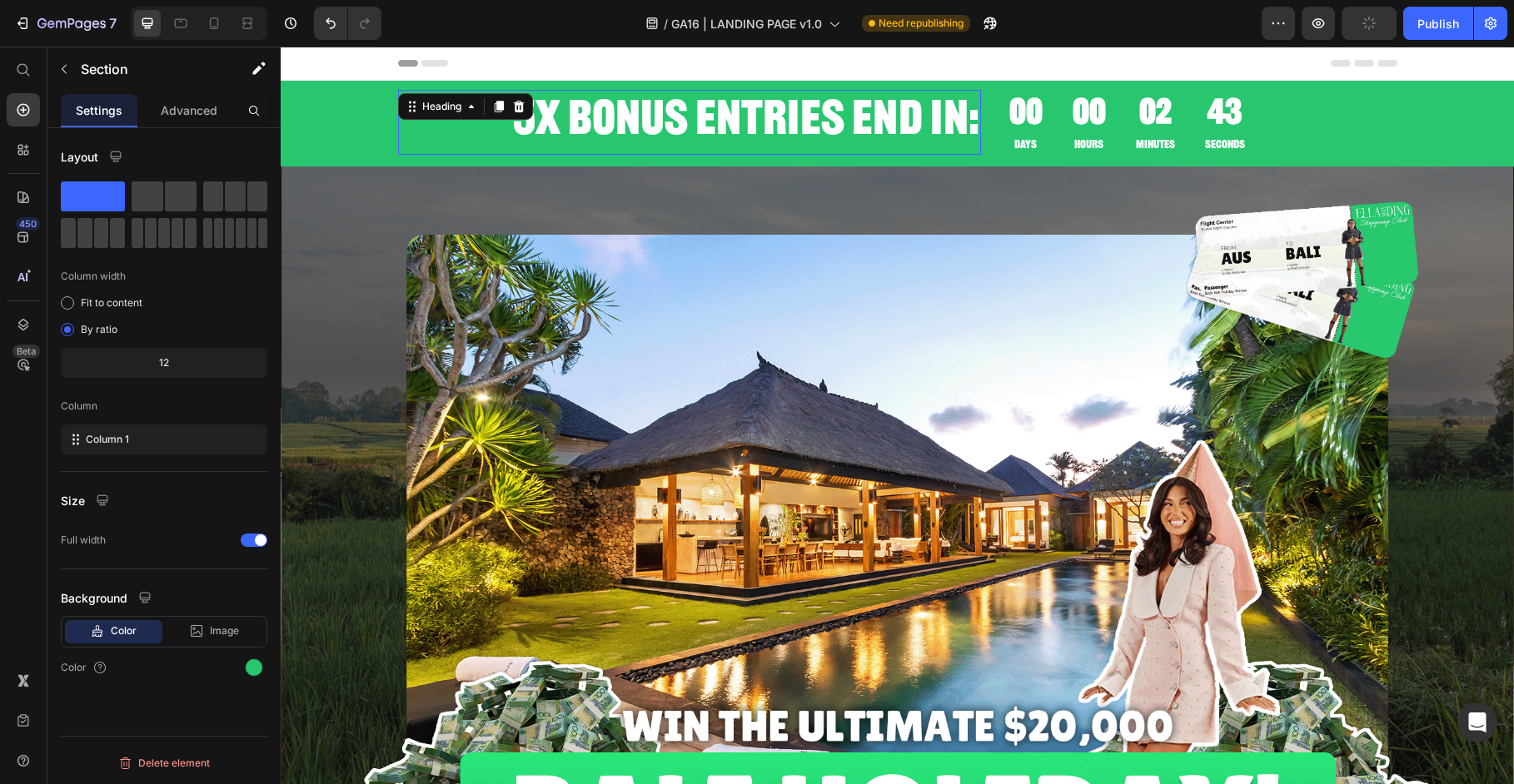 click on "5X BONUS ENTRIES END IN:" at bounding box center (690, 122) 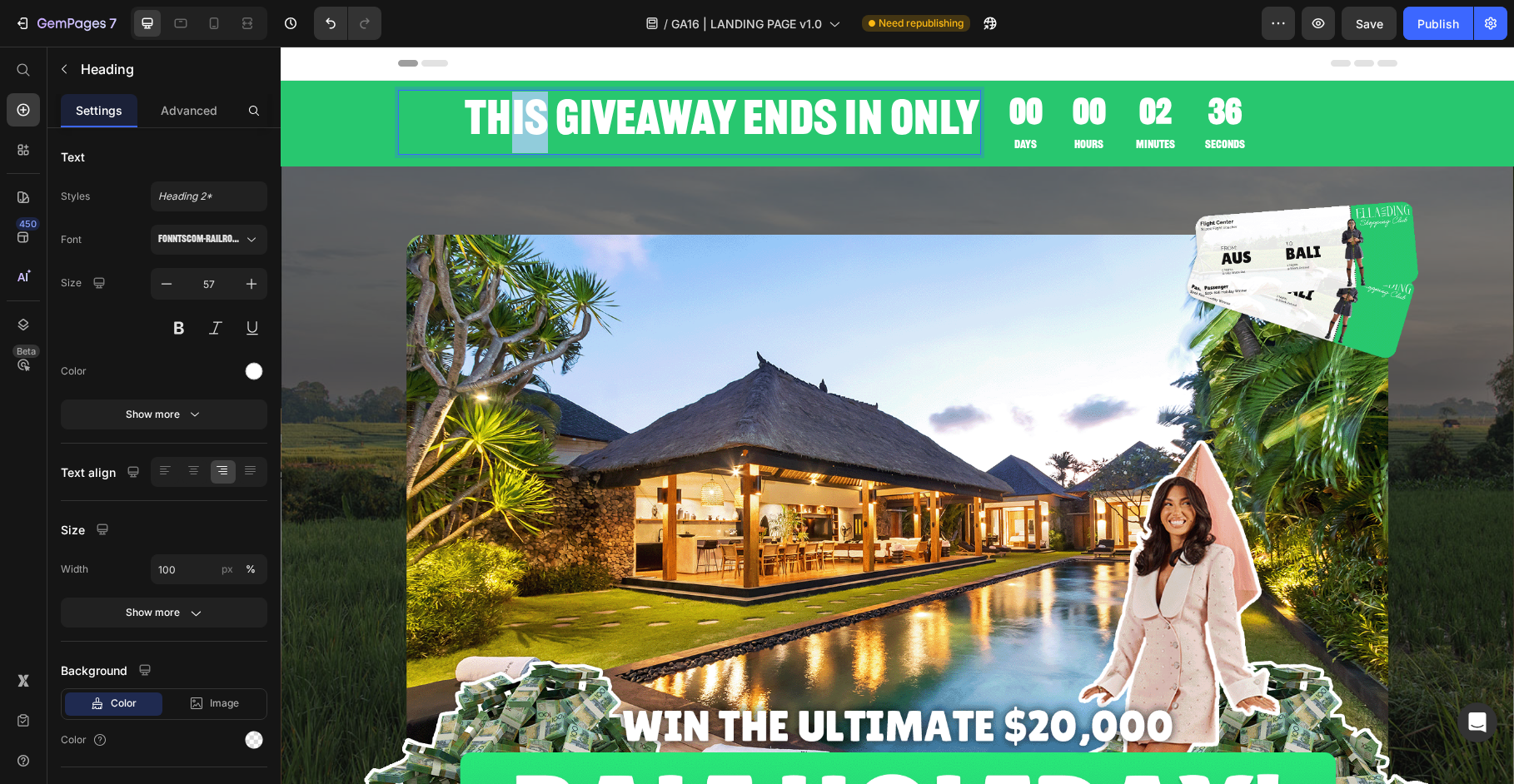 drag, startPoint x: 527, startPoint y: 132, endPoint x: 507, endPoint y: 132, distance: 20 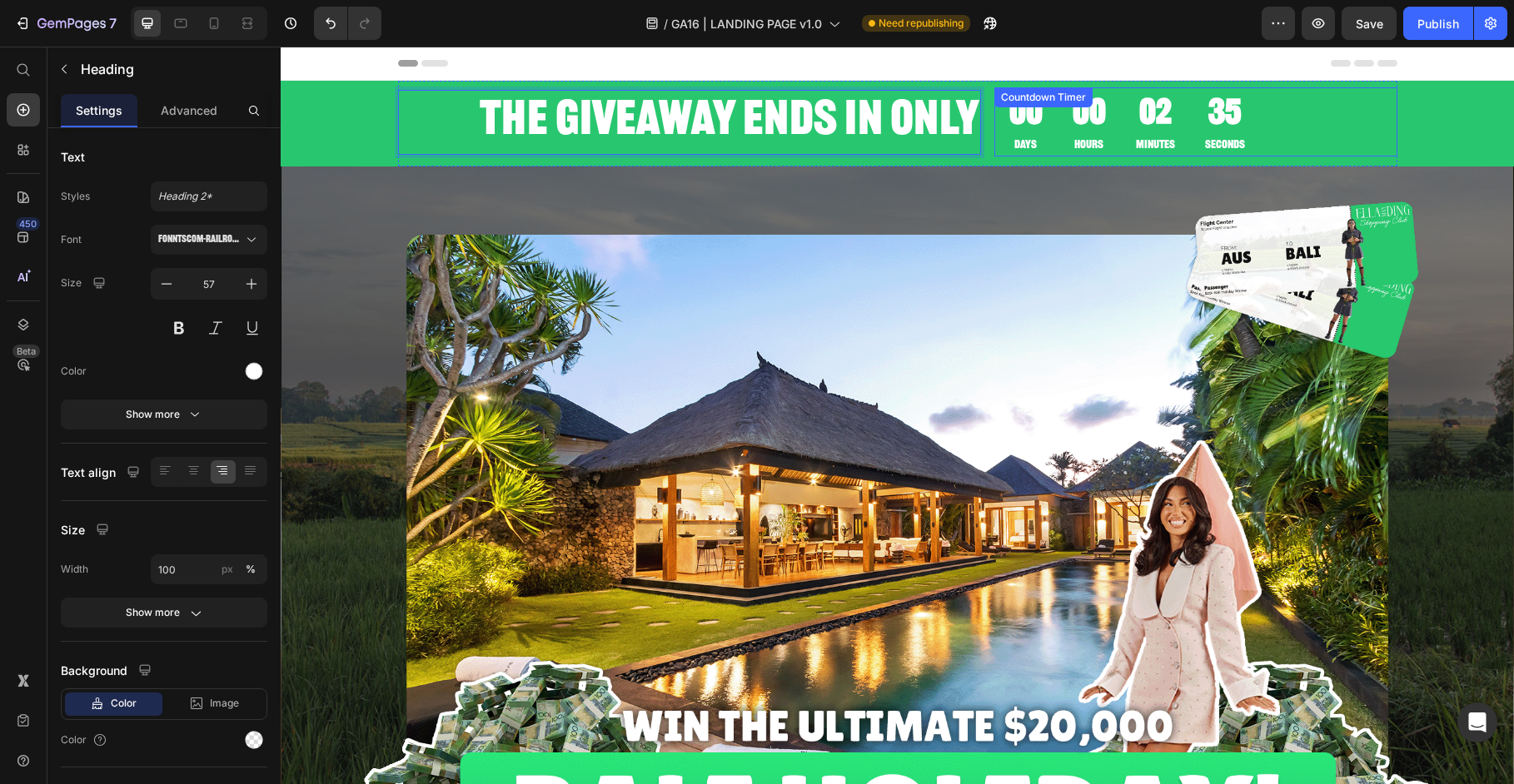 click on "00" at bounding box center (1026, 114) 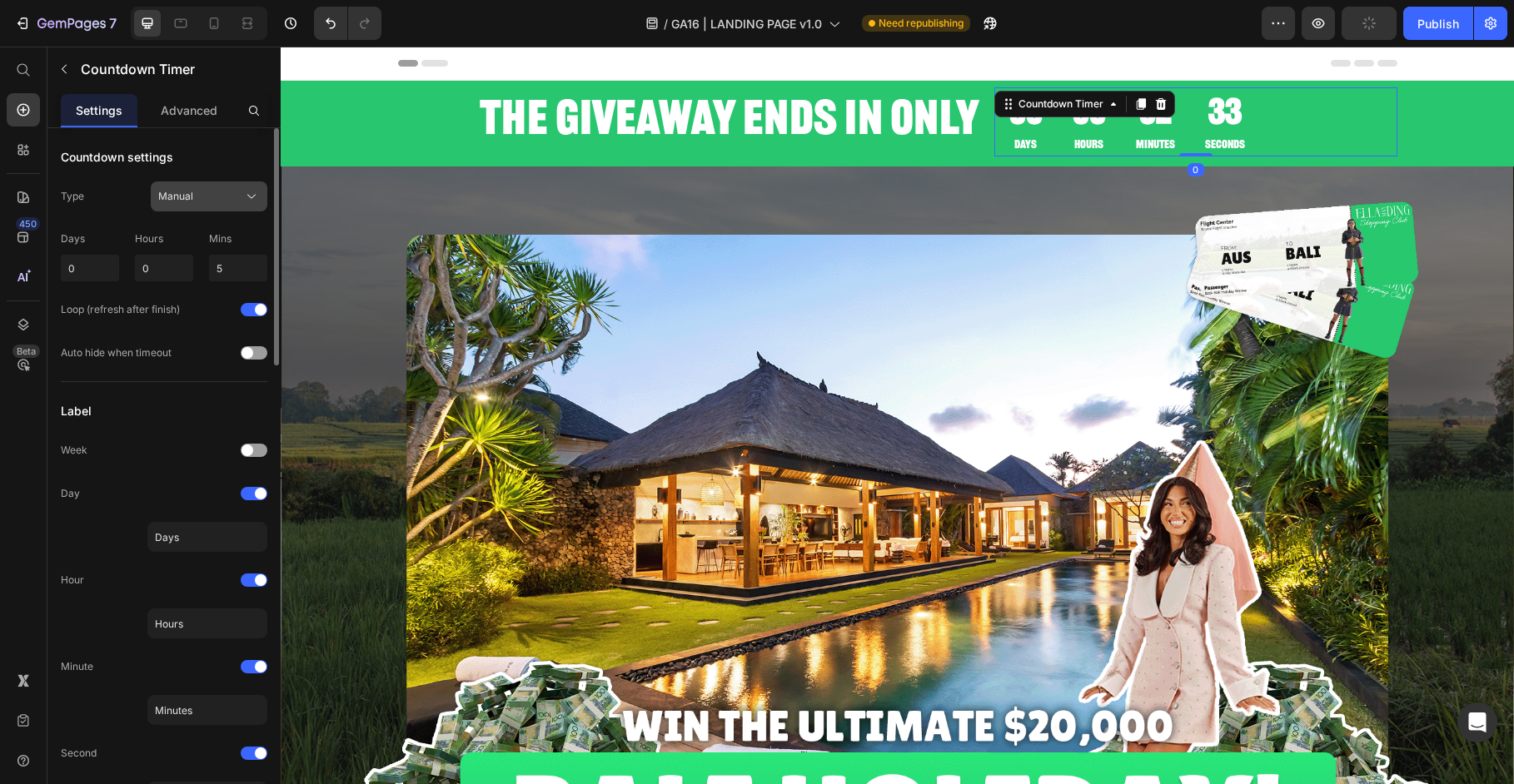 click on "Manual" 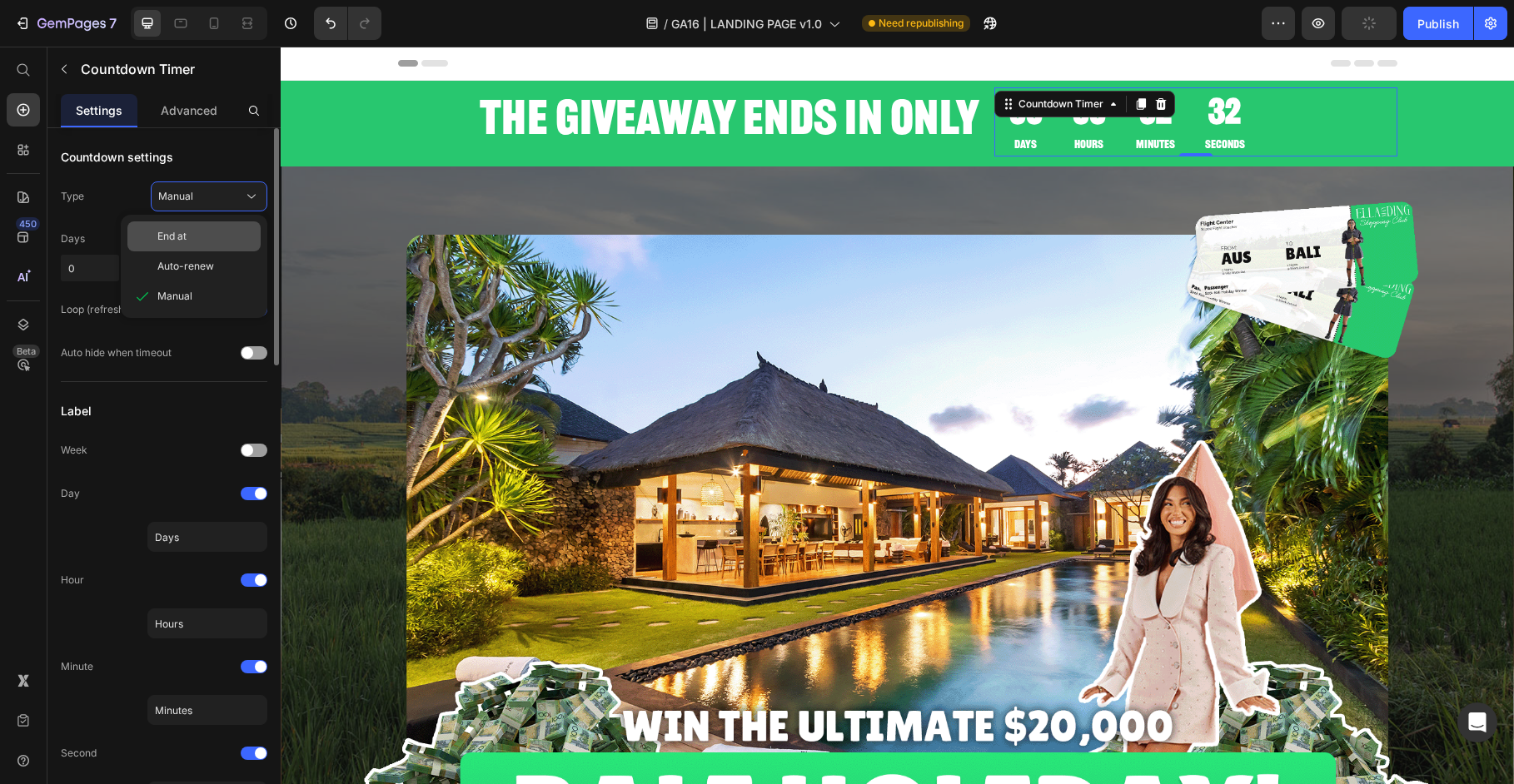 click on "End at" at bounding box center [206, 236] 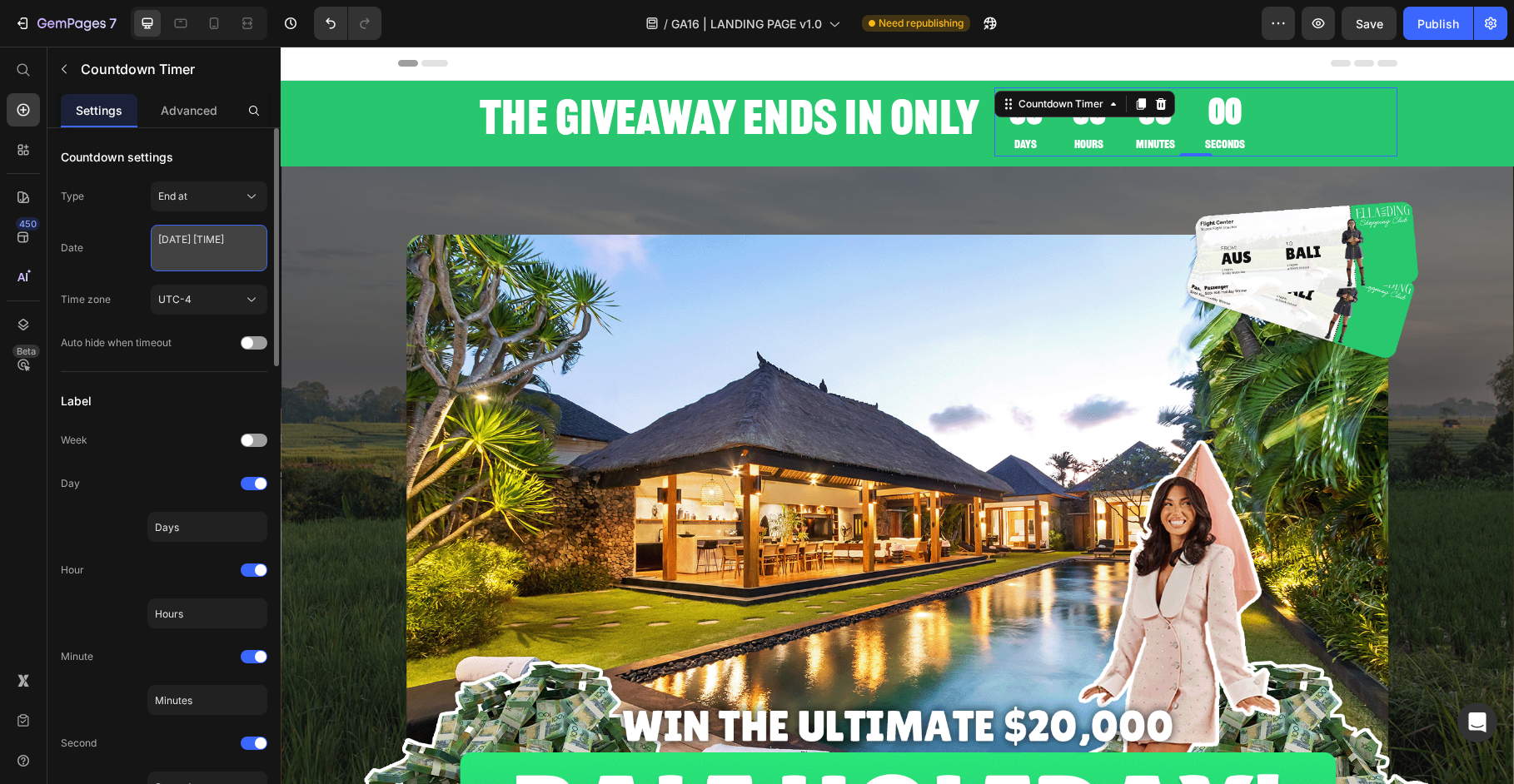 select on "18" 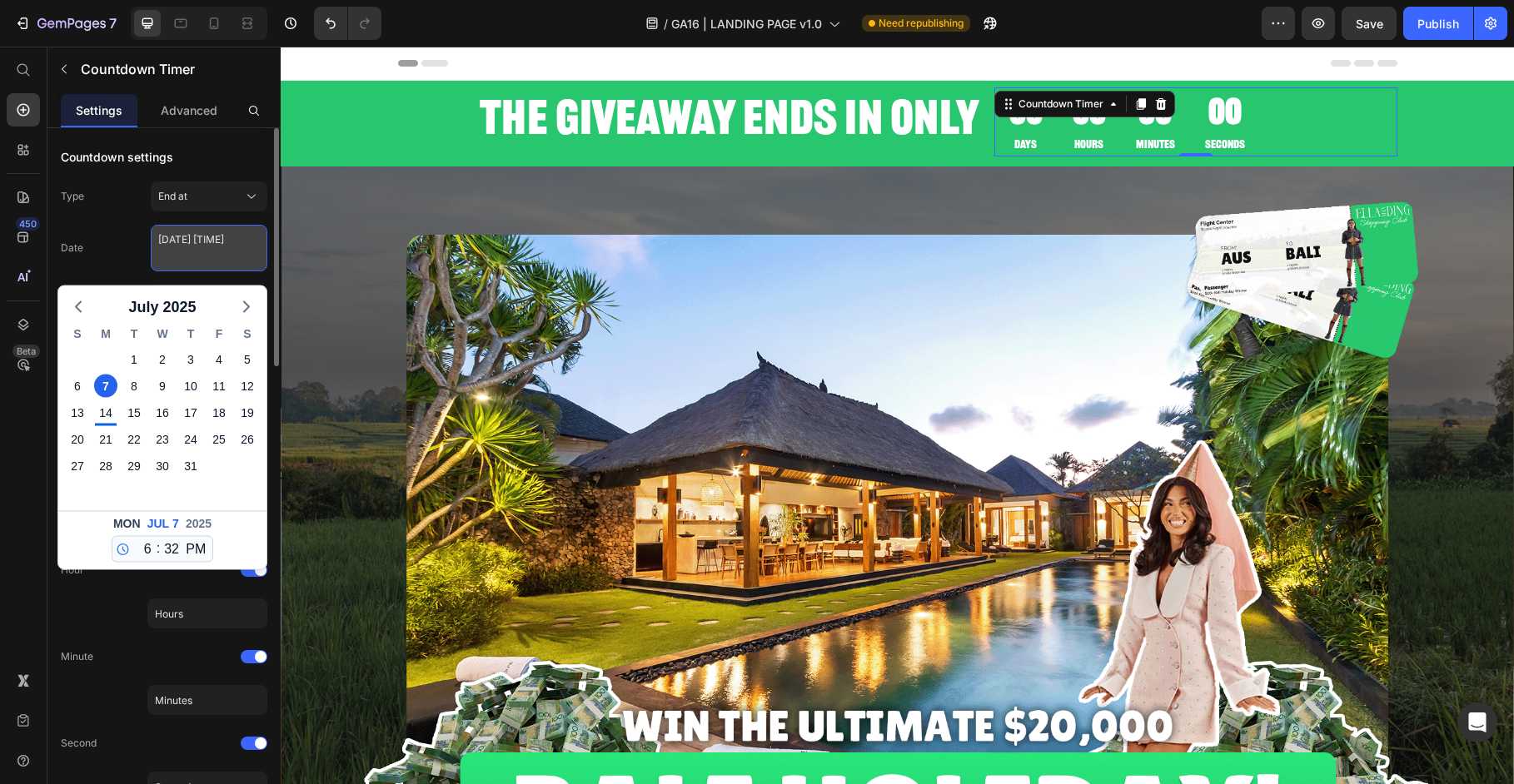 click on "[DATE] [TIME]" at bounding box center [209, 248] 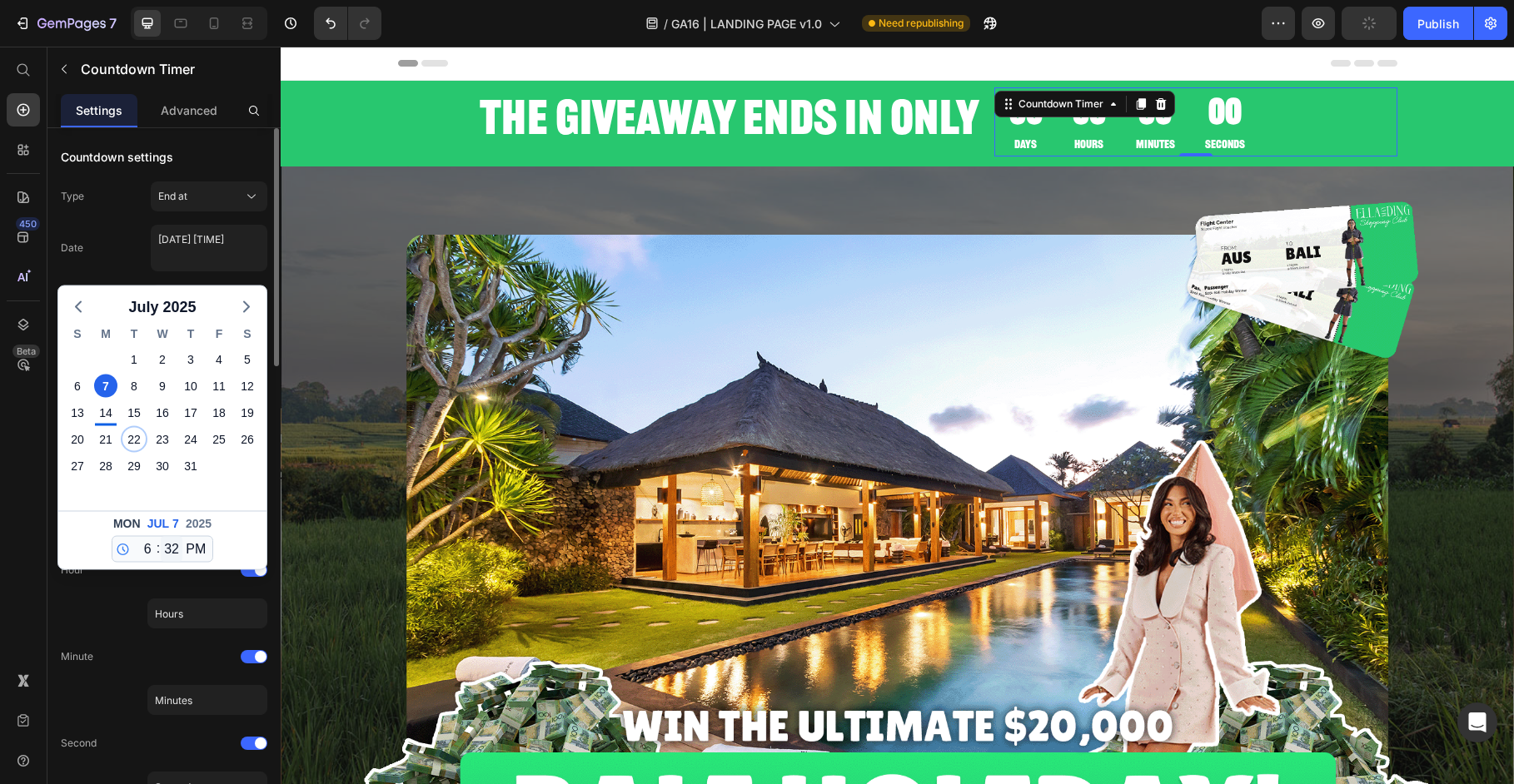 click on "22" 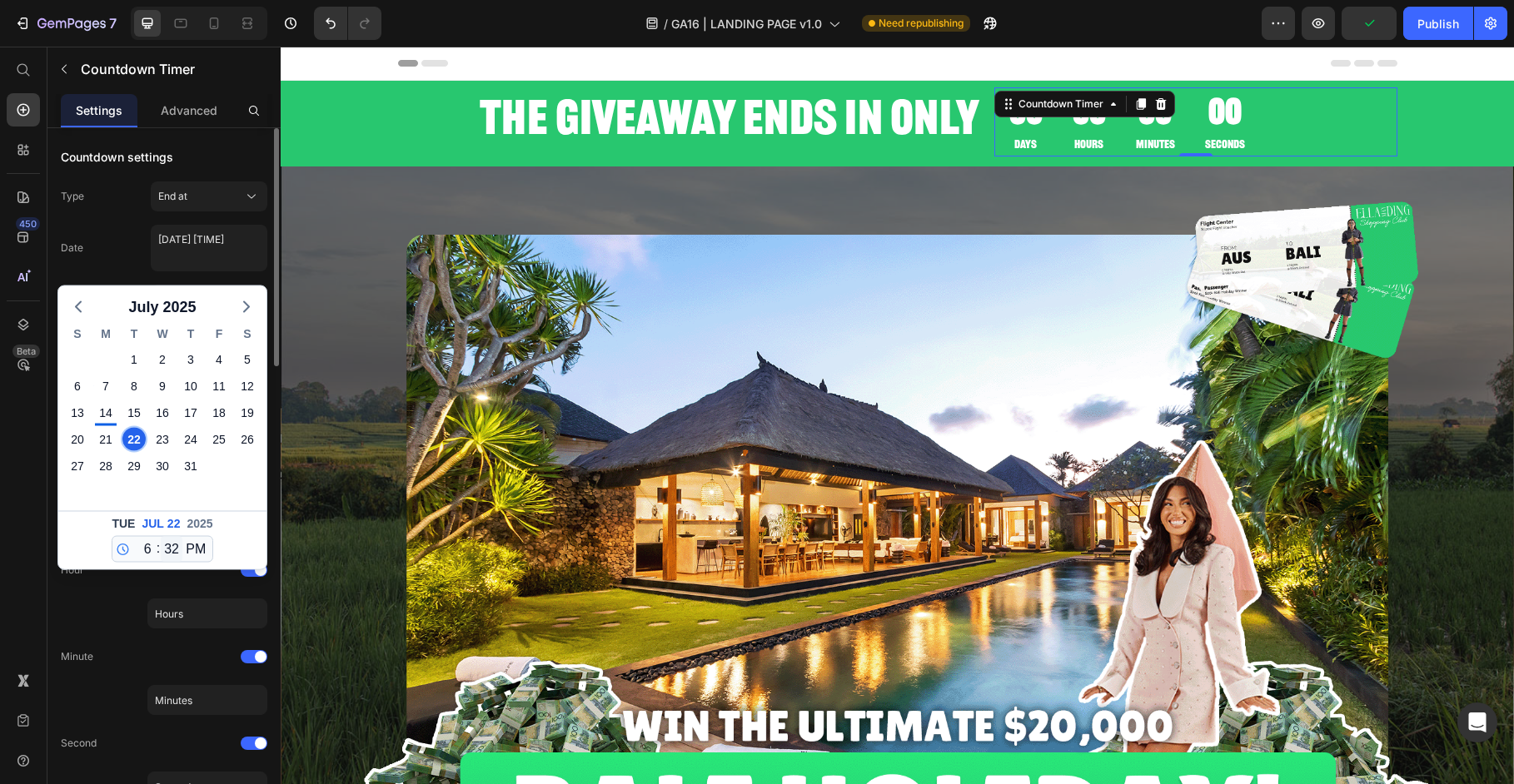 type on "[DATE] [TIME]" 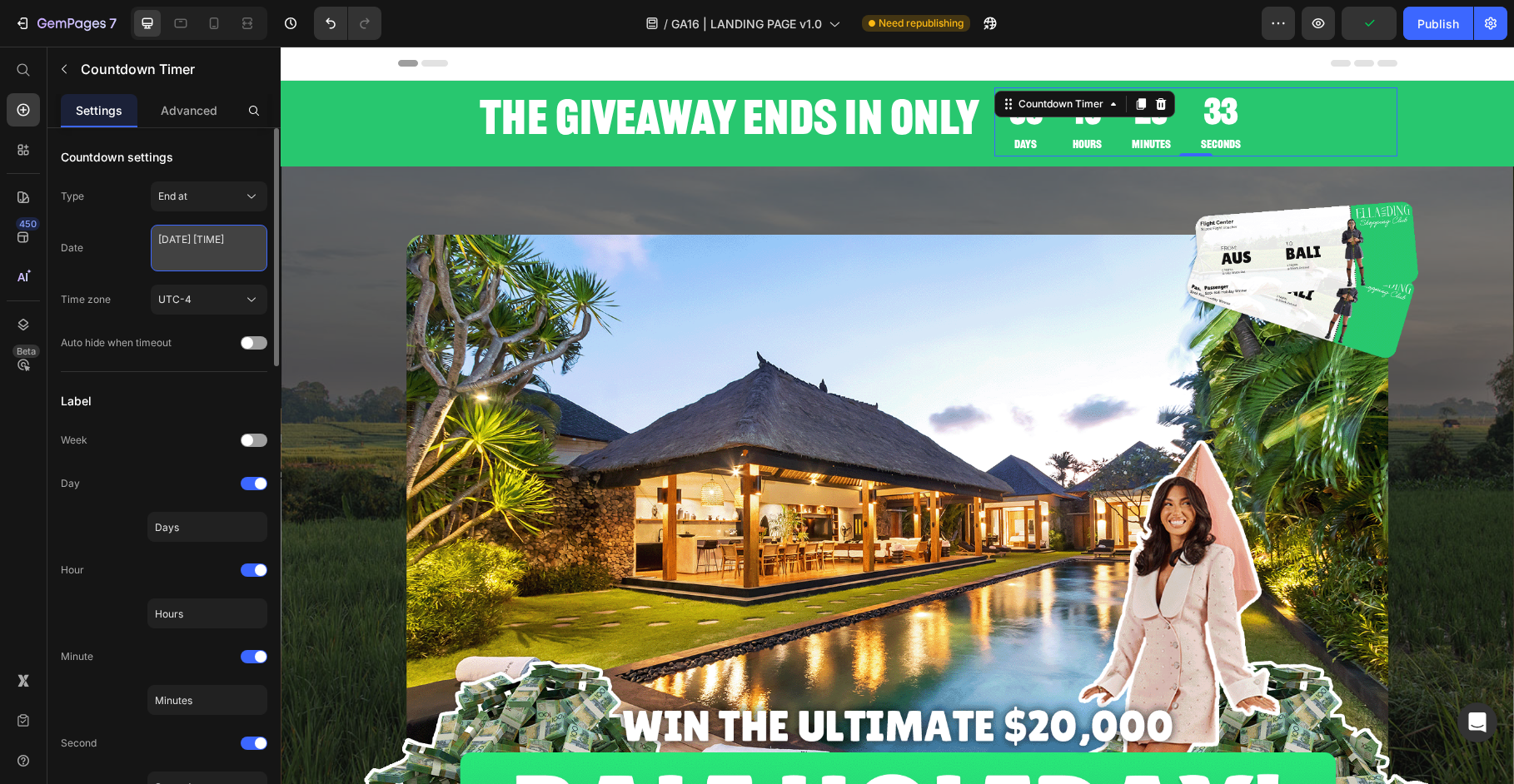 click on "[DATE] [TIME]" at bounding box center [209, 248] 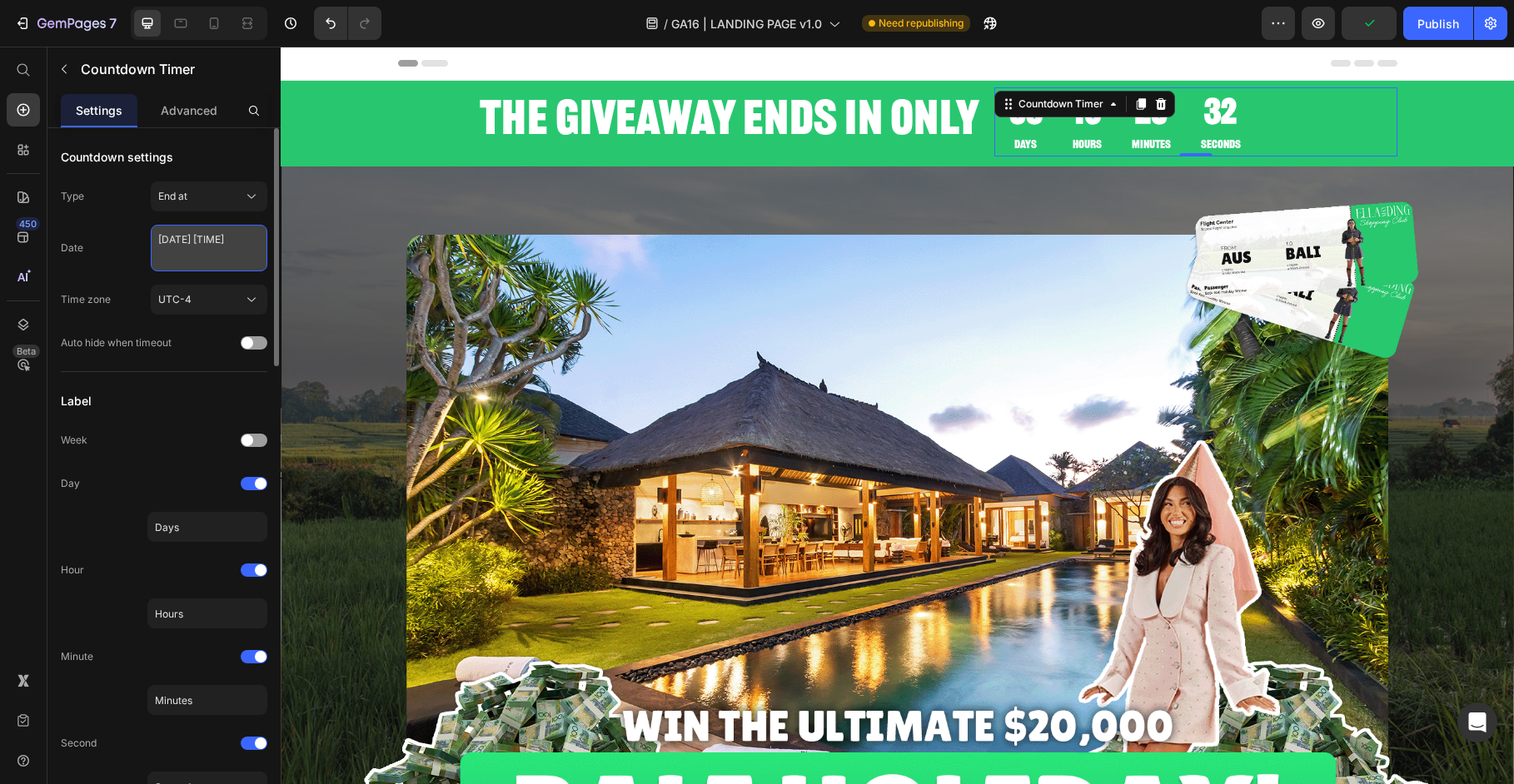 select on "18" 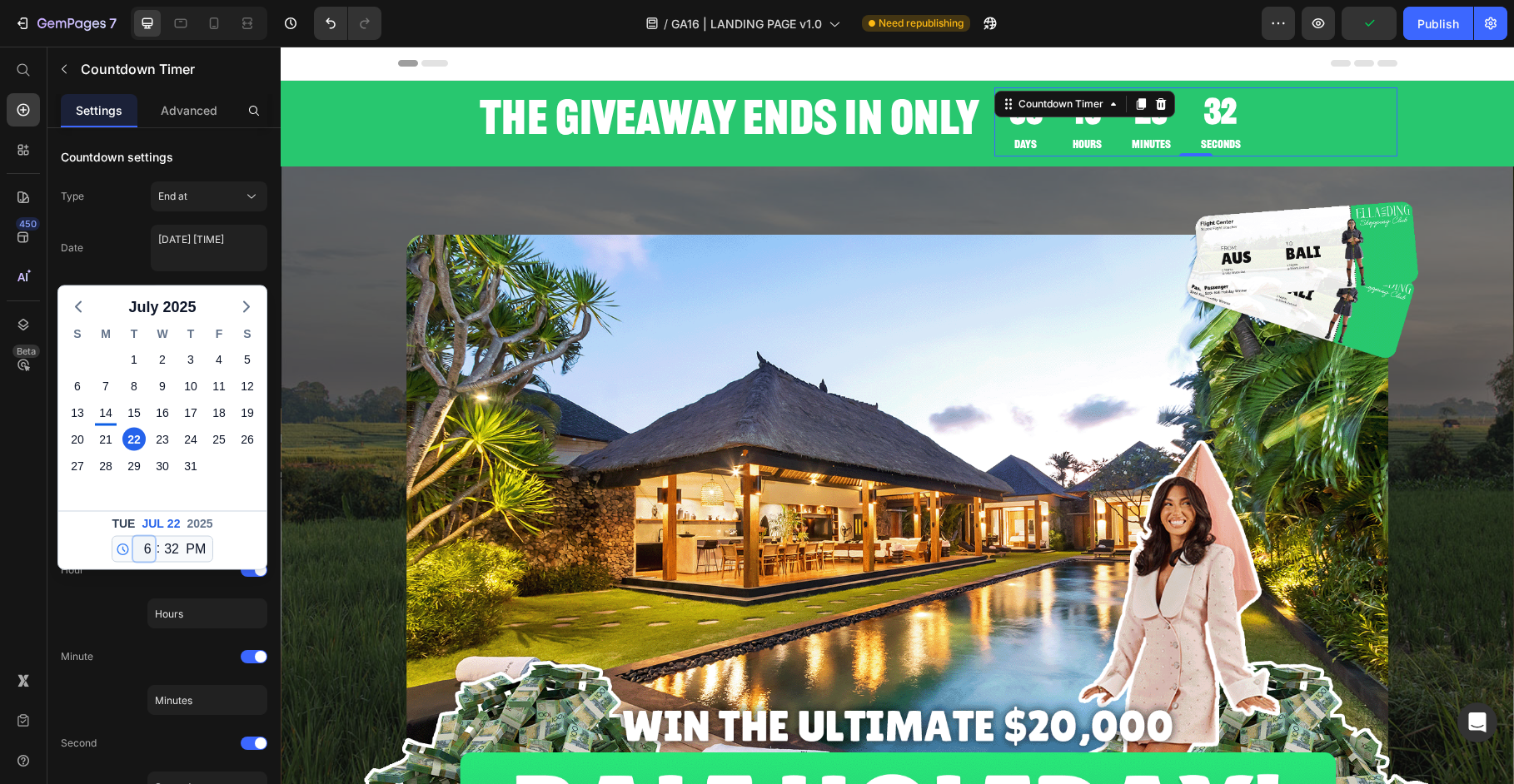 click on "12 1 2 3 4 5 6 7 8 9 10 11" at bounding box center (144, 549) 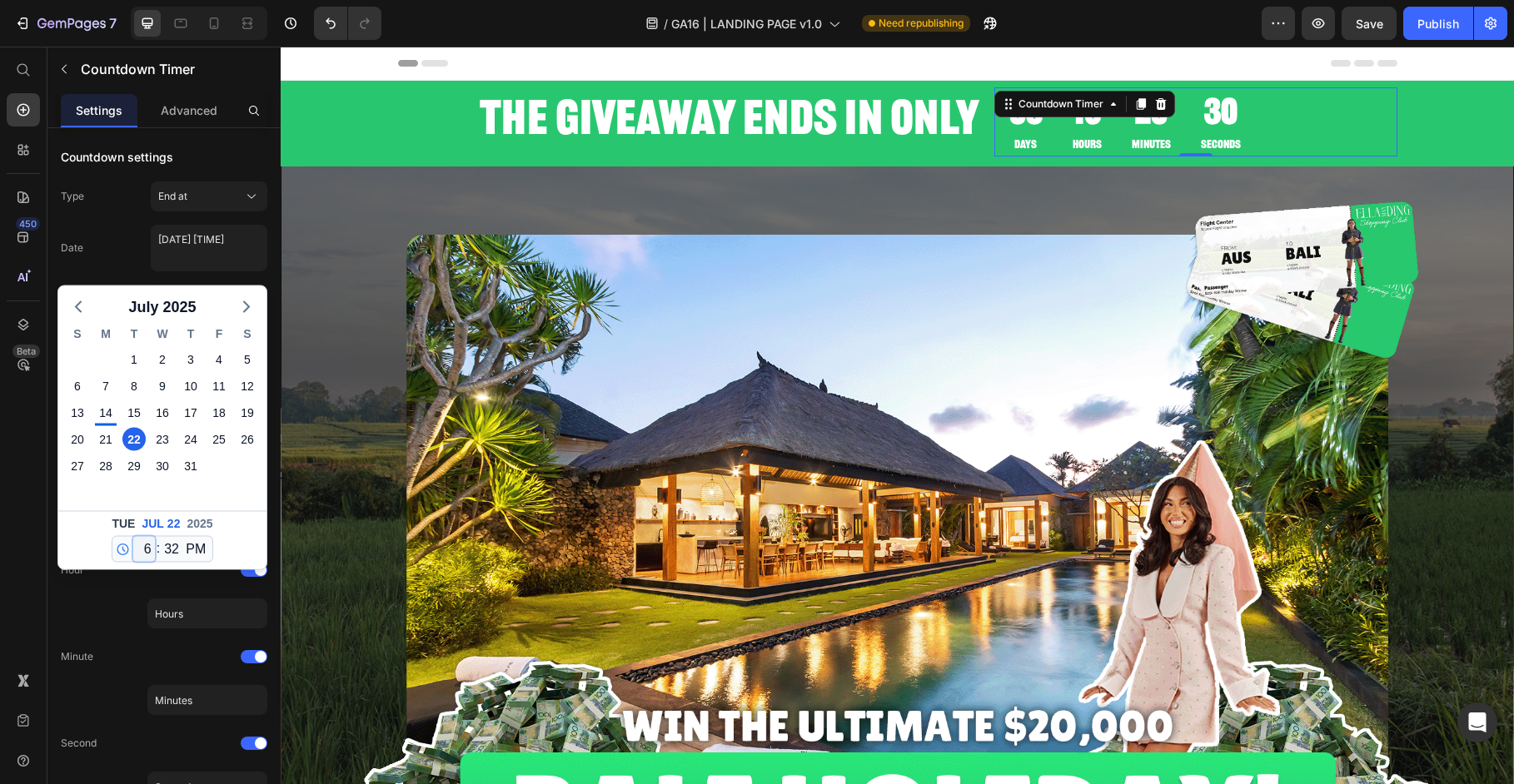 select on "20" 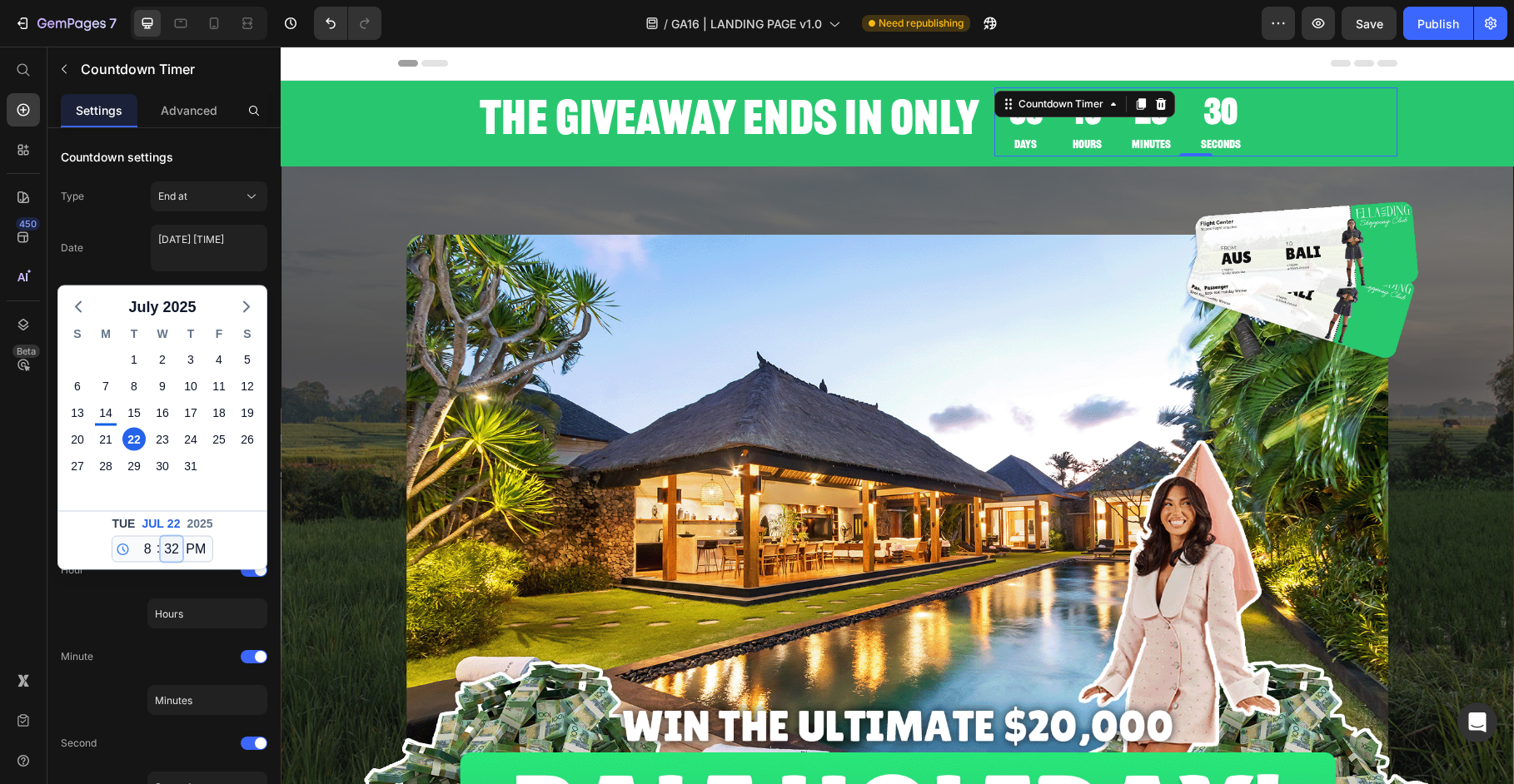 type on "[DATE] [TIME]" 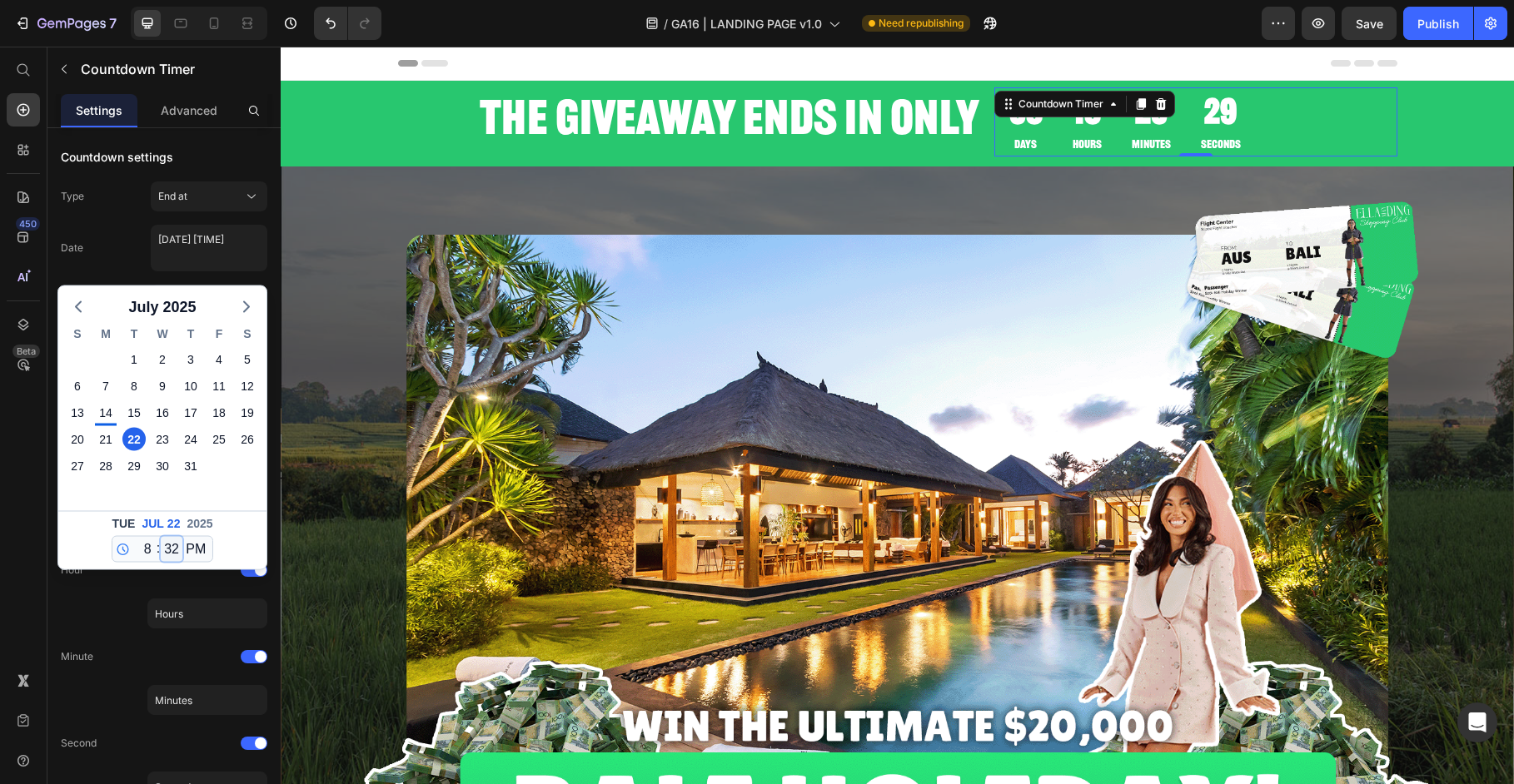click on "00 01 02 03 04 05 06 07 08 09 10 11 12 13 14 15 16 17 18 19 20 21 22 23 24 25 26 27 28 29 30 31 32 33 34 35 36 37 38 39 40 41 42 43 44 45 46 47 48 49 50 51 52 53 54 55 56 57 58 59" at bounding box center (172, 549) 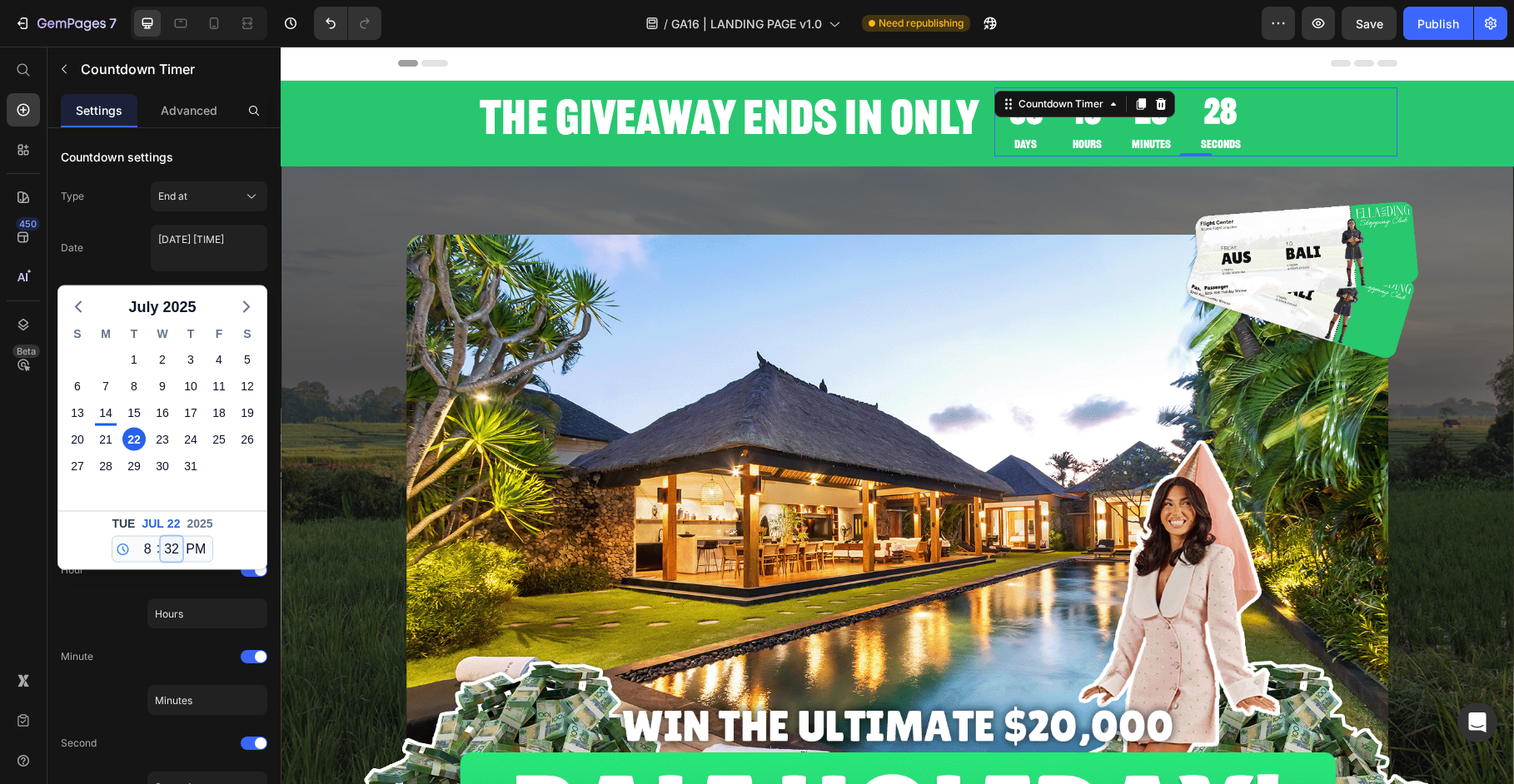 select on "0" 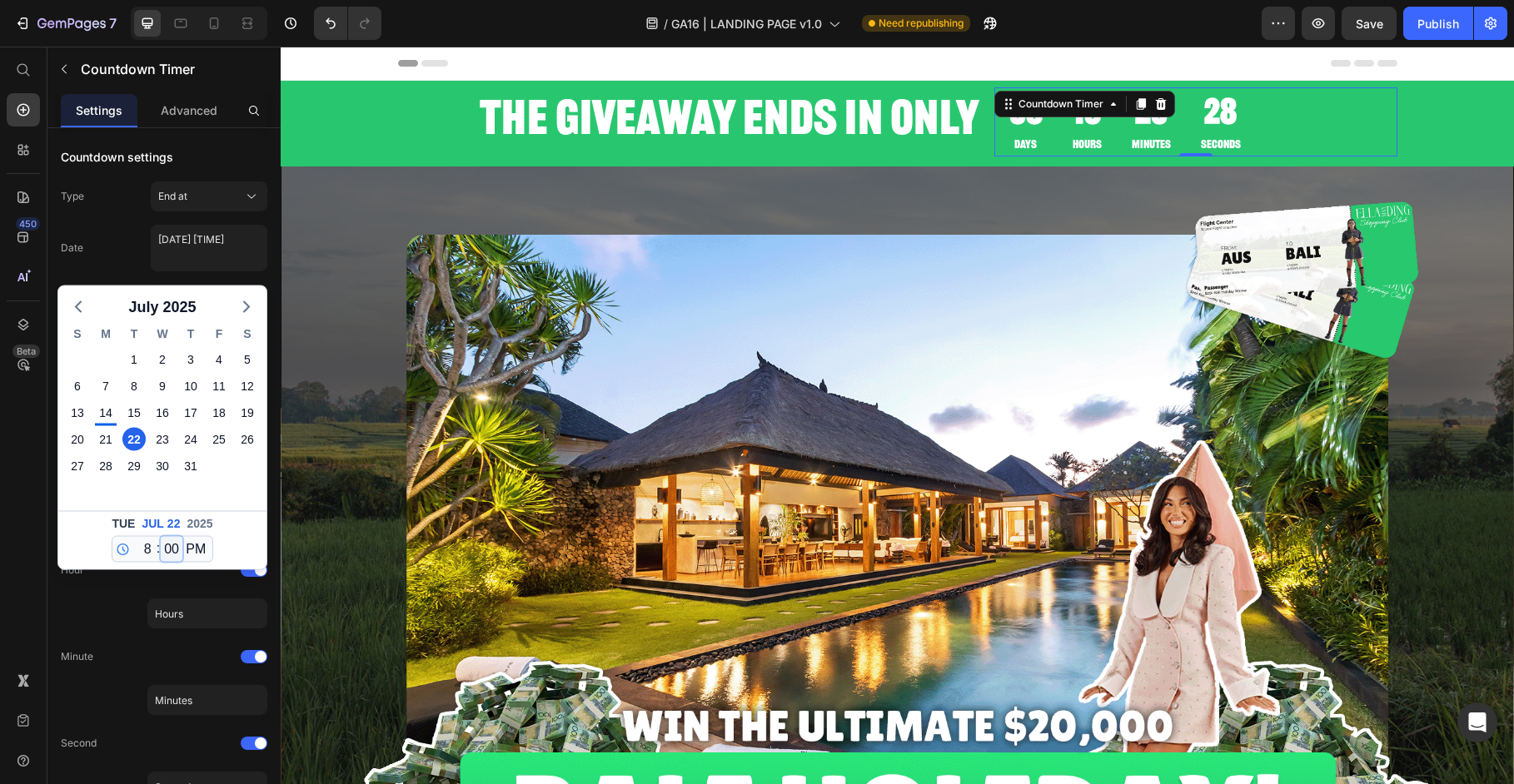 type on "[DATE] [TIME]" 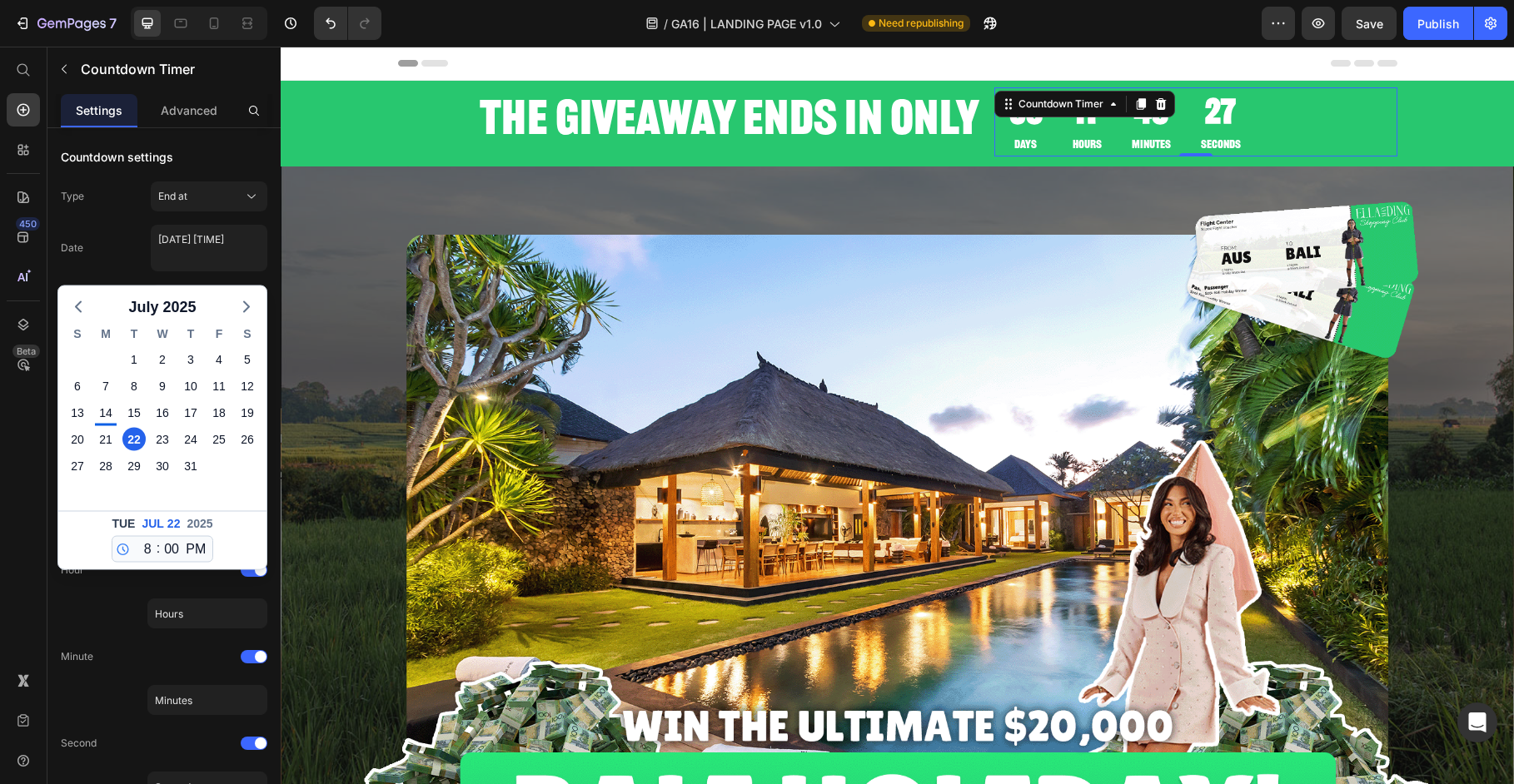 click on "Date [DATE] [TIME] [MONTH] [YEAR] S M T W T F S 29 30 1 2 3 4 5 6 7 8 9 10 11 12 13 14 15 16 17 18 19 20 21 22 23 24 25 26 27 28 29 30 31 1 2 3 4 5 6 7 8 9 Tue [DATE] [YEAR] 12 1 2 3 4 5 6 7 8 9 10 11 : 00 01 02 03 04 05 06 07 08 09 10 11 12 13 14 15 16 17 18 19 20 21 22 23 24 25 26 27 28 29 30 31 32 33 34 35 36 37 38 39 40 41 42 43 44 45 46 47 48 49 50 51 52 53 54 55 56 57 58 59 AM PM" 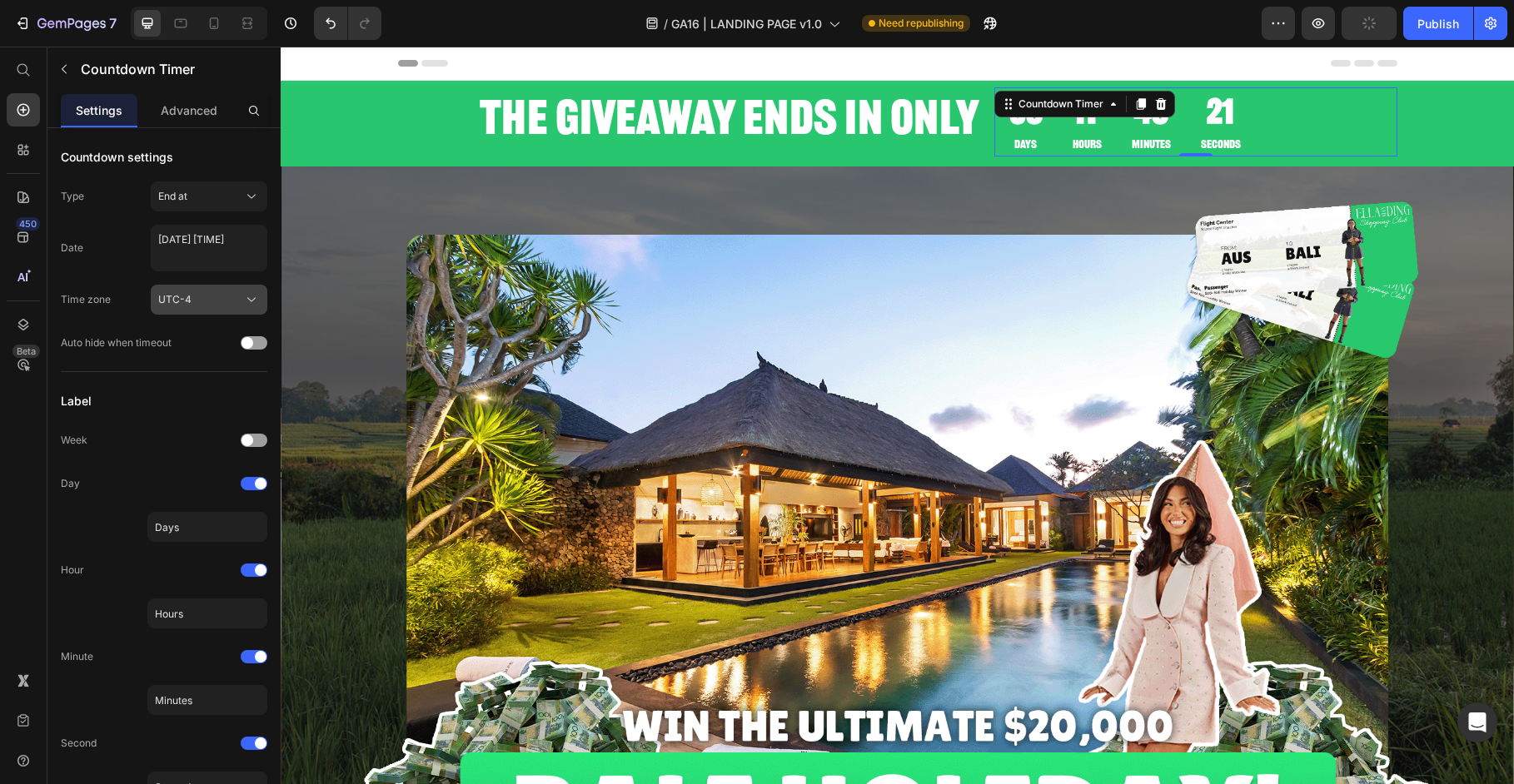 click on "UTC-4" 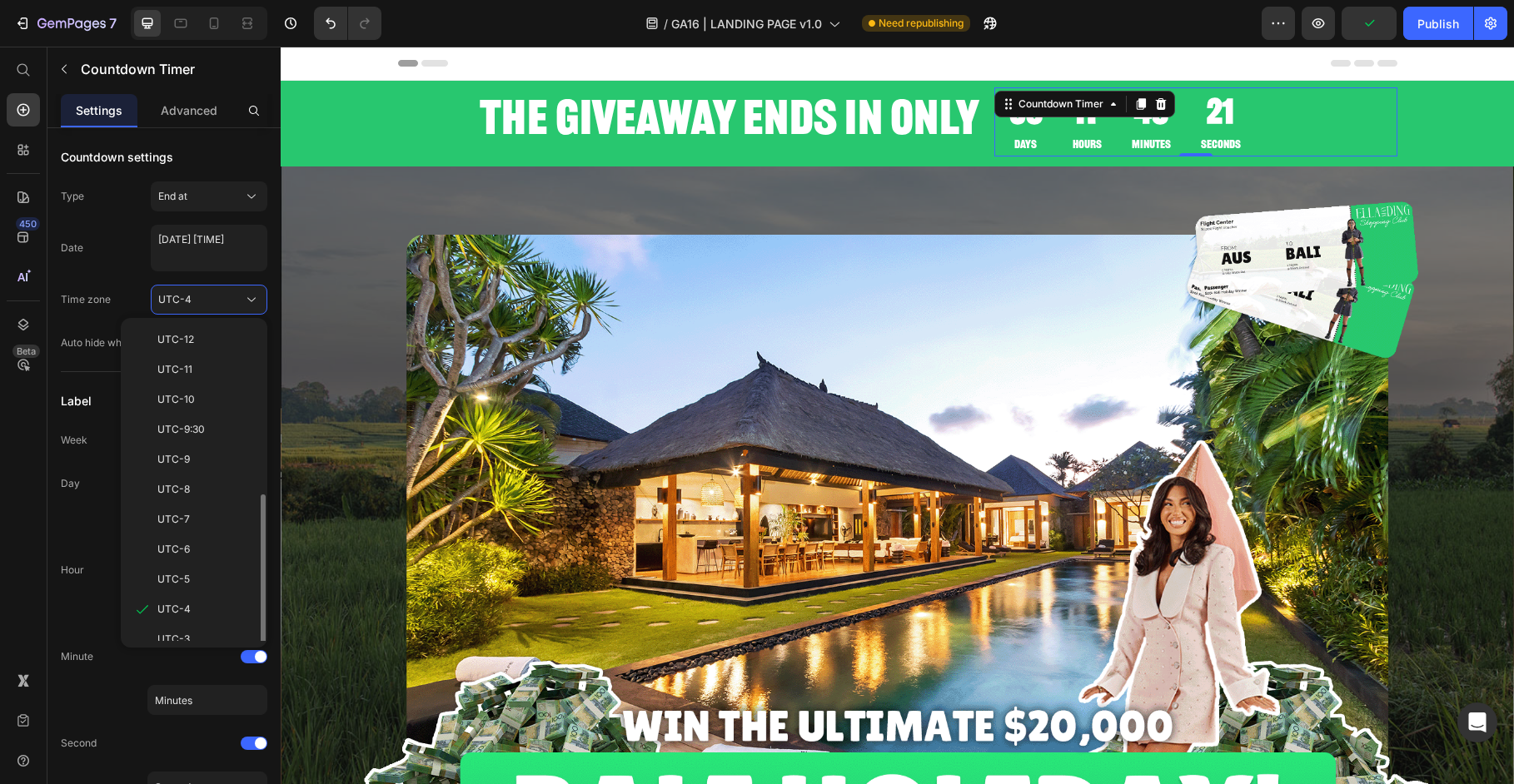 scroll, scrollTop: 133, scrollLeft: 0, axis: vertical 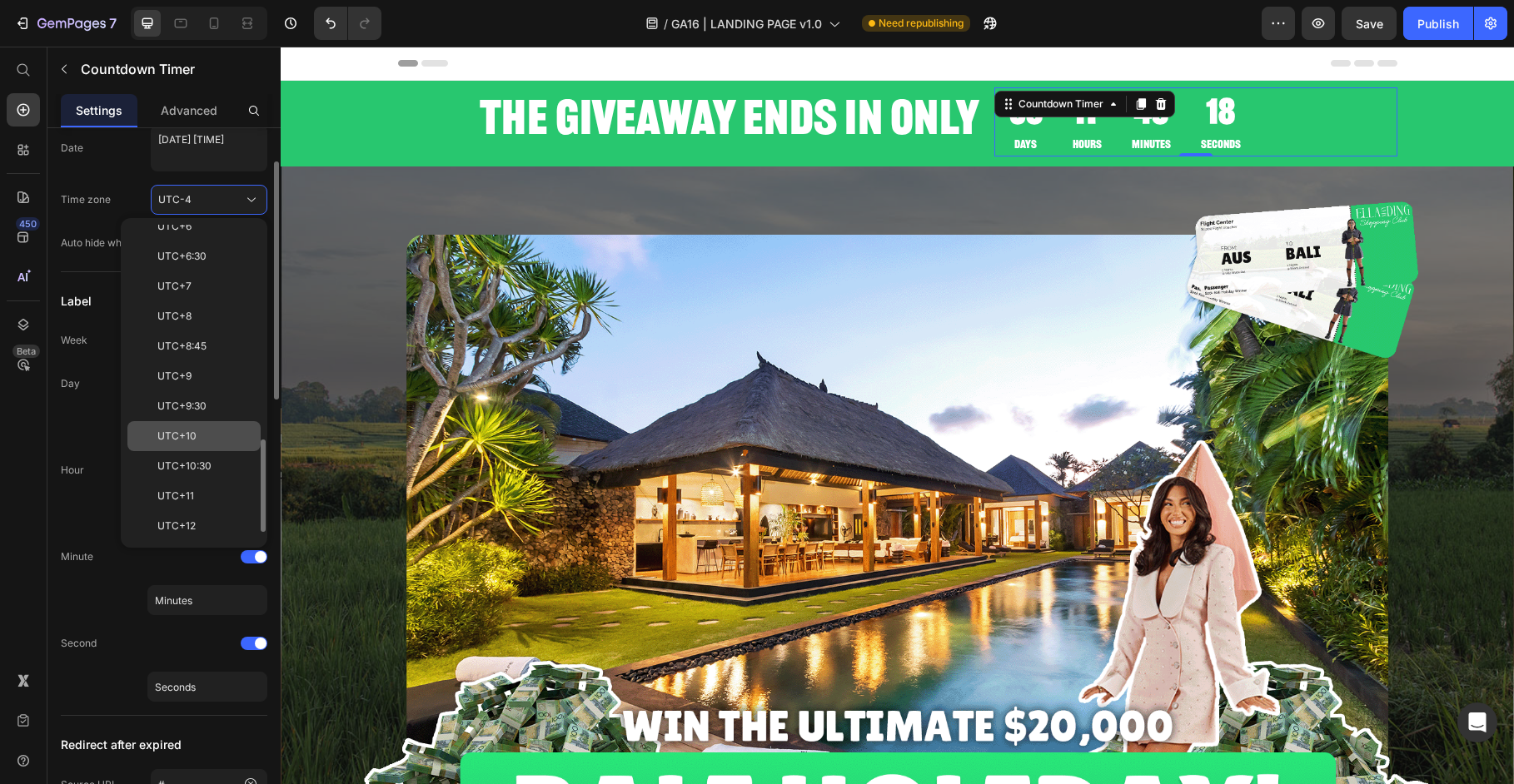 click on "UTC+10" at bounding box center (206, 436) 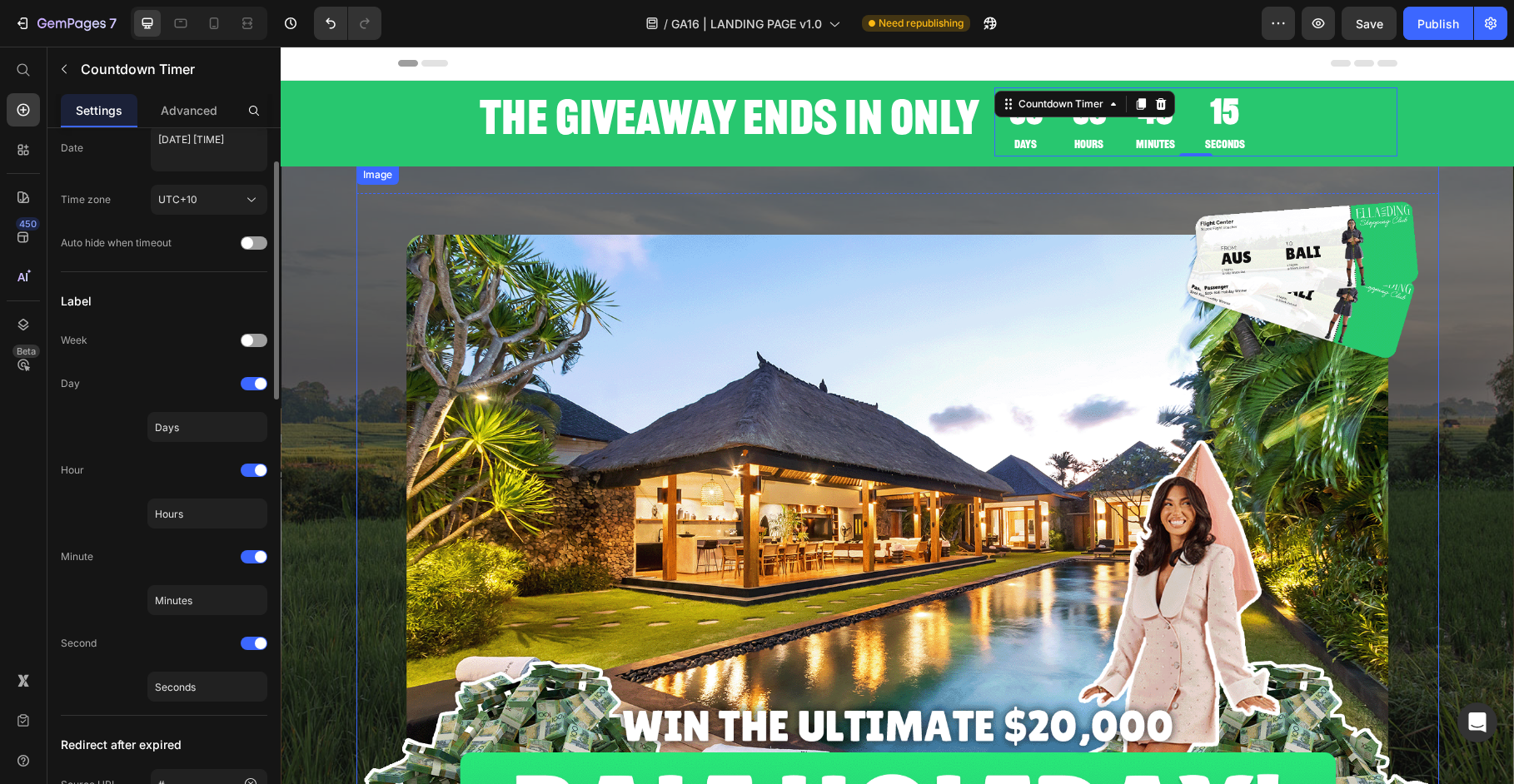 click at bounding box center [898, 563] 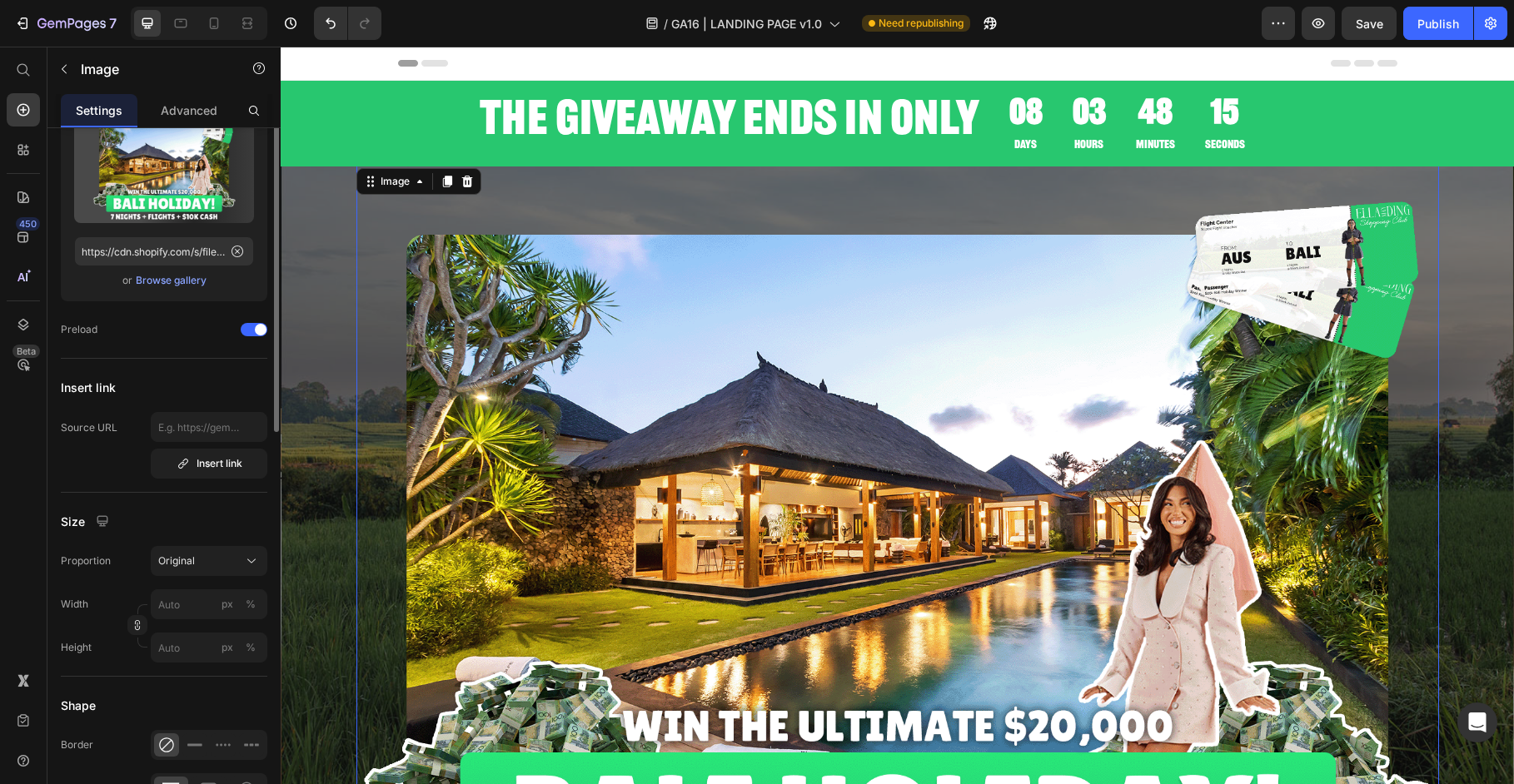 scroll, scrollTop: 0, scrollLeft: 0, axis: both 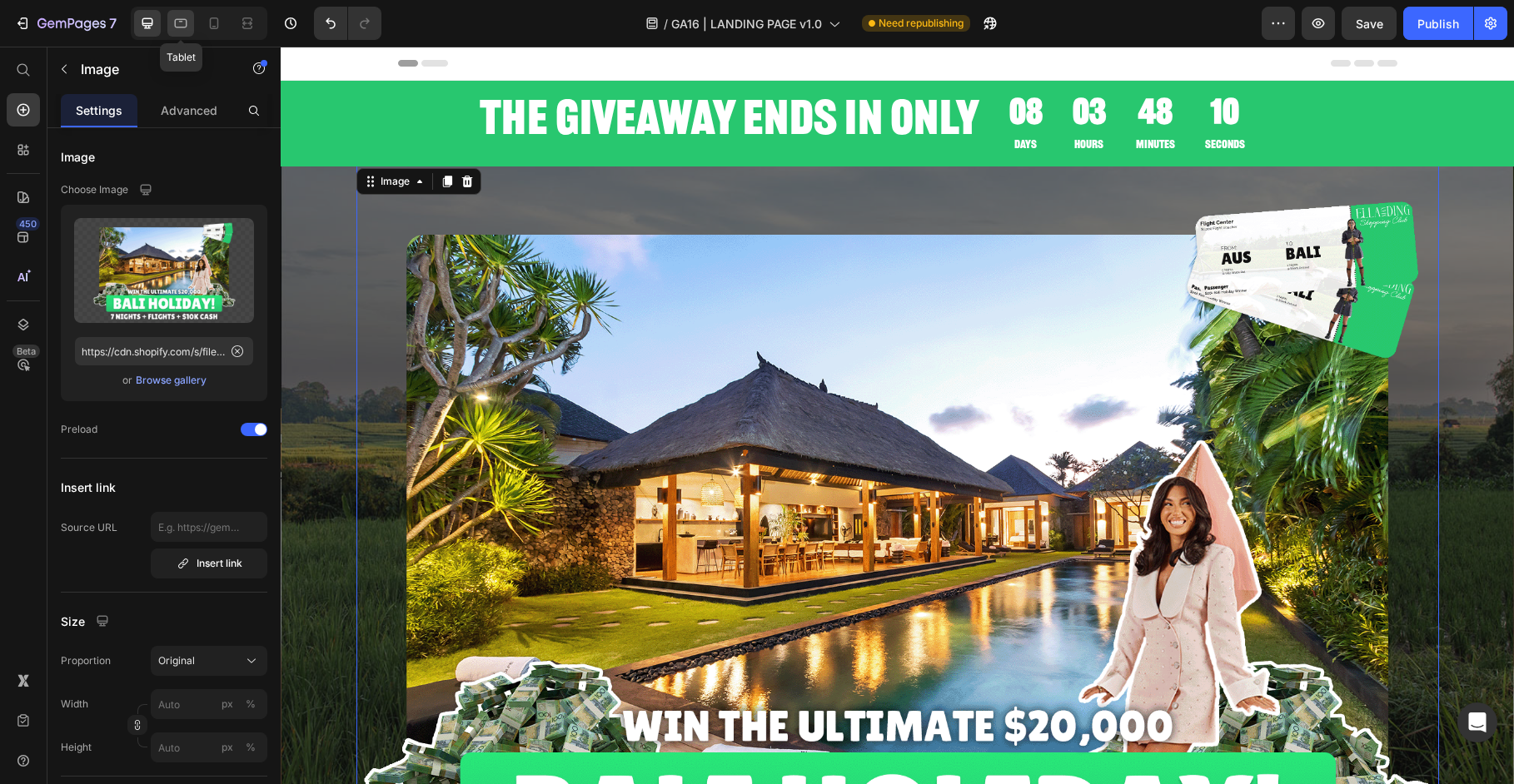 click on "Tablet" at bounding box center (199, 23) 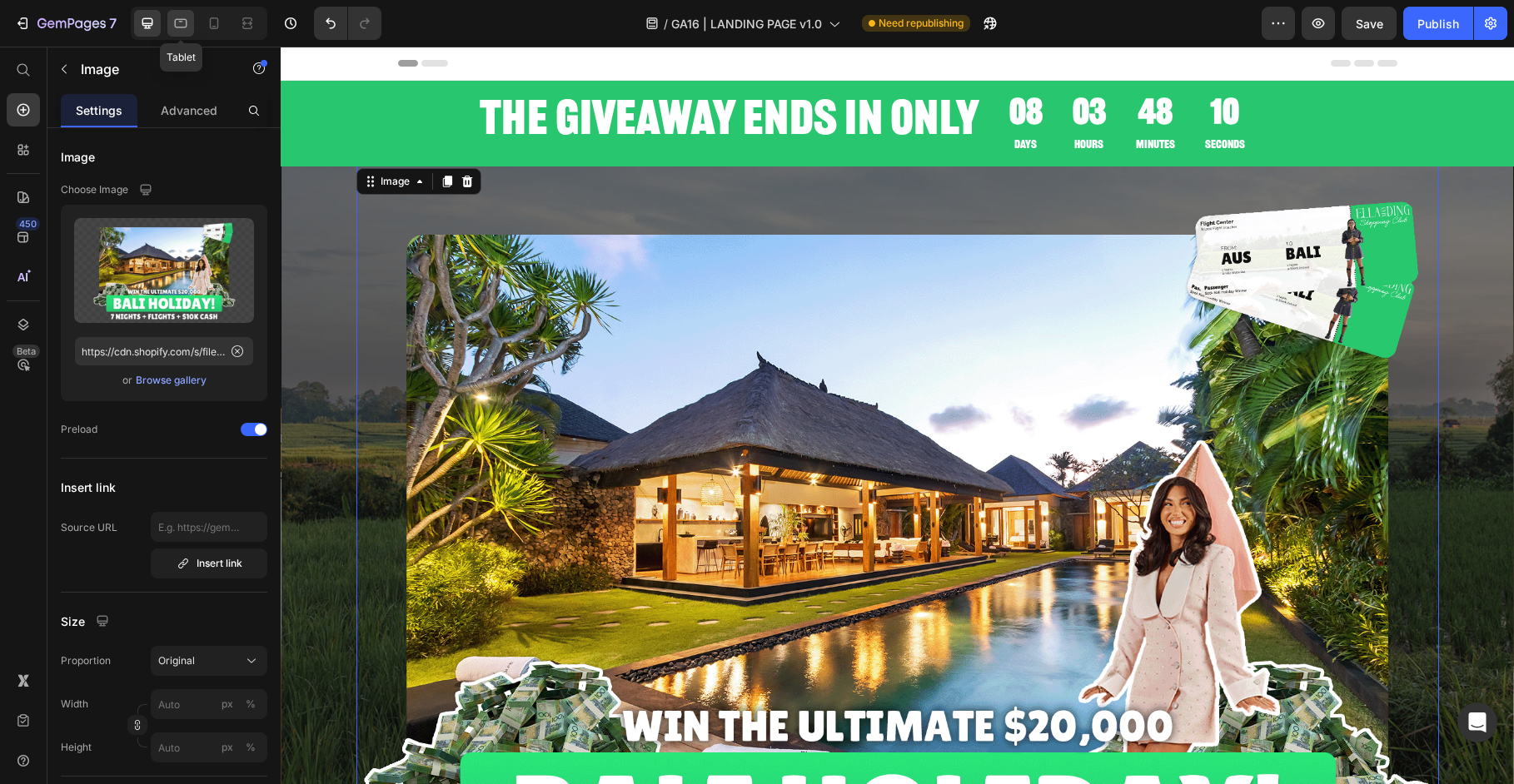 click 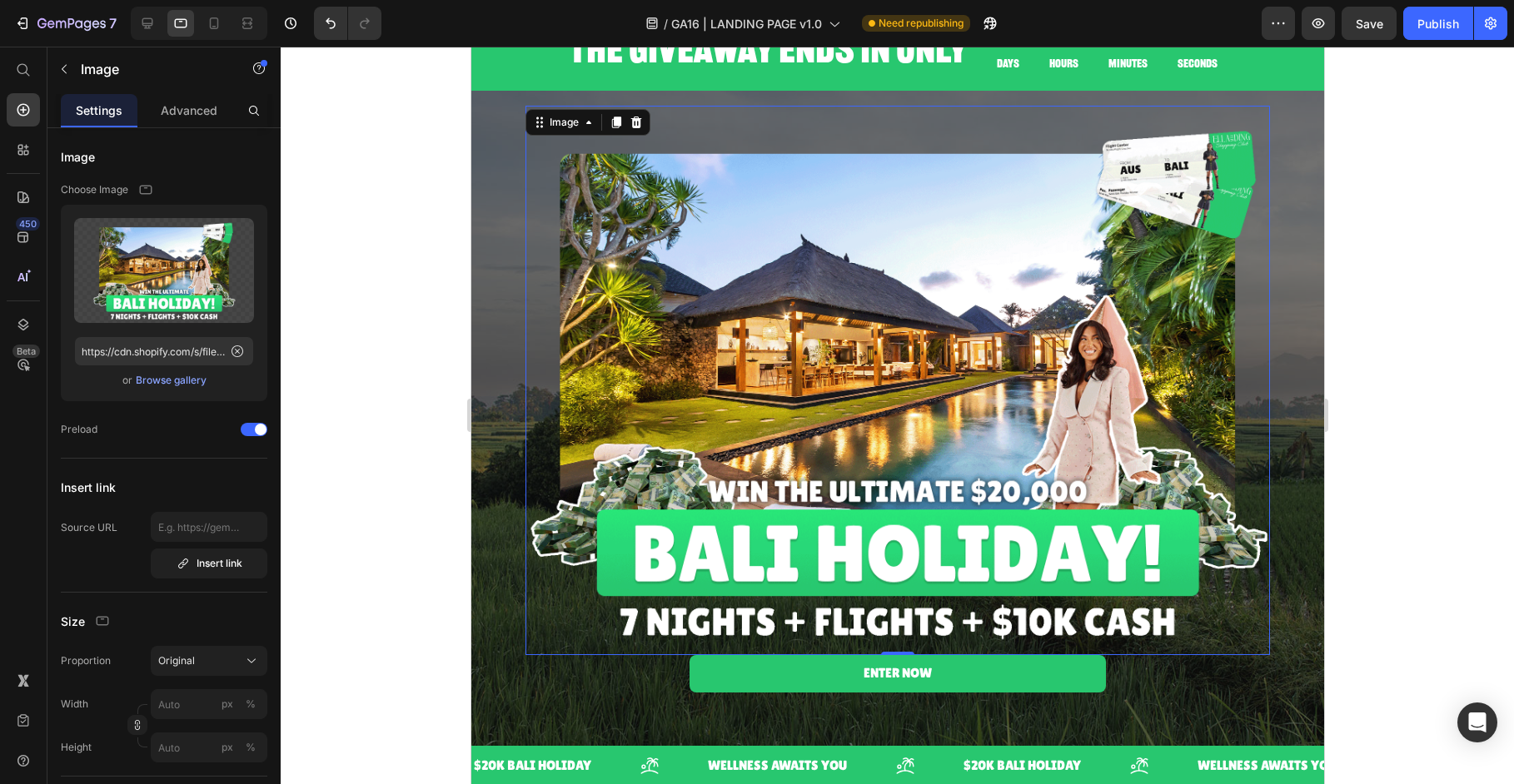 scroll, scrollTop: 0, scrollLeft: 0, axis: both 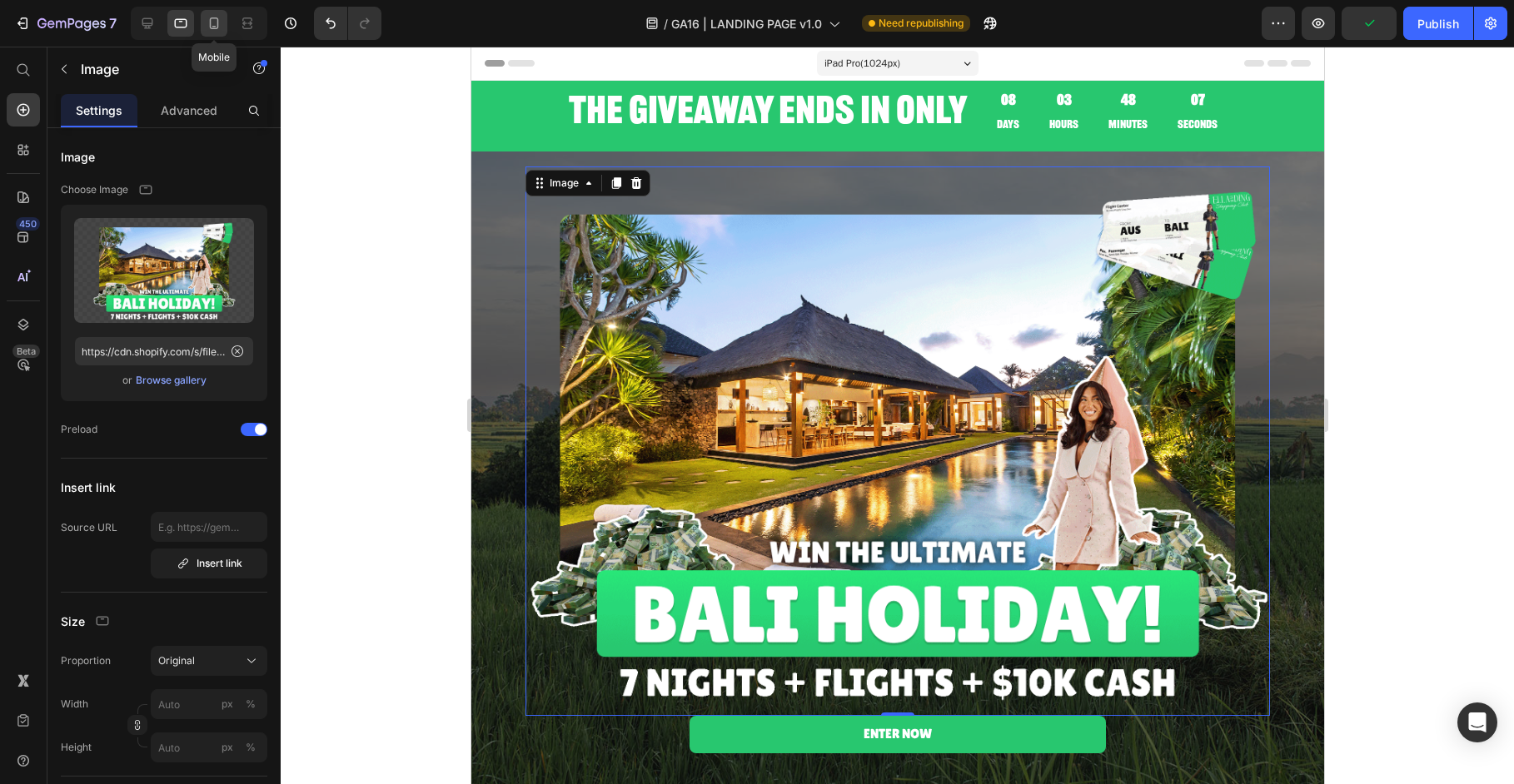 click 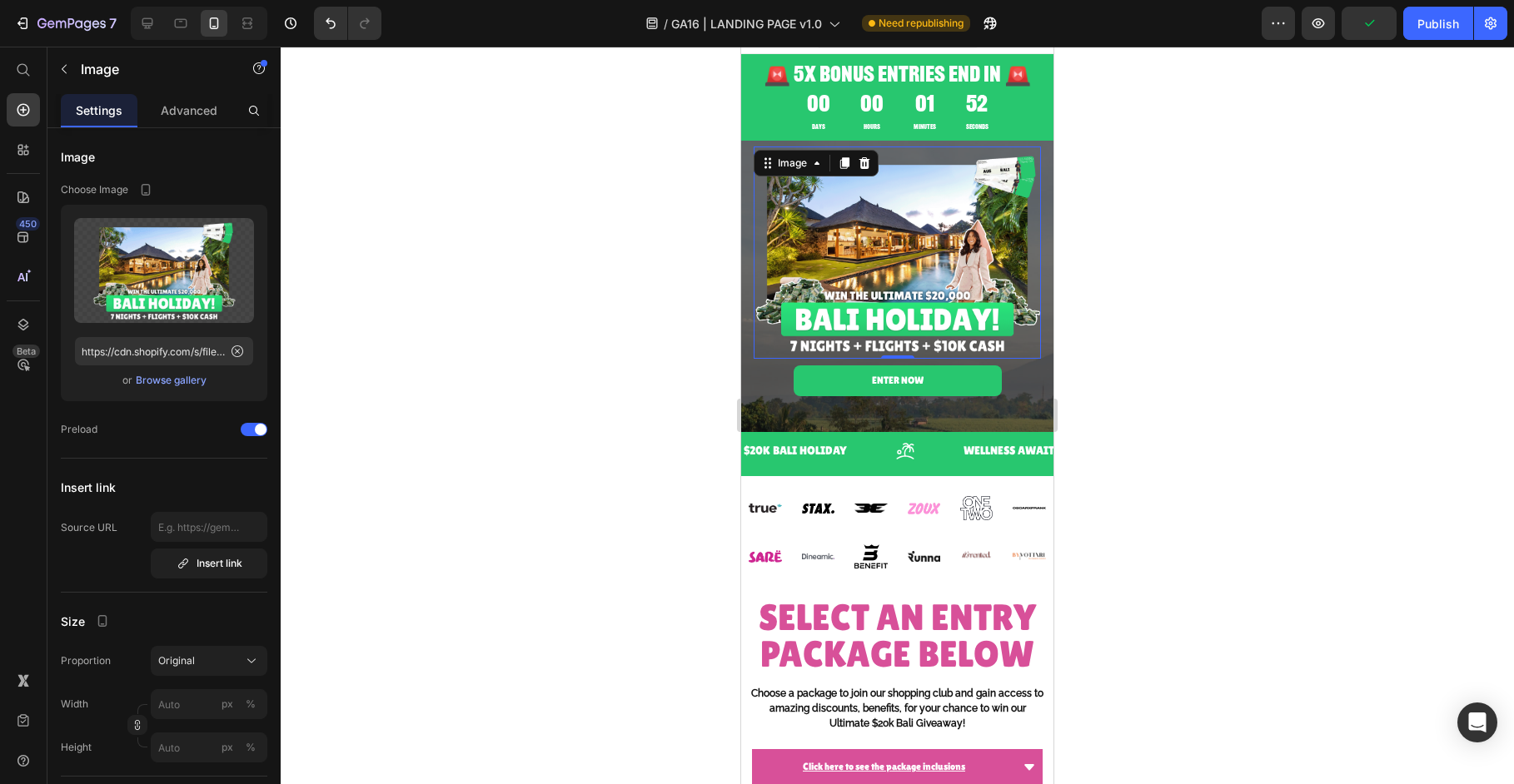 scroll, scrollTop: 0, scrollLeft: 0, axis: both 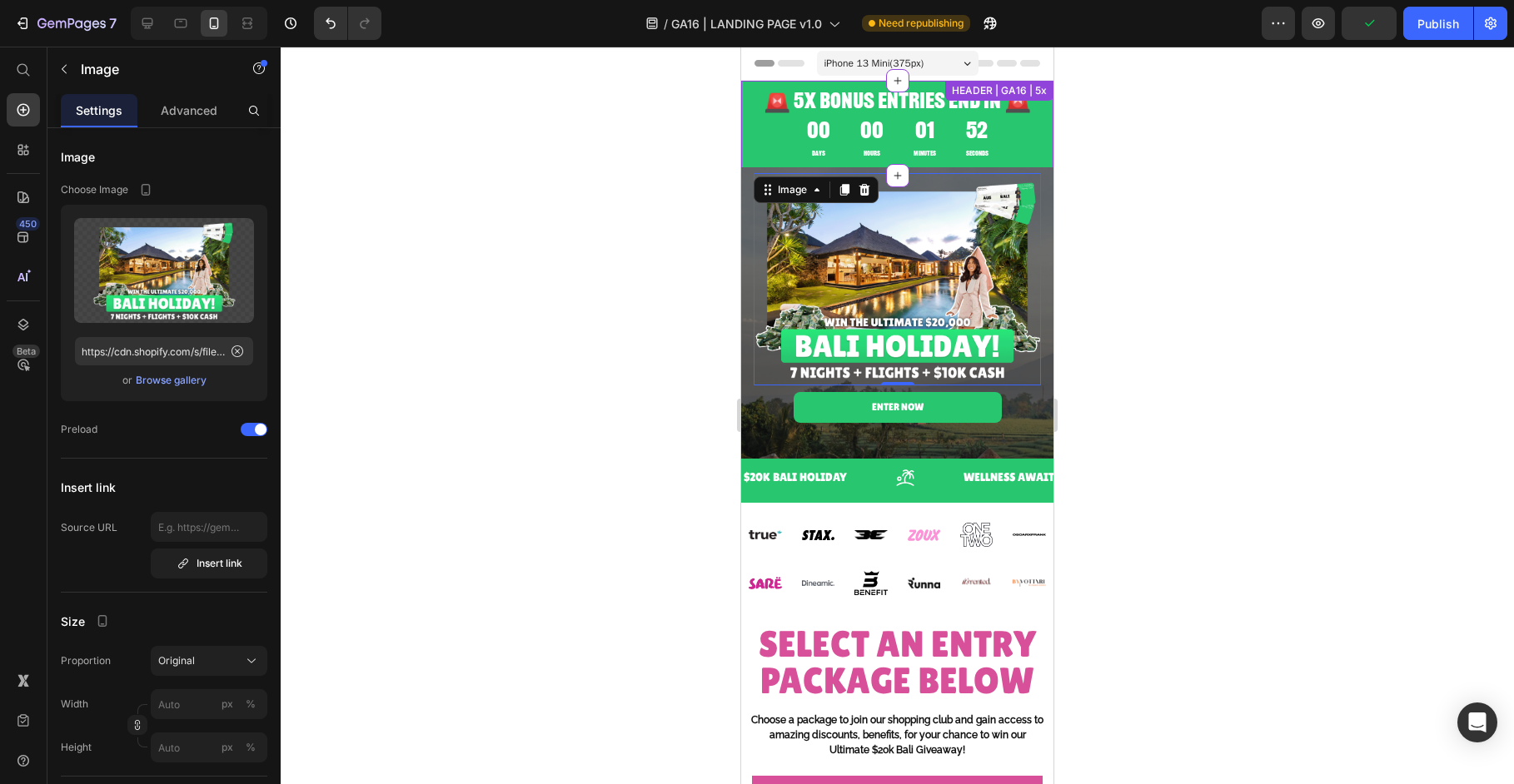 click on "00 Days 00 Hours 01 Minutes 52 Seconds" at bounding box center (897, 137) 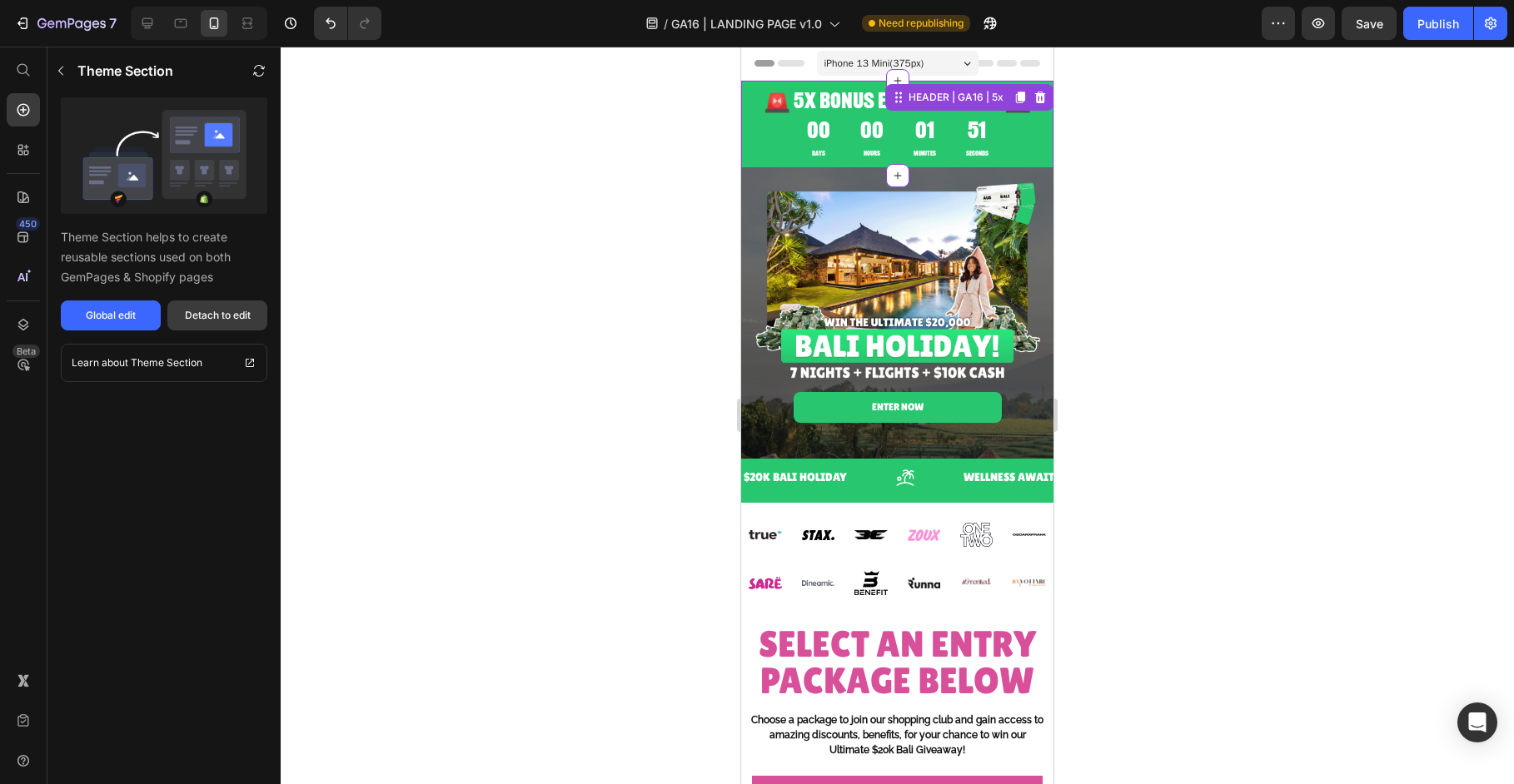 click on "Detach to edit" at bounding box center (217, 315) 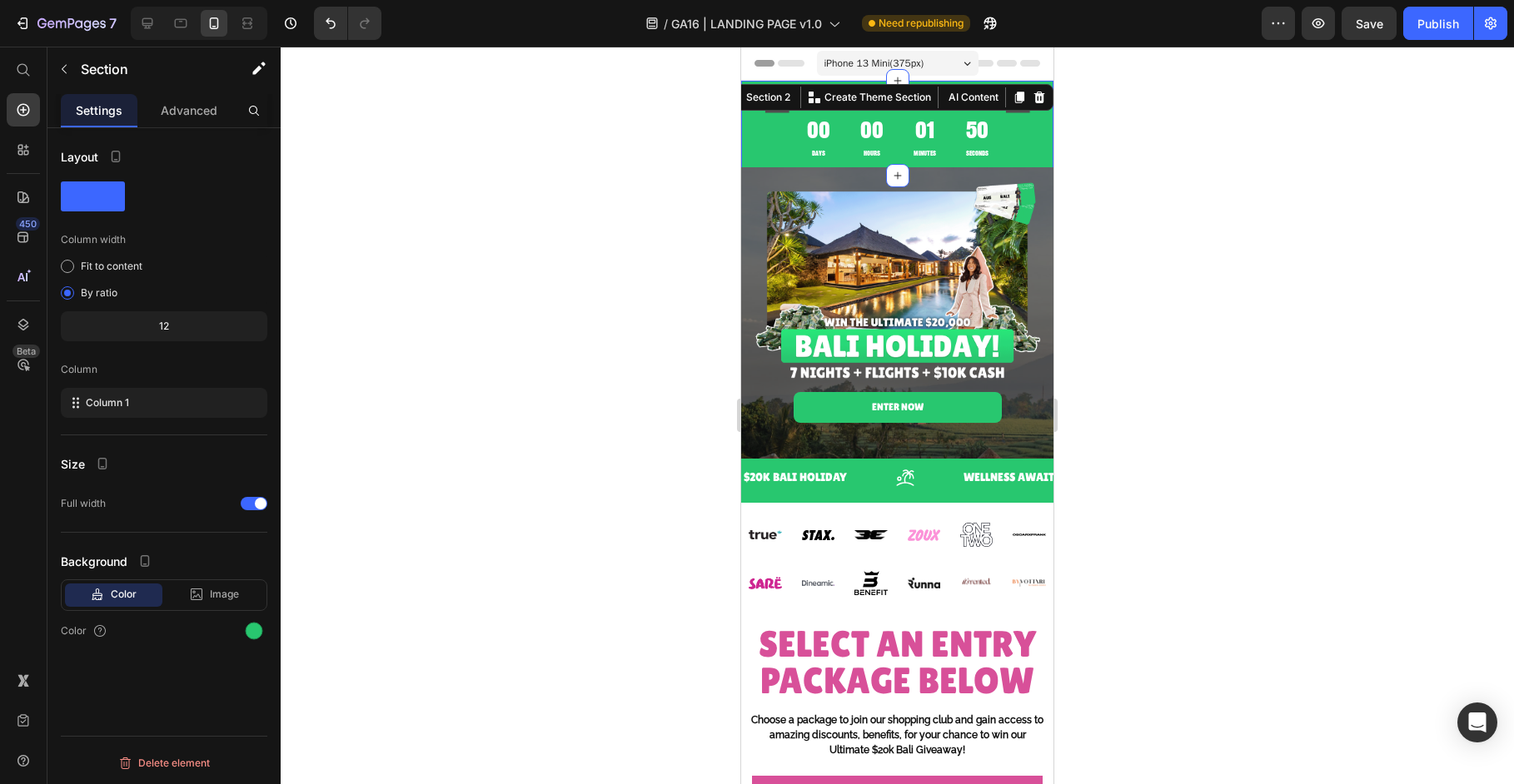 click 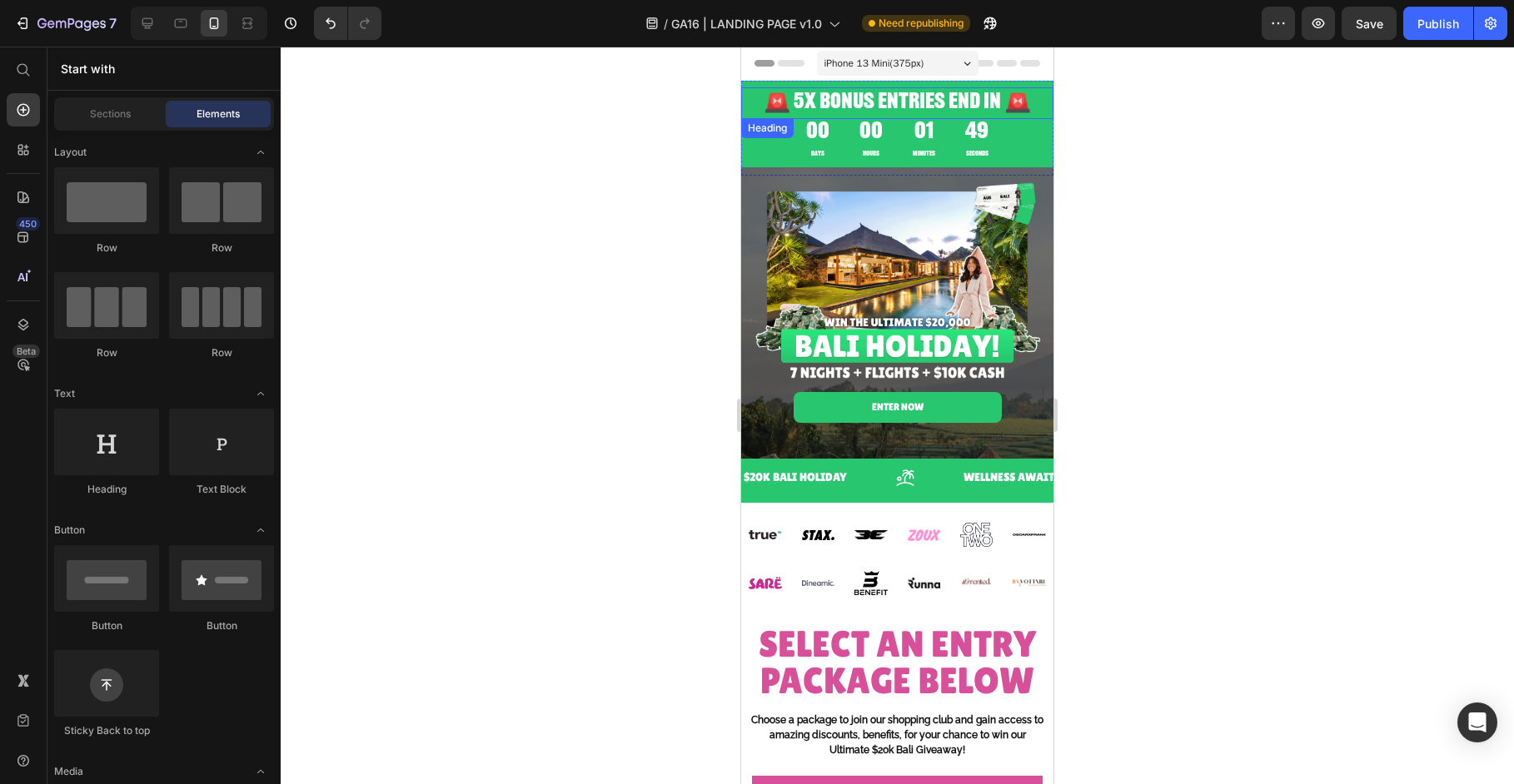 click on "🚨 5X BONUS ENTRIES END IN 🚨" at bounding box center (897, 103) 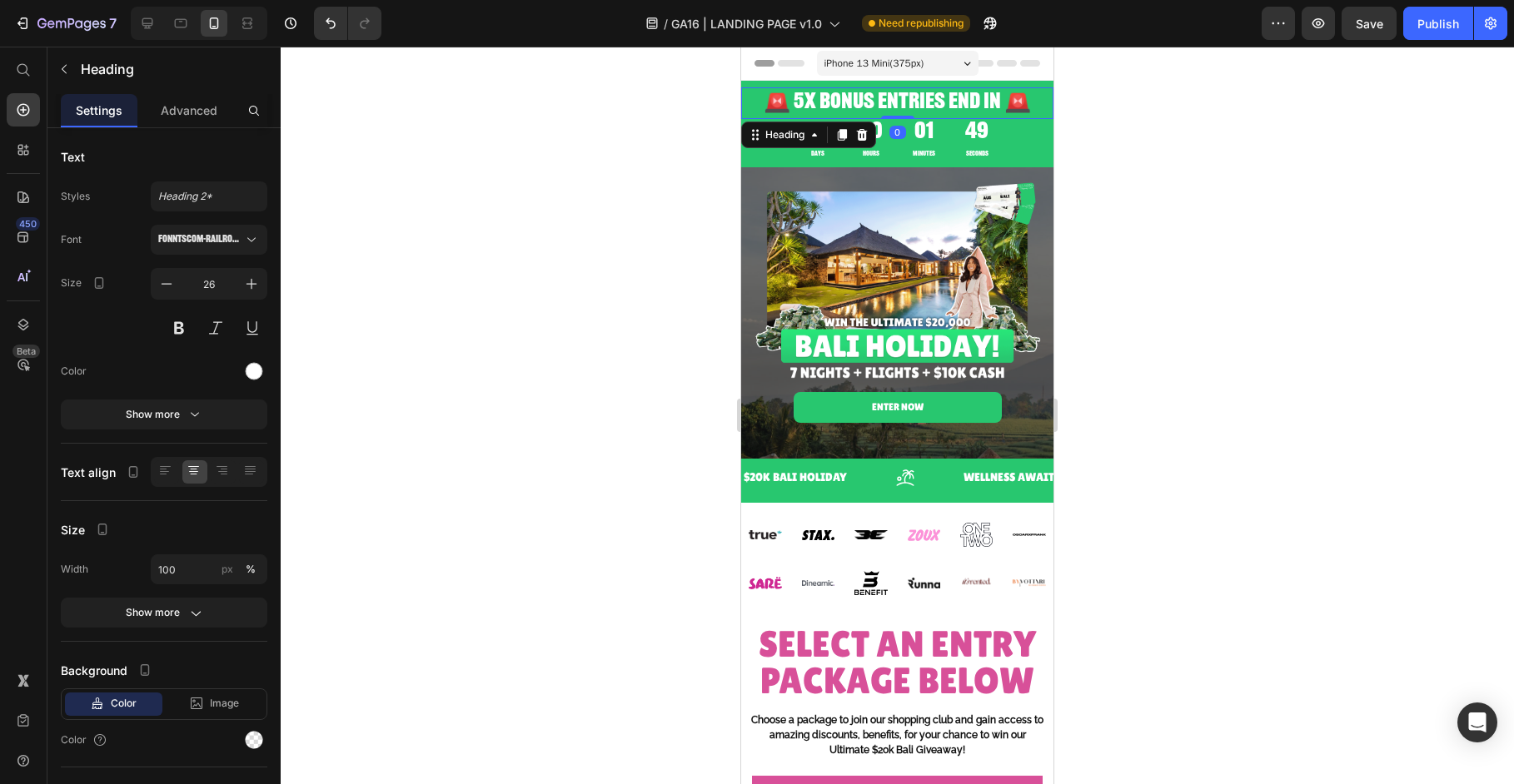 click on "🚨 5X BONUS ENTRIES END IN 🚨" at bounding box center [897, 103] 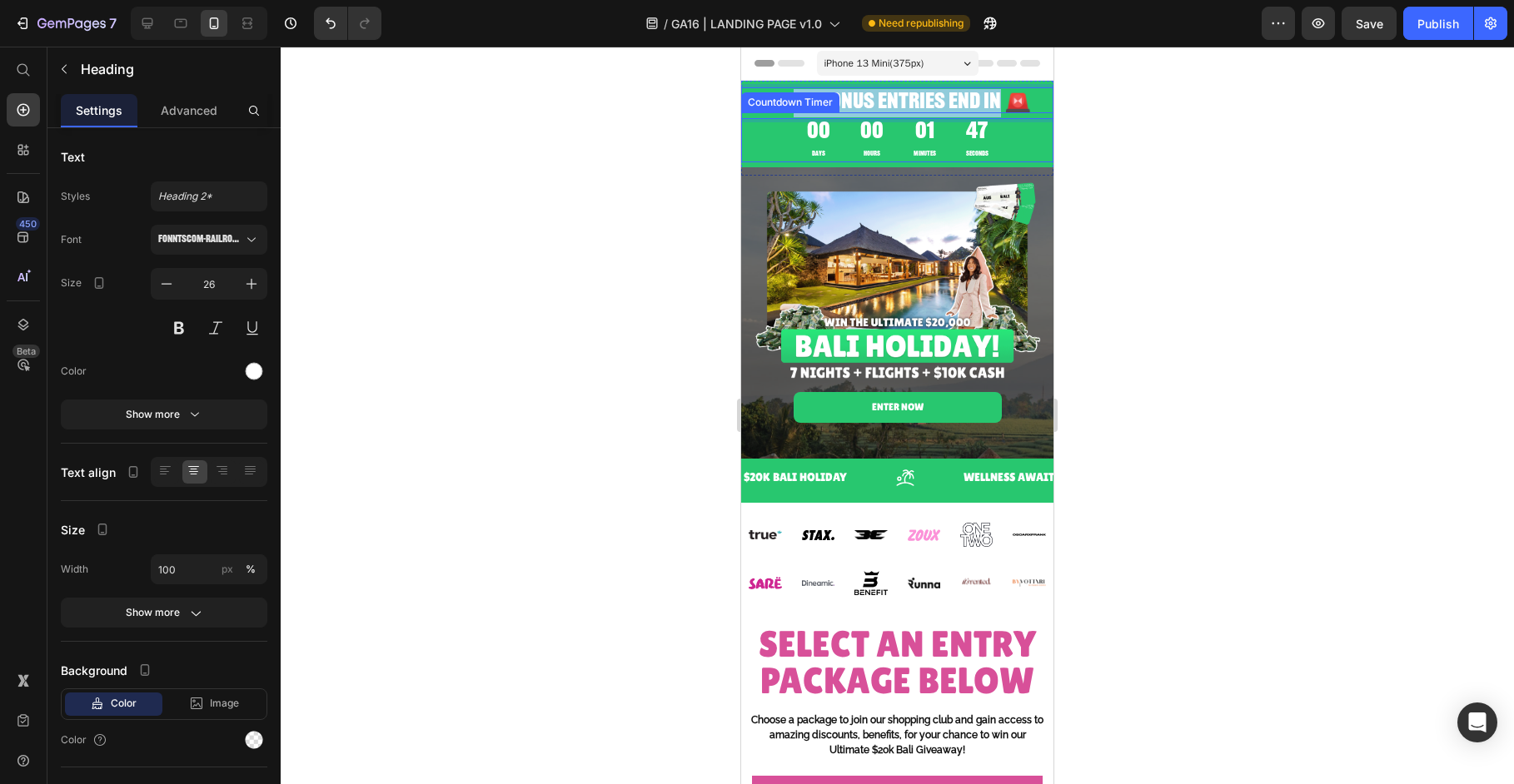drag, startPoint x: 993, startPoint y: 104, endPoint x: 791, endPoint y: 107, distance: 202.02228 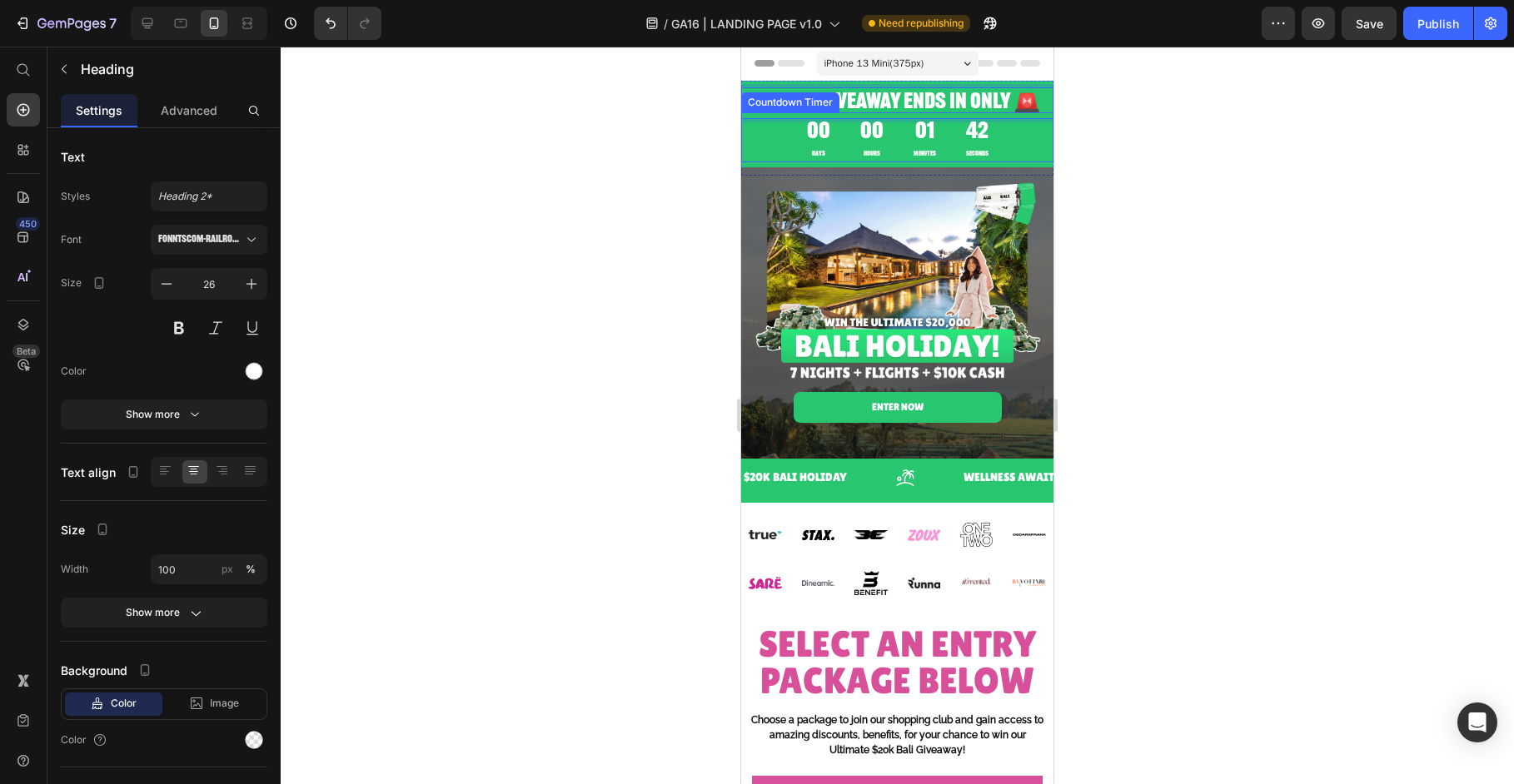click on "00 Days 00 Hours 01 Minutes 42 Seconds" at bounding box center [897, 137] 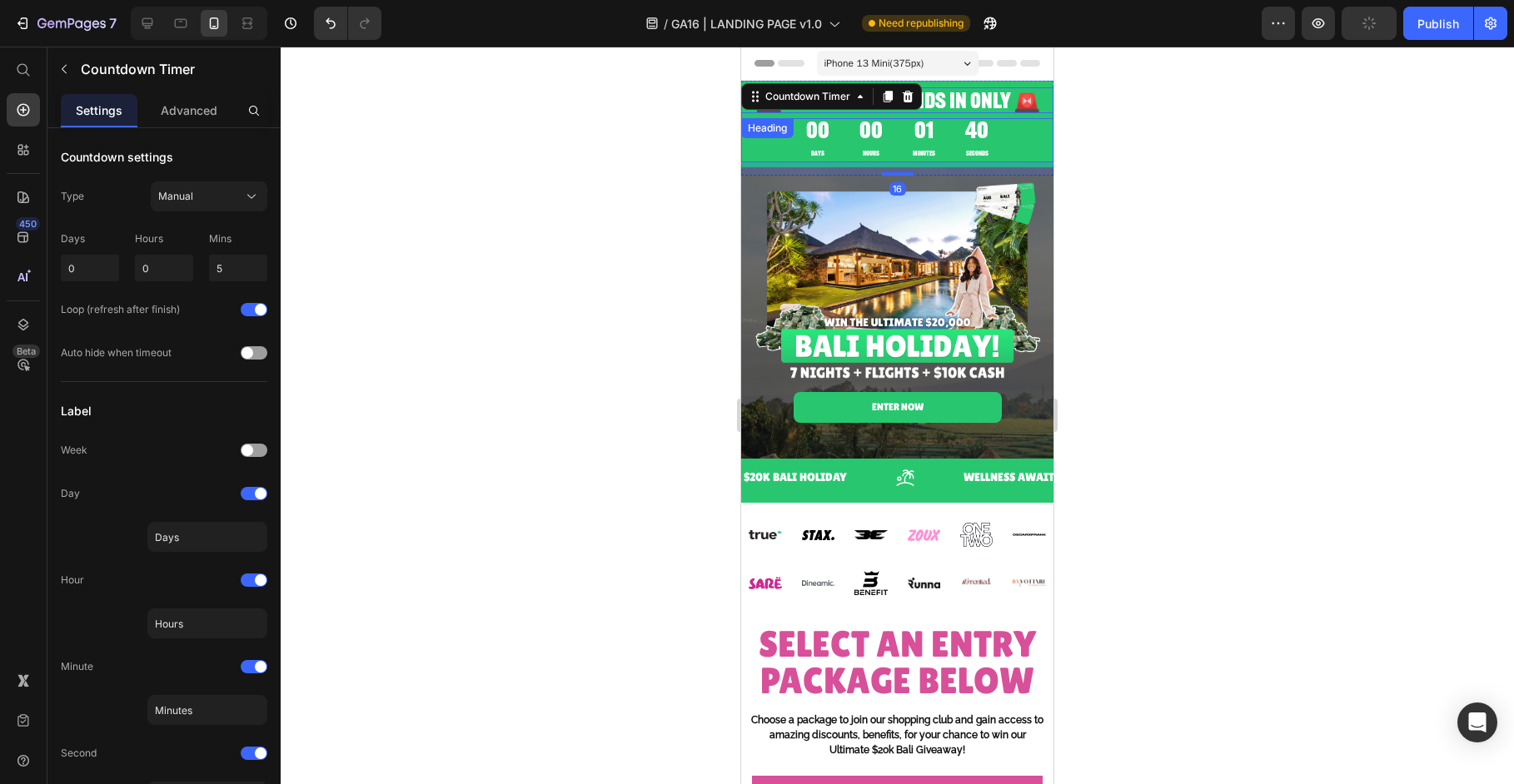 click on "🚨 THE GIVEAWAY ENDS IN ONLY 🚨" at bounding box center [897, 103] 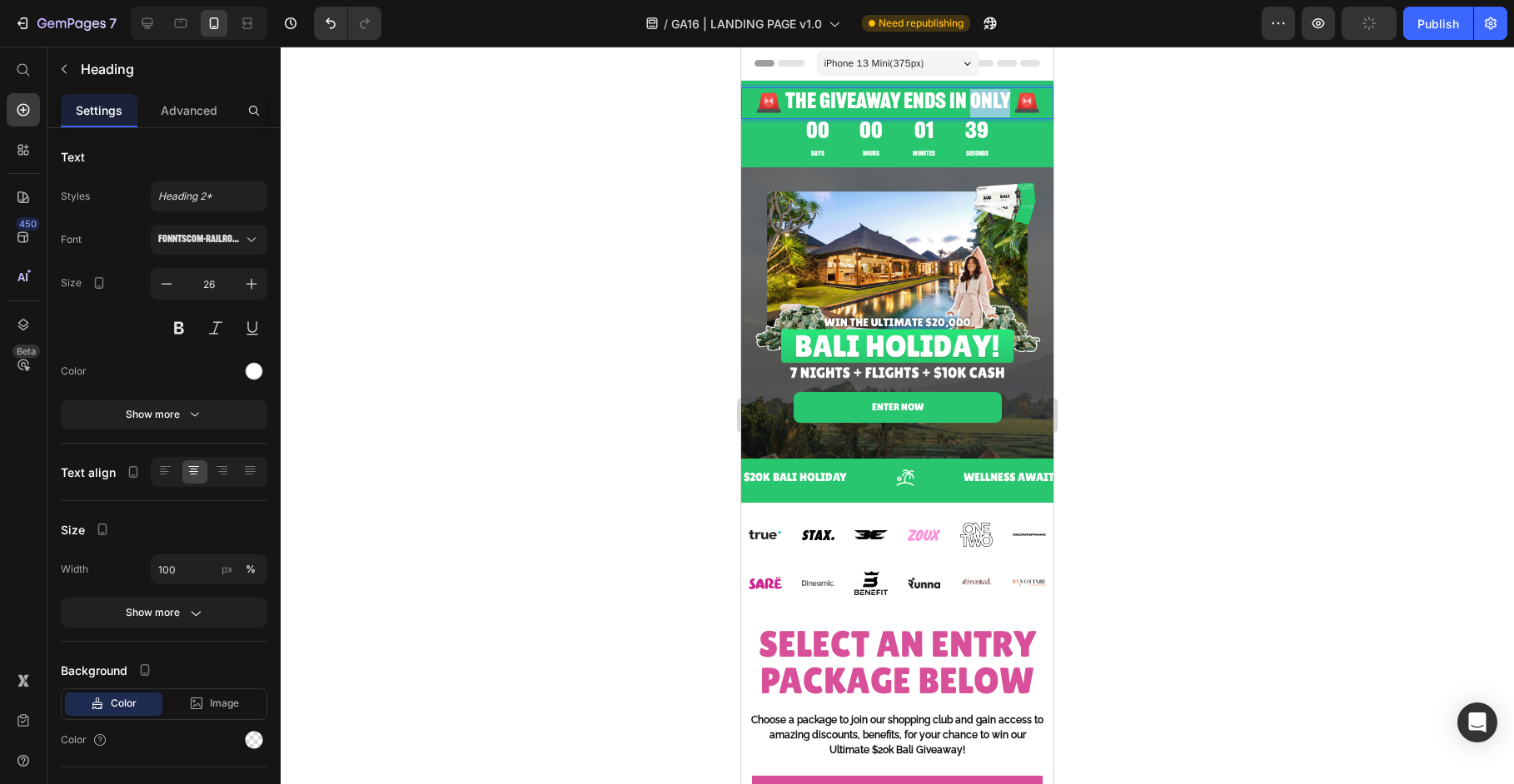 drag, startPoint x: 1004, startPoint y: 104, endPoint x: 964, endPoint y: 107, distance: 40.112342 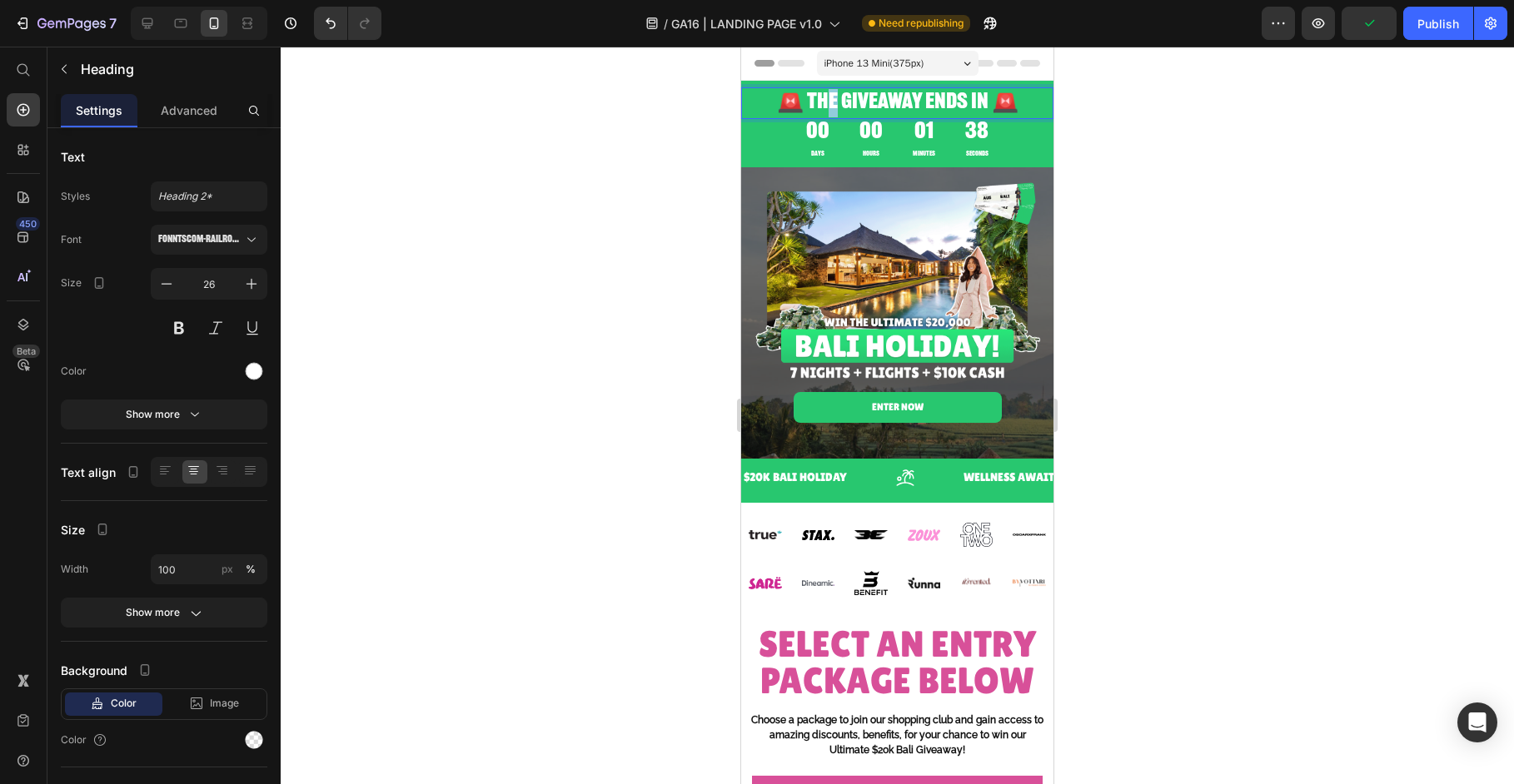 drag, startPoint x: 830, startPoint y: 105, endPoint x: 819, endPoint y: 106, distance: 11.045361 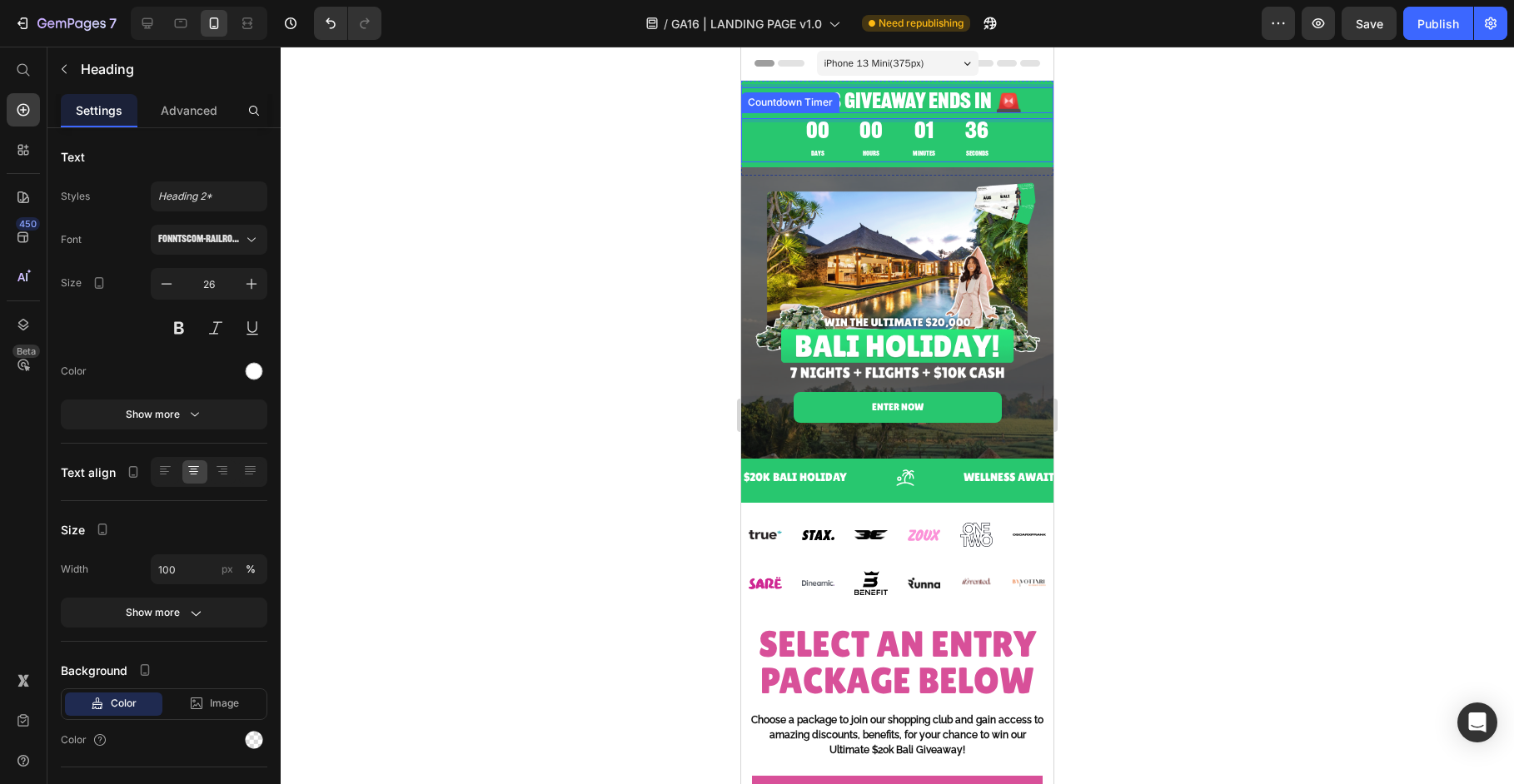 click on "00 Days" at bounding box center [818, 137] 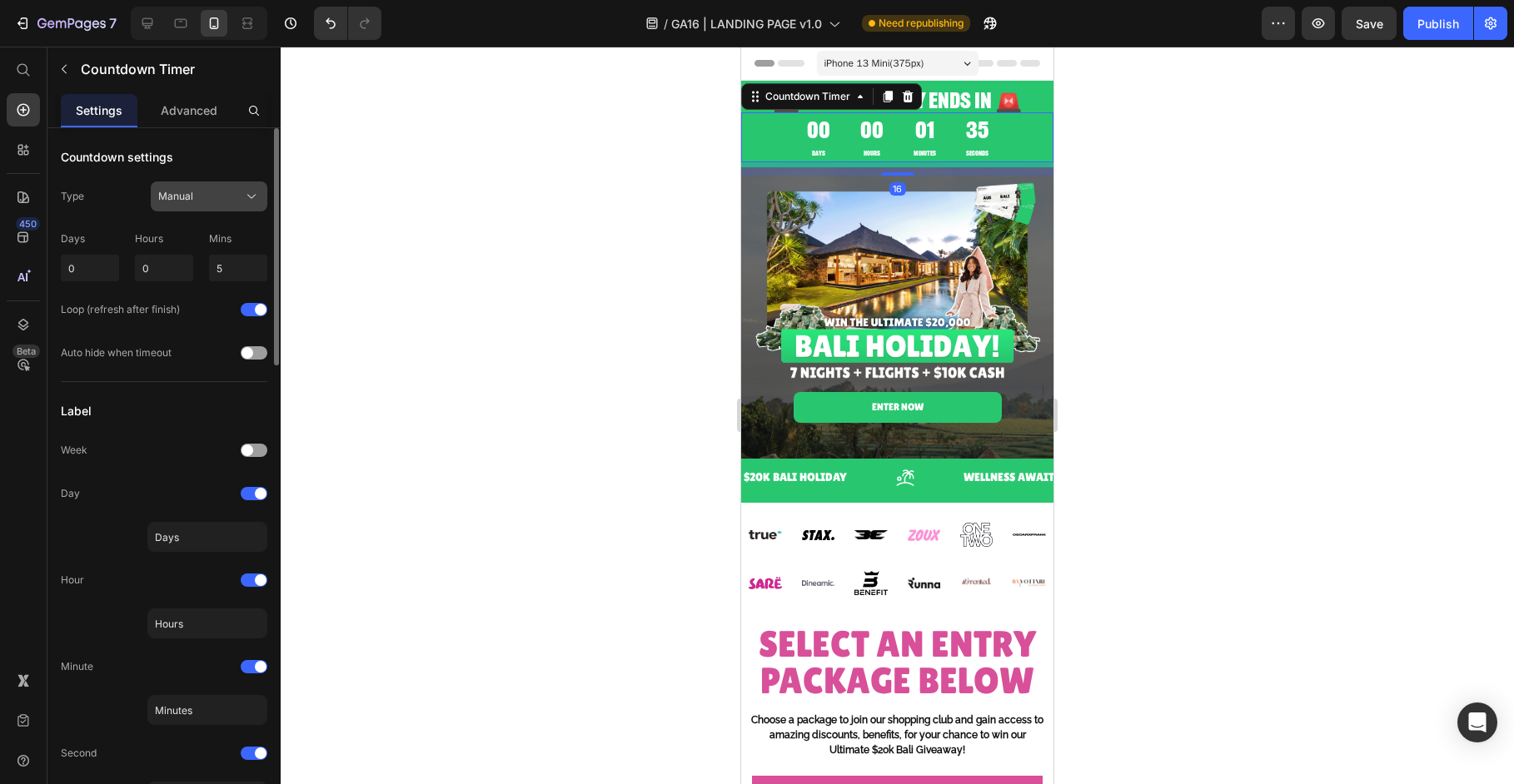 click on "Manual" 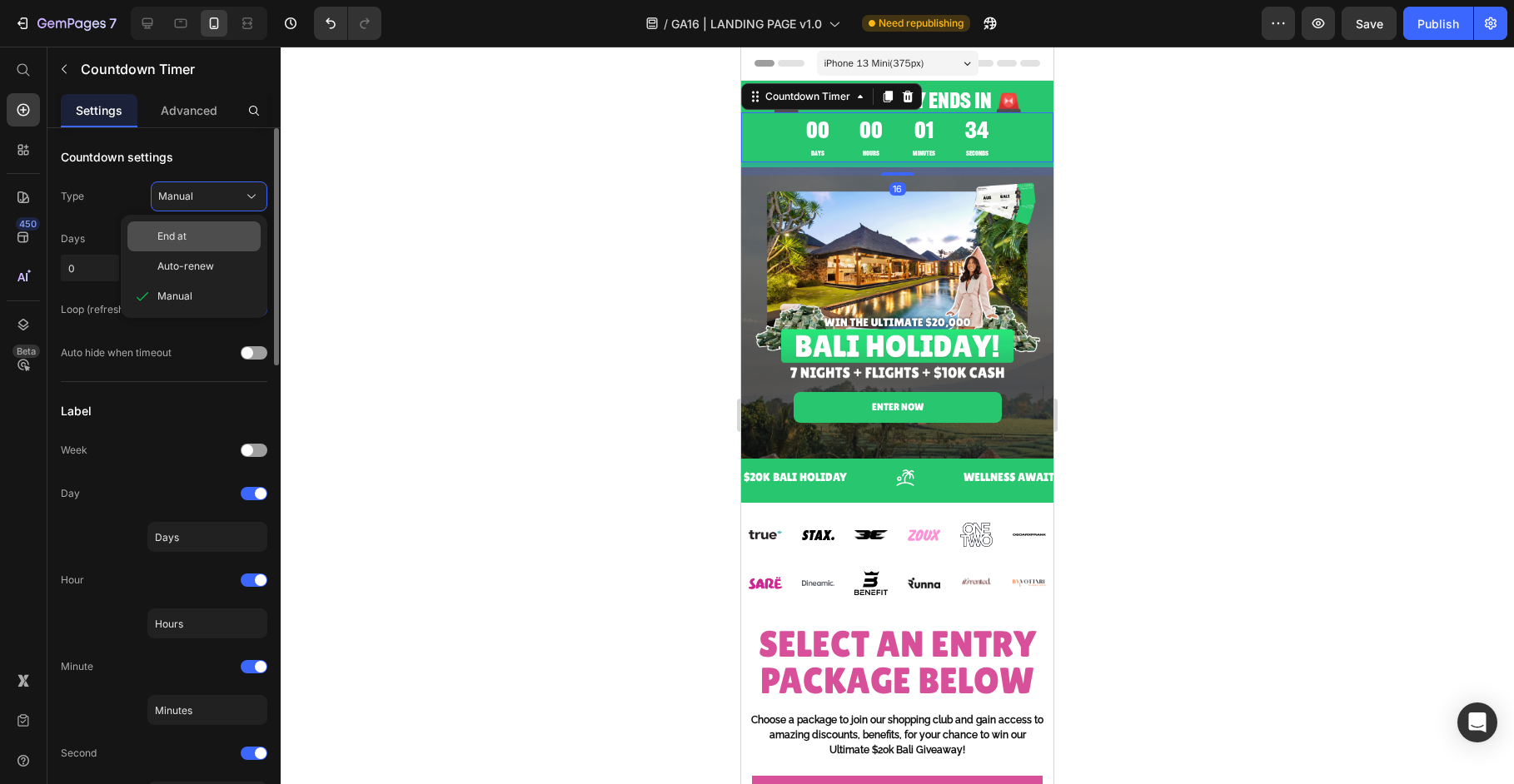 click on "End at" at bounding box center (206, 236) 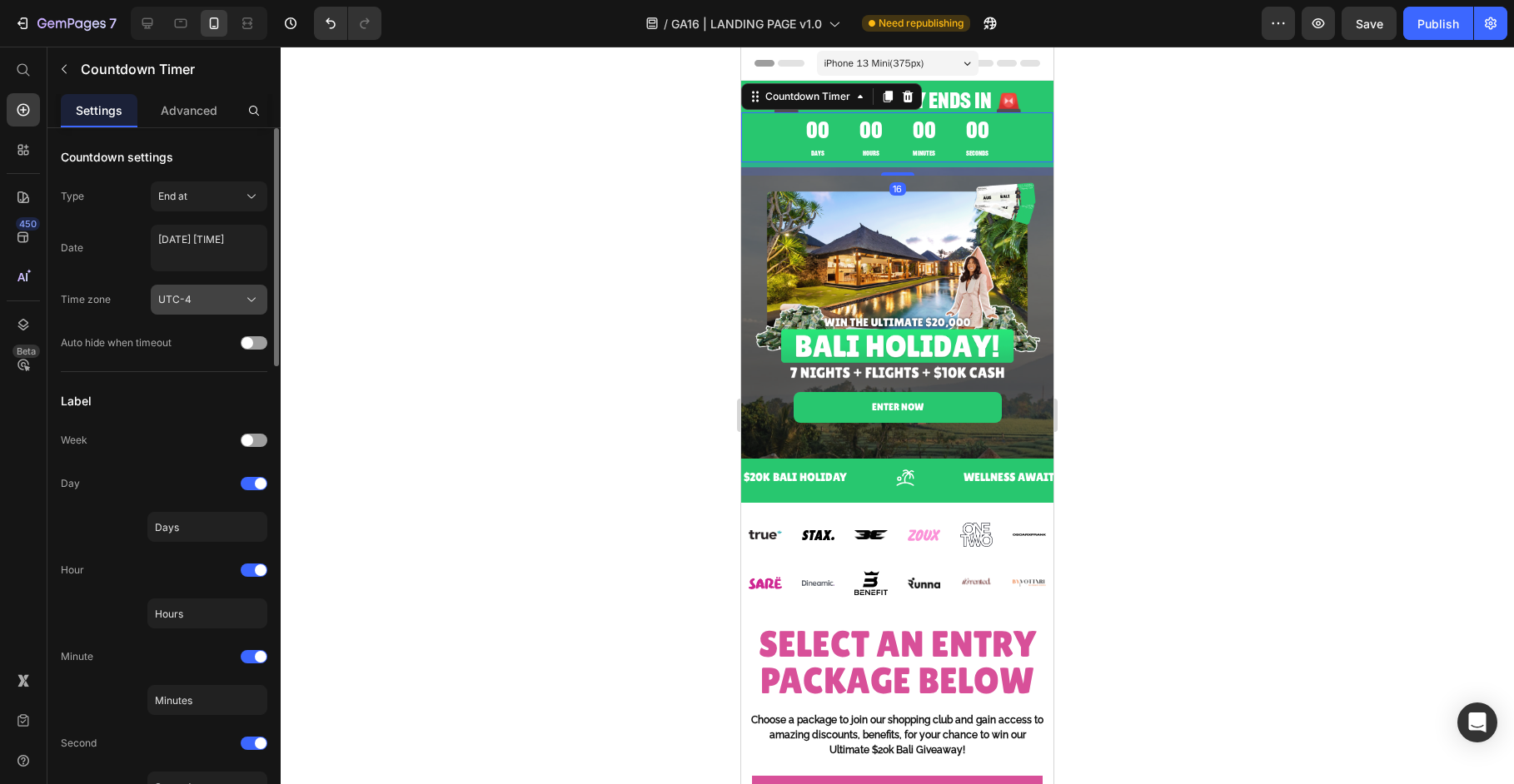 click on "UTC-4" at bounding box center [209, 300] 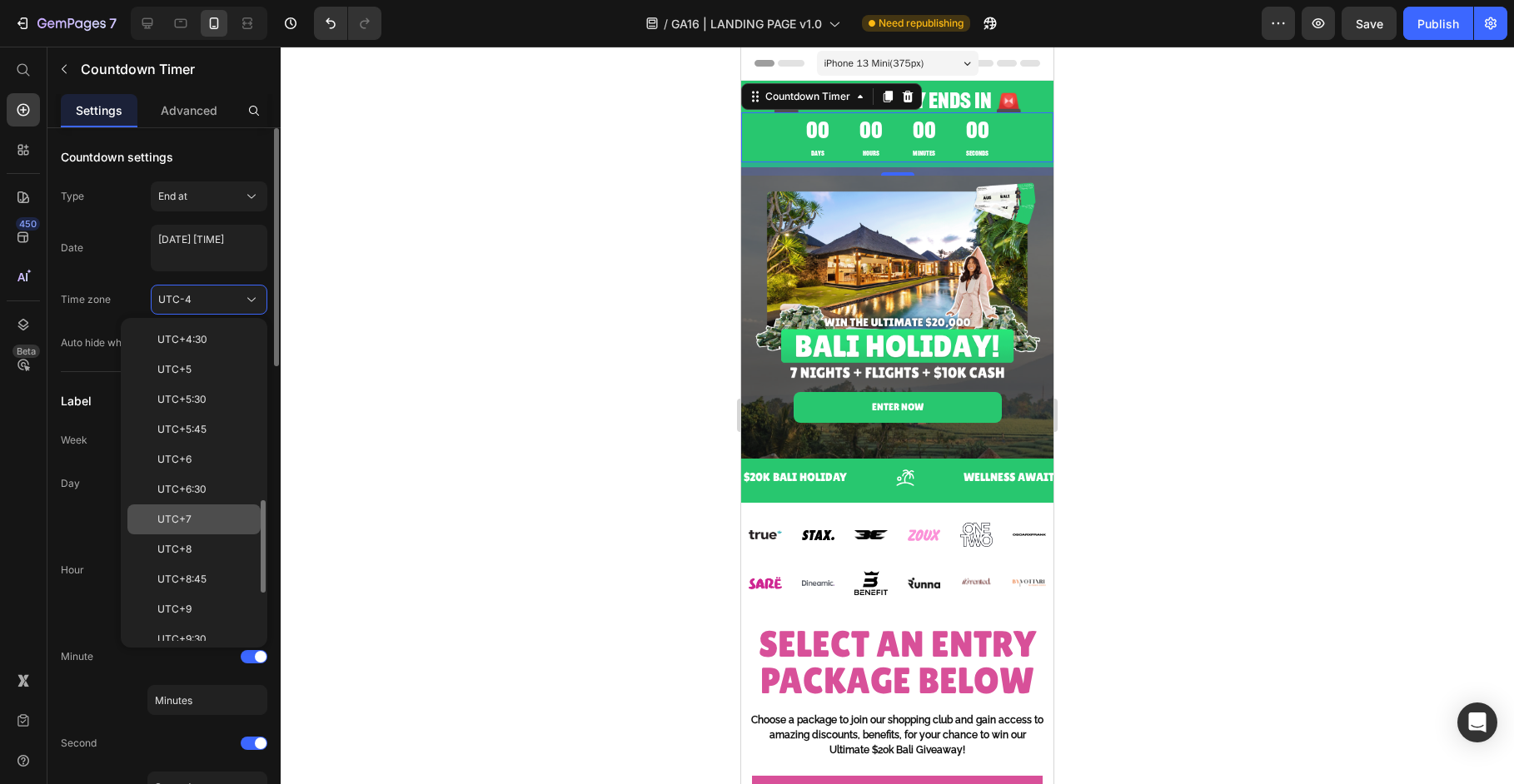 scroll, scrollTop: 699, scrollLeft: 0, axis: vertical 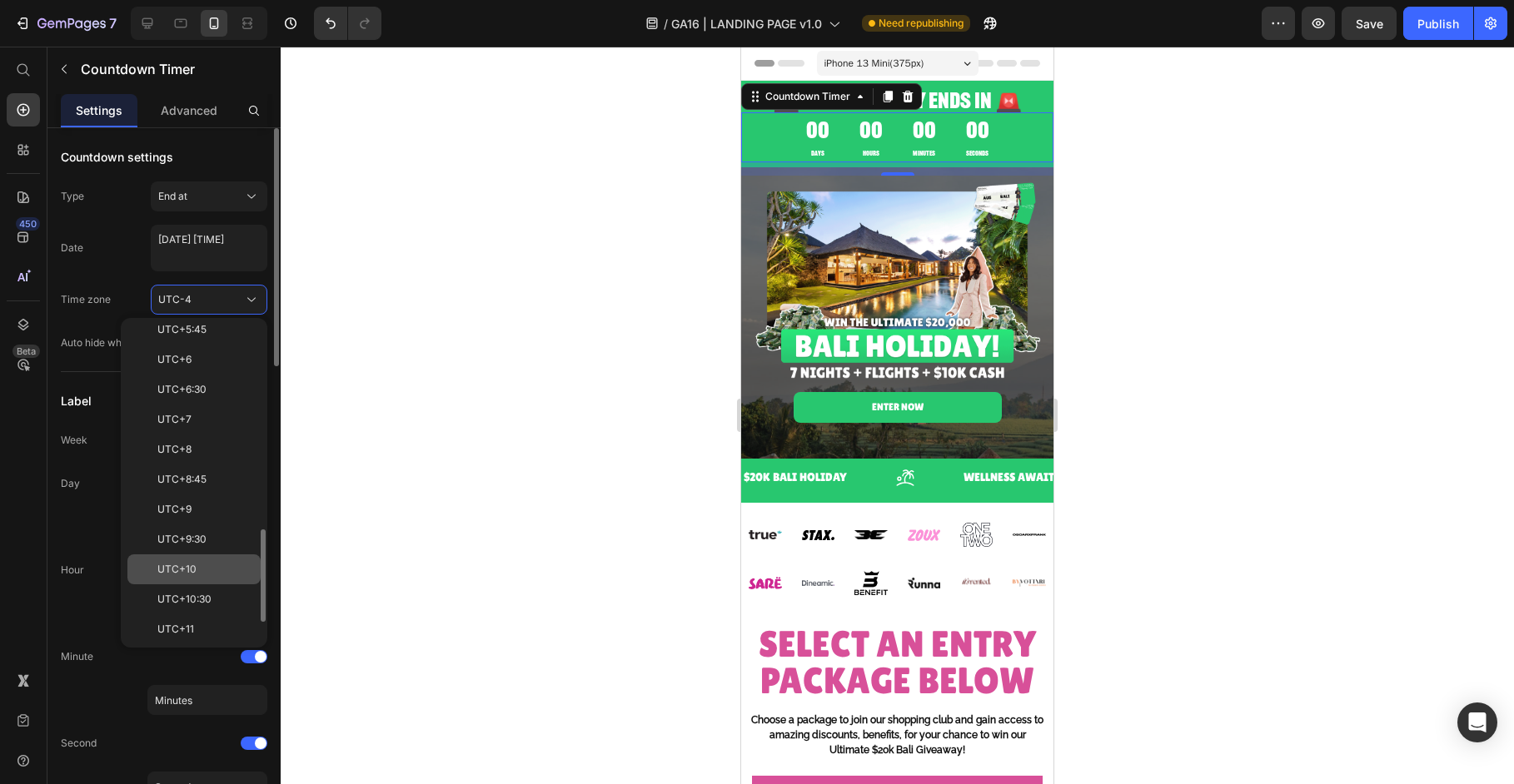 click on "UTC+10" 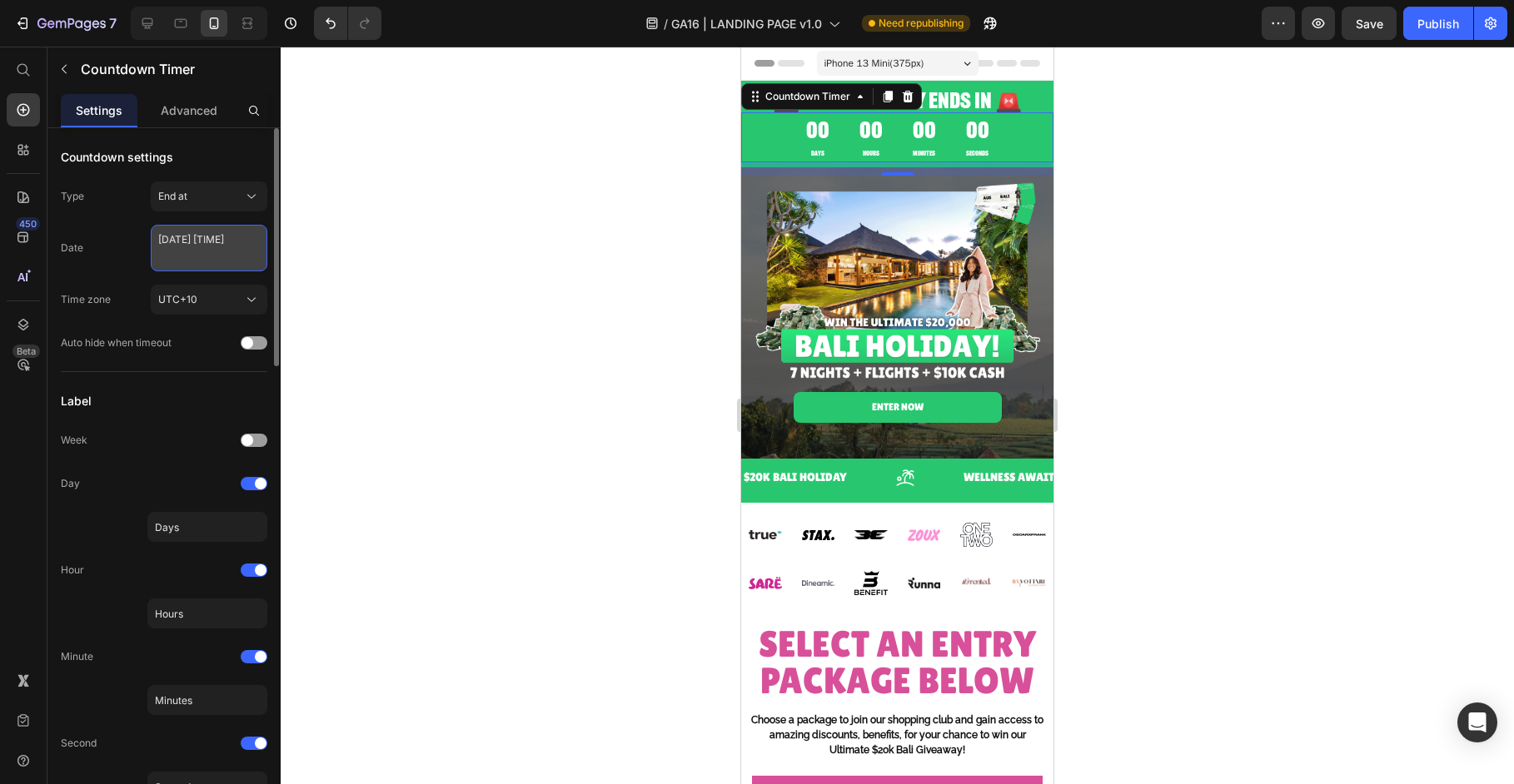 click on "[DATE] [TIME]" at bounding box center (209, 248) 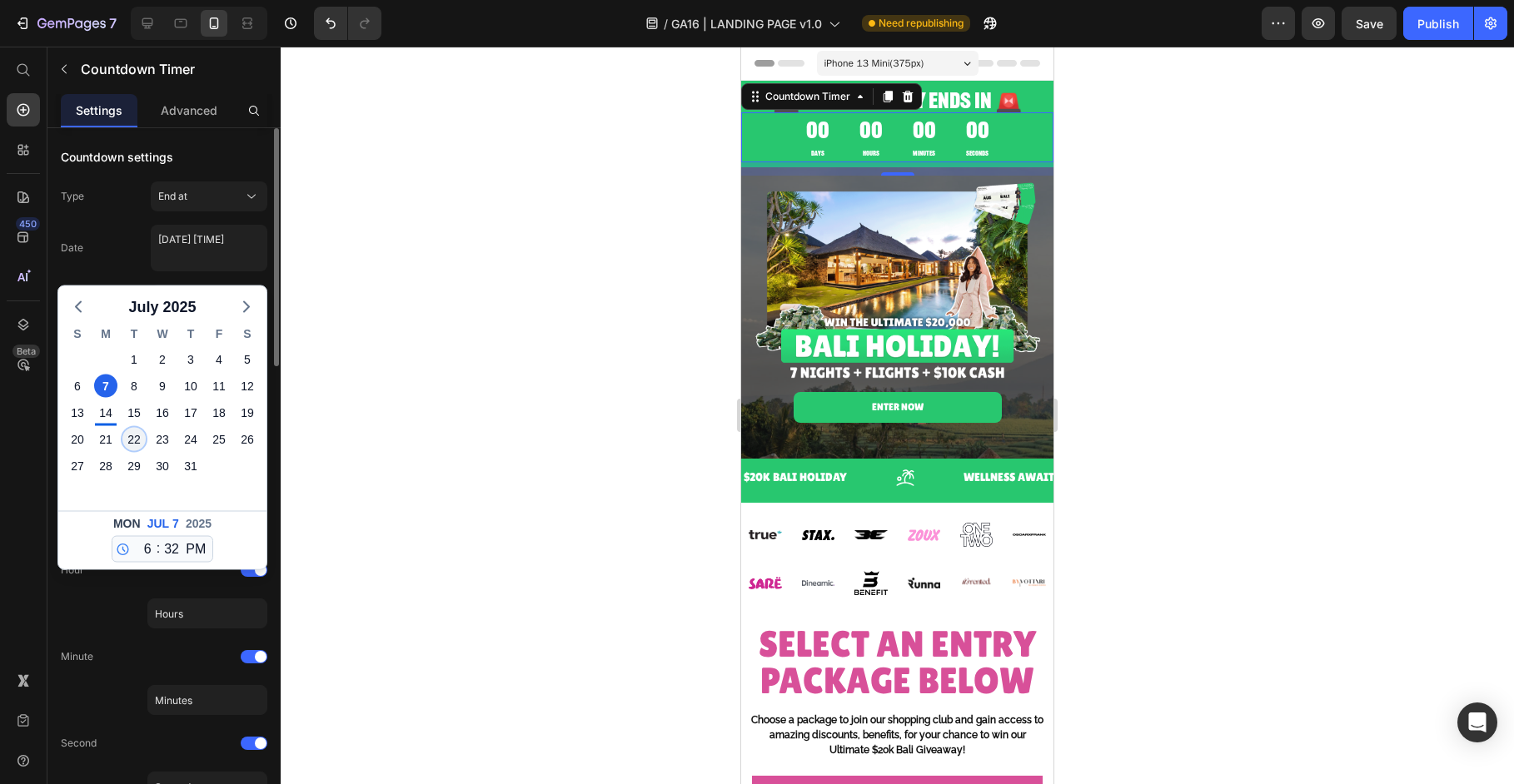 click on "22" 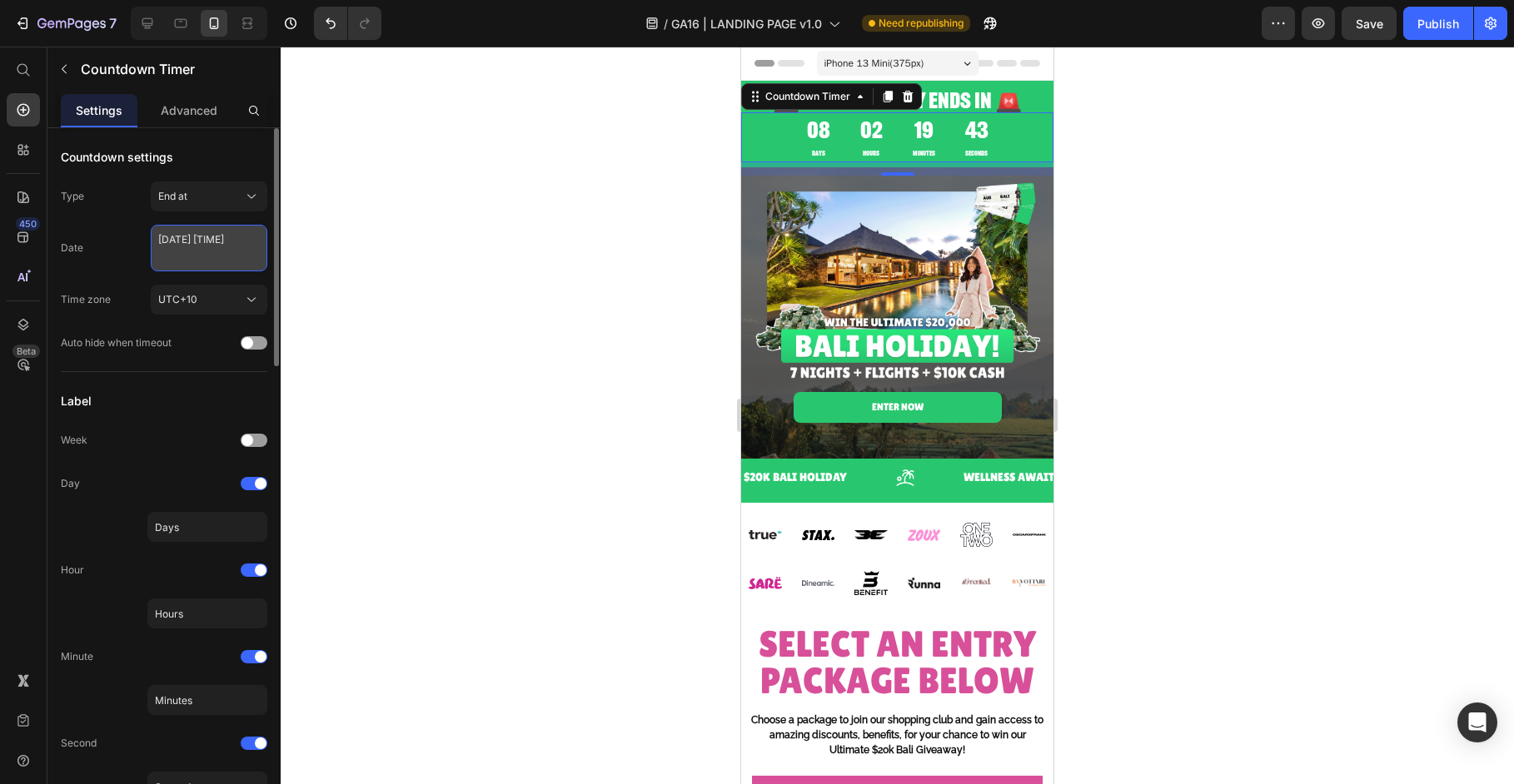 click on "[DATE] [TIME]" at bounding box center (209, 248) 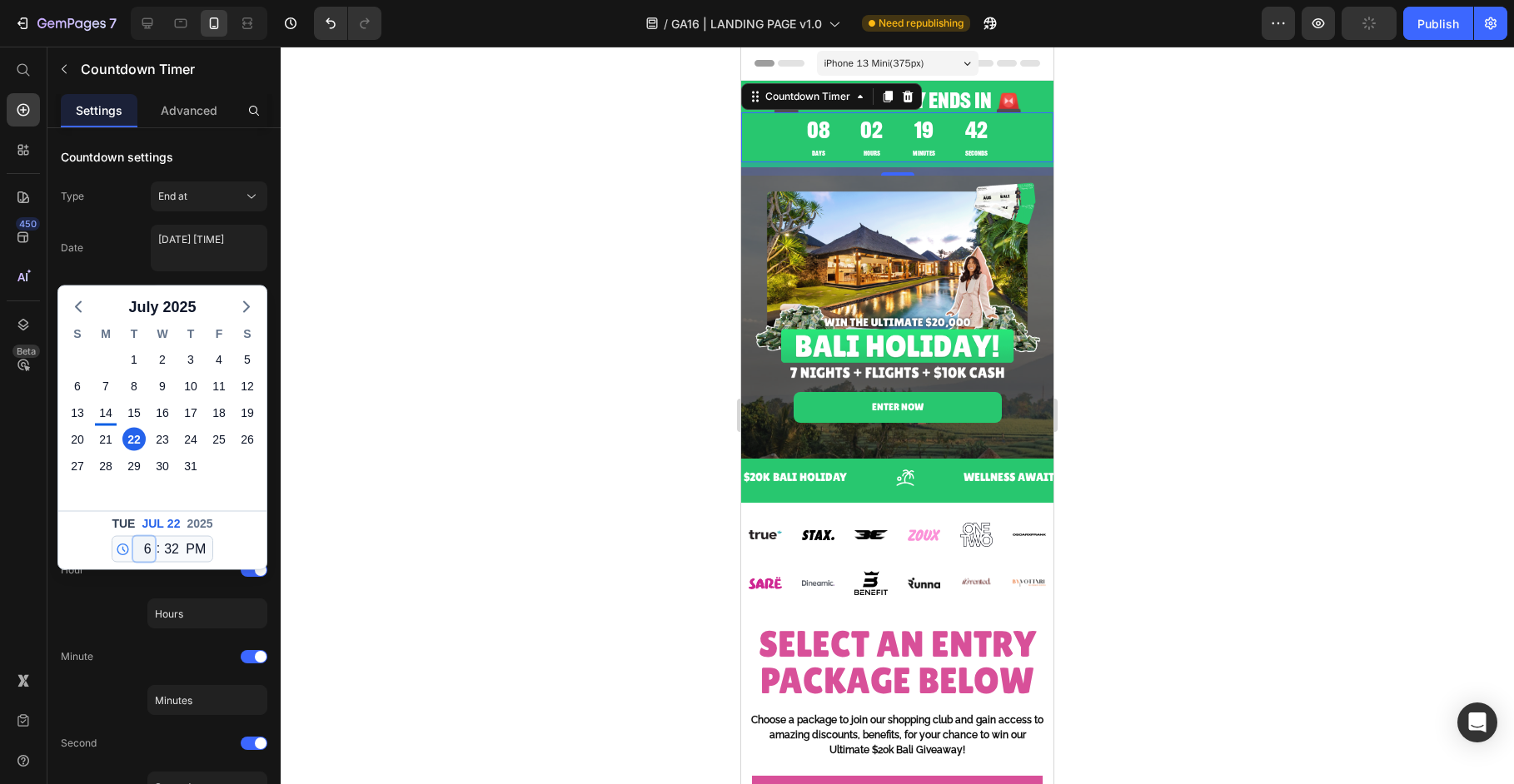 click on "12 1 2 3 4 5 6 7 8 9 10 11" at bounding box center (144, 549) 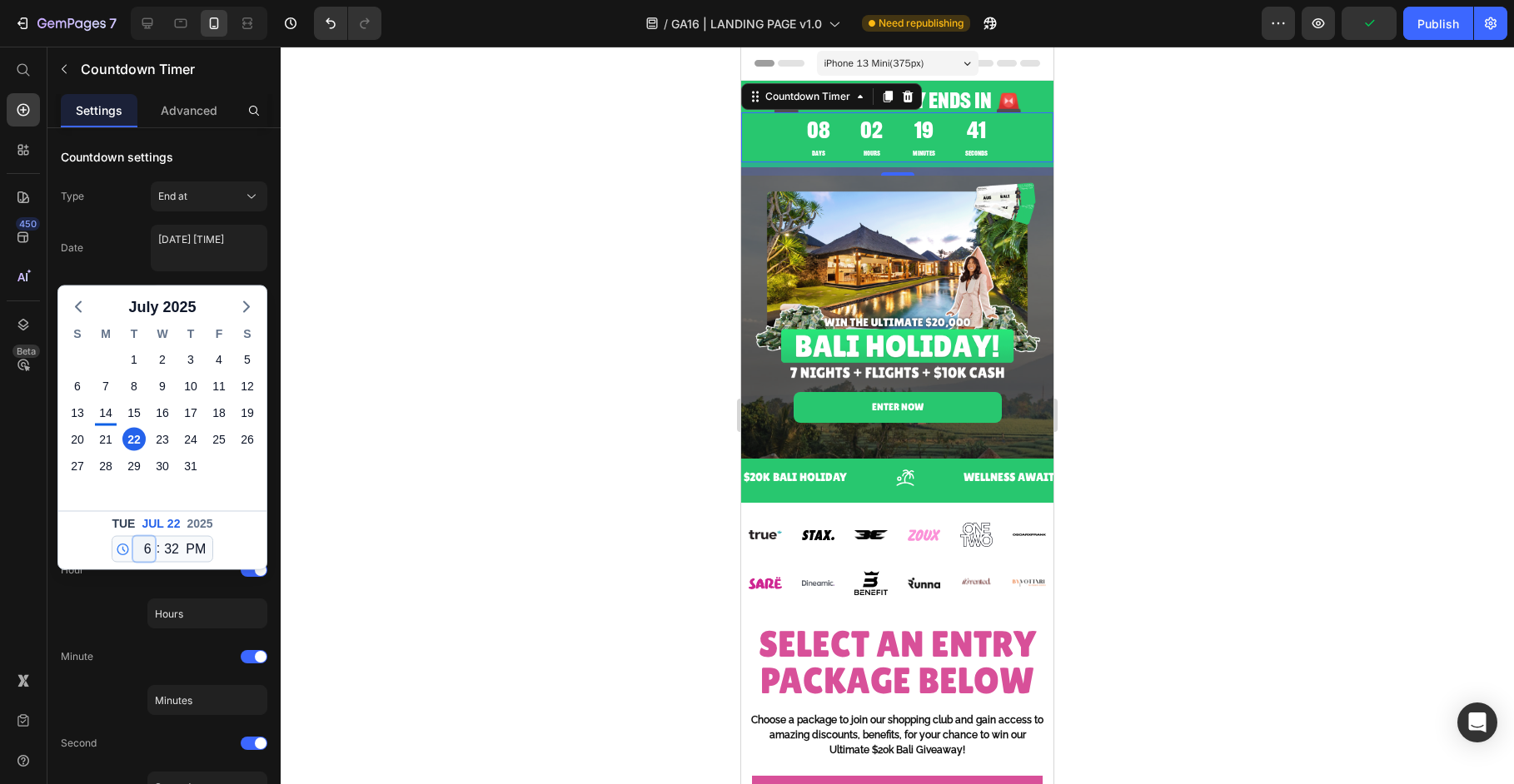 select on "20" 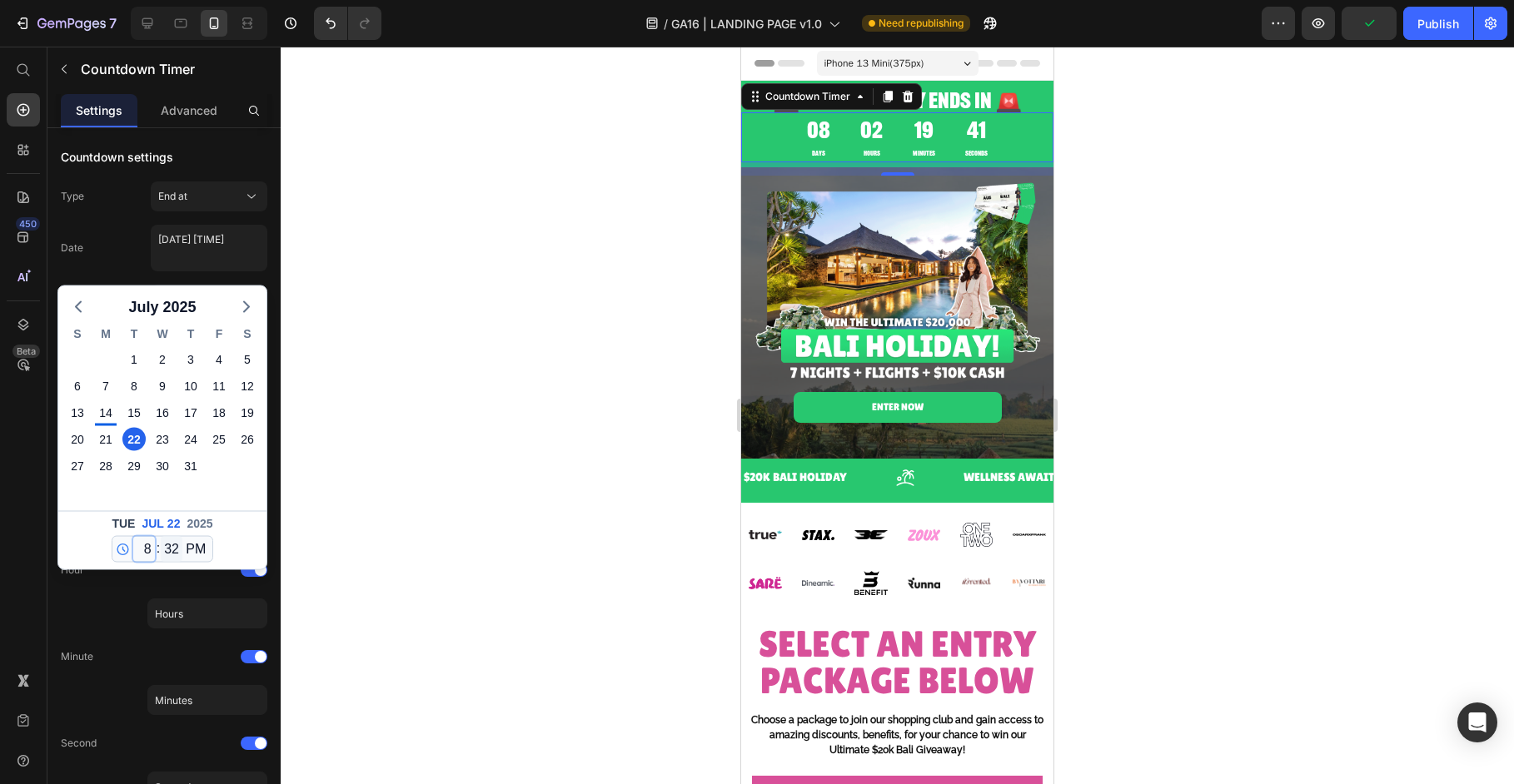 type on "[DATE] [TIME]" 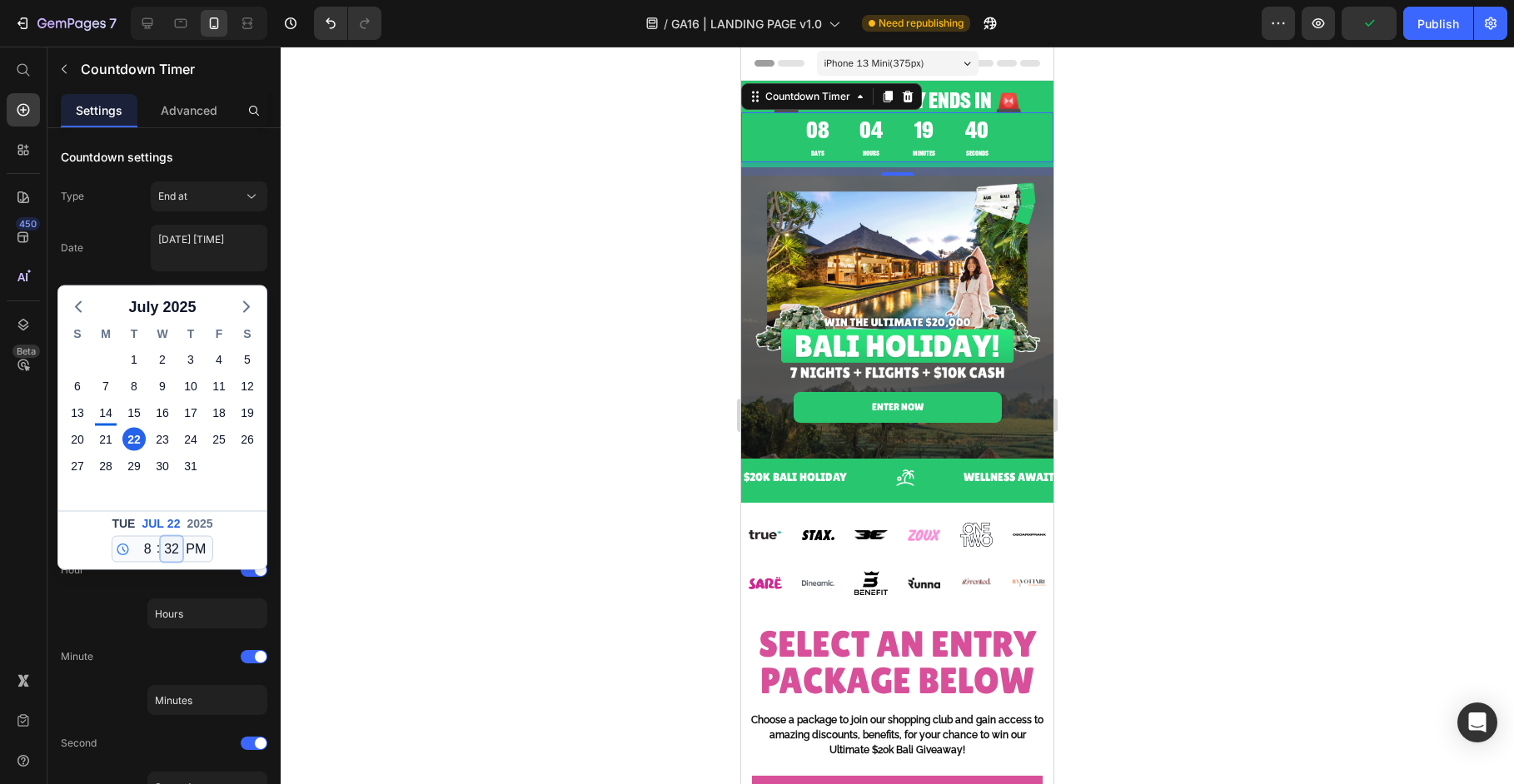 click on "00 01 02 03 04 05 06 07 08 09 10 11 12 13 14 15 16 17 18 19 20 21 22 23 24 25 26 27 28 29 30 31 32 33 34 35 36 37 38 39 40 41 42 43 44 45 46 47 48 49 50 51 52 53 54 55 56 57 58 59" at bounding box center [172, 549] 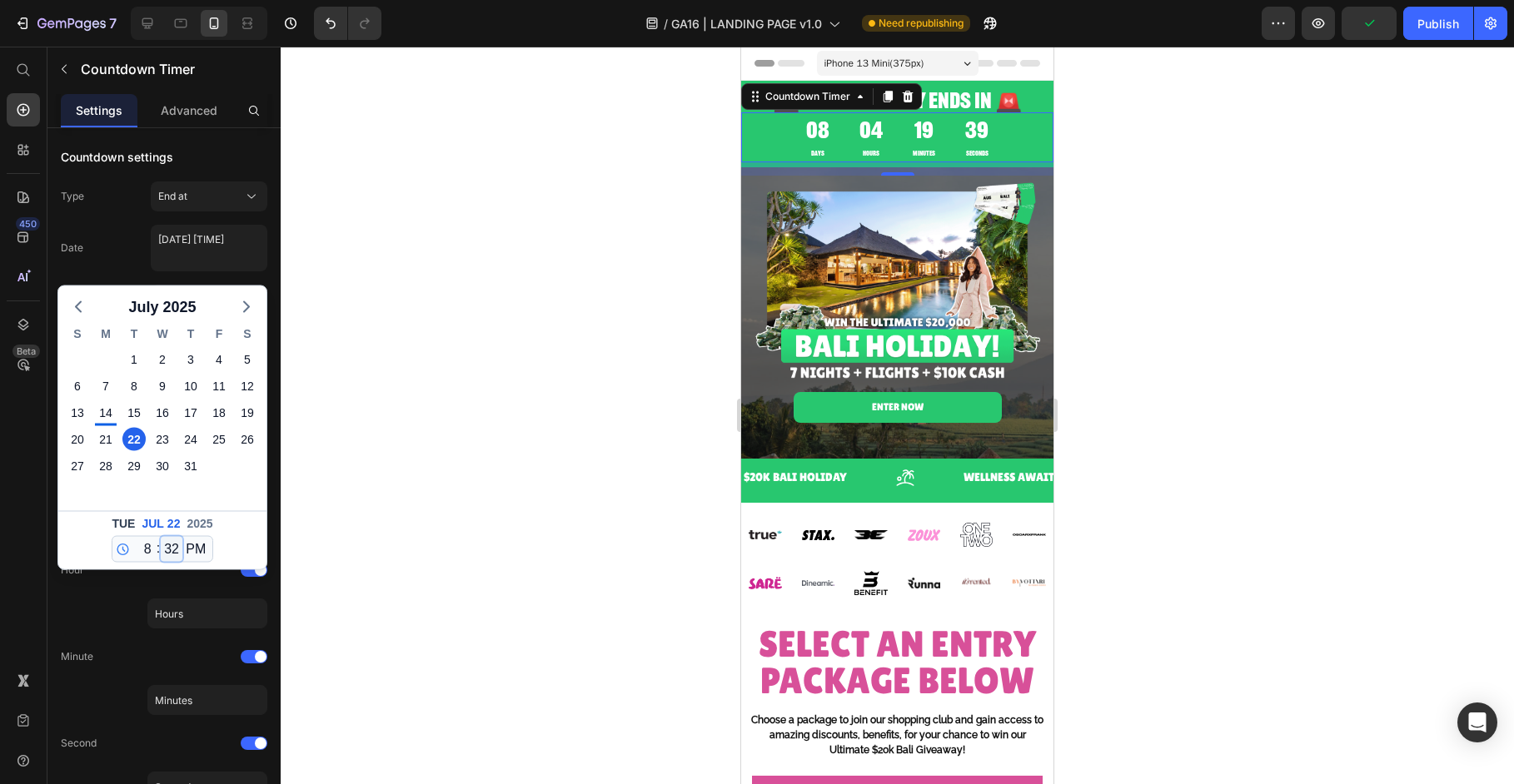 select on "0" 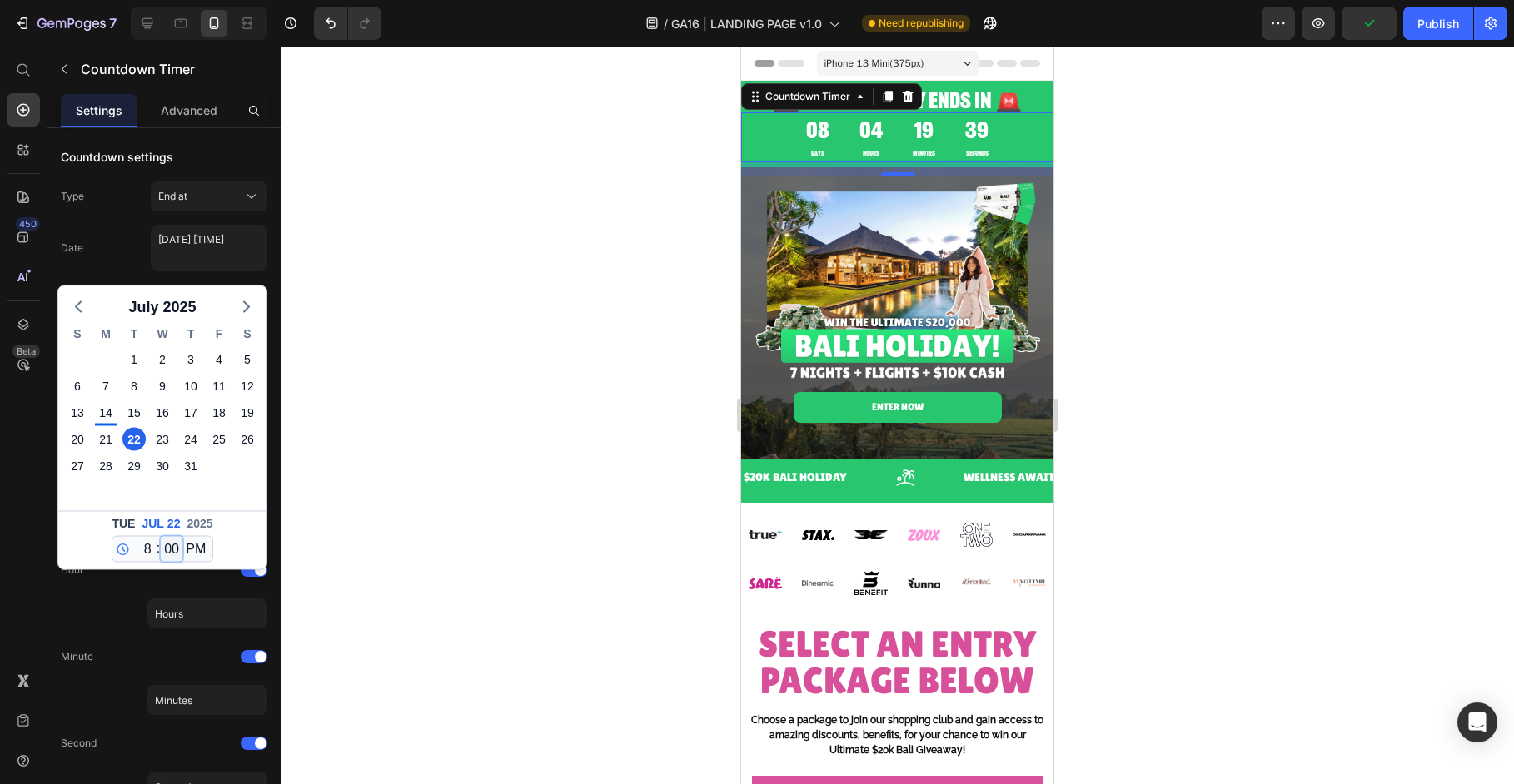 type on "[DATE] [TIME]" 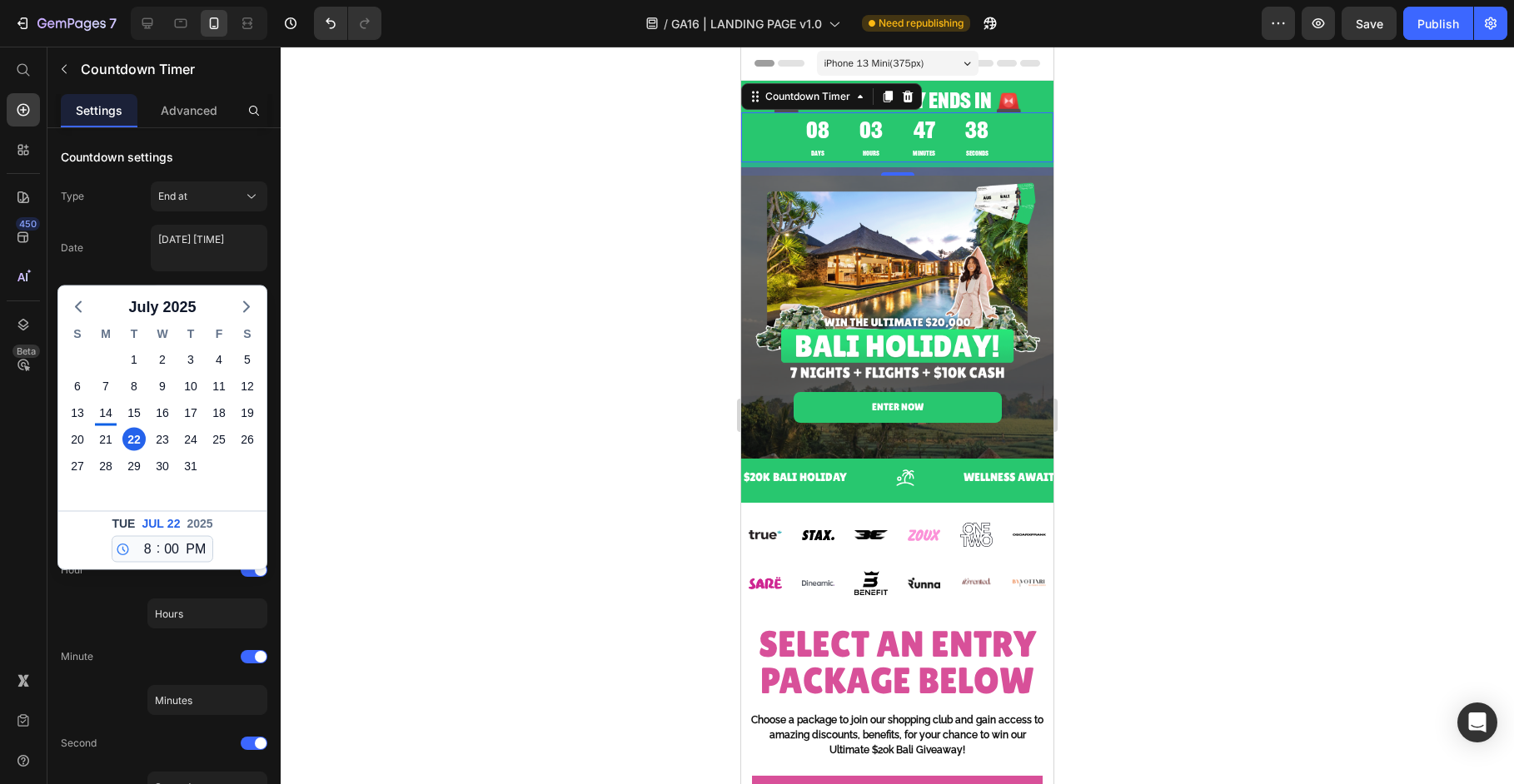 click on "Countdown settings Type End at Date [DATE] [TIME] [MONTH] [YEAR] S M T W T F S 29 30 1 2 3 4 5 6 7 8 9 10 11 12 13 14 15 16 17 18 19 20 21 22 23 24 25 26 27 28 29 30 31 1 2 3 4 5 6 7 8 9 Tue [DATE] [YEAR] 12 1 2 3 4 5 6 7 8 9 10 11 : 00 01 02 03 04 05 06 07 08 09 10 11 12 13 14 15 16 17 18 19 20 21 22 23 24 25 26 27 28 29 30 31 32 33 34 35 36 37 38 39 40 41 42 43 44 45 46 47 48 49 50 51 52 53 54 55 56 57 58 59 AM PM Time zone UTC+10 Auto hide when timeout" 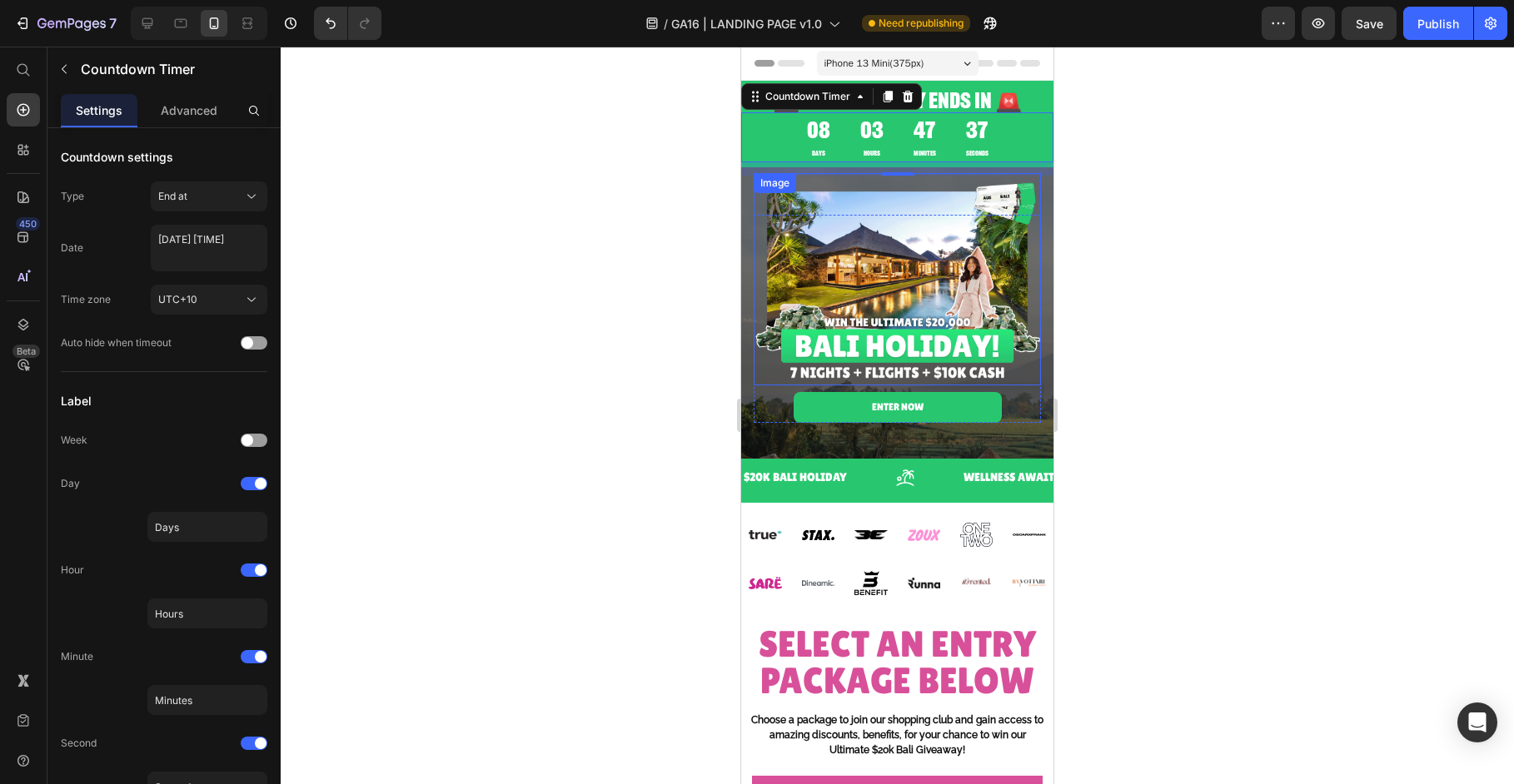 click at bounding box center [897, 279] 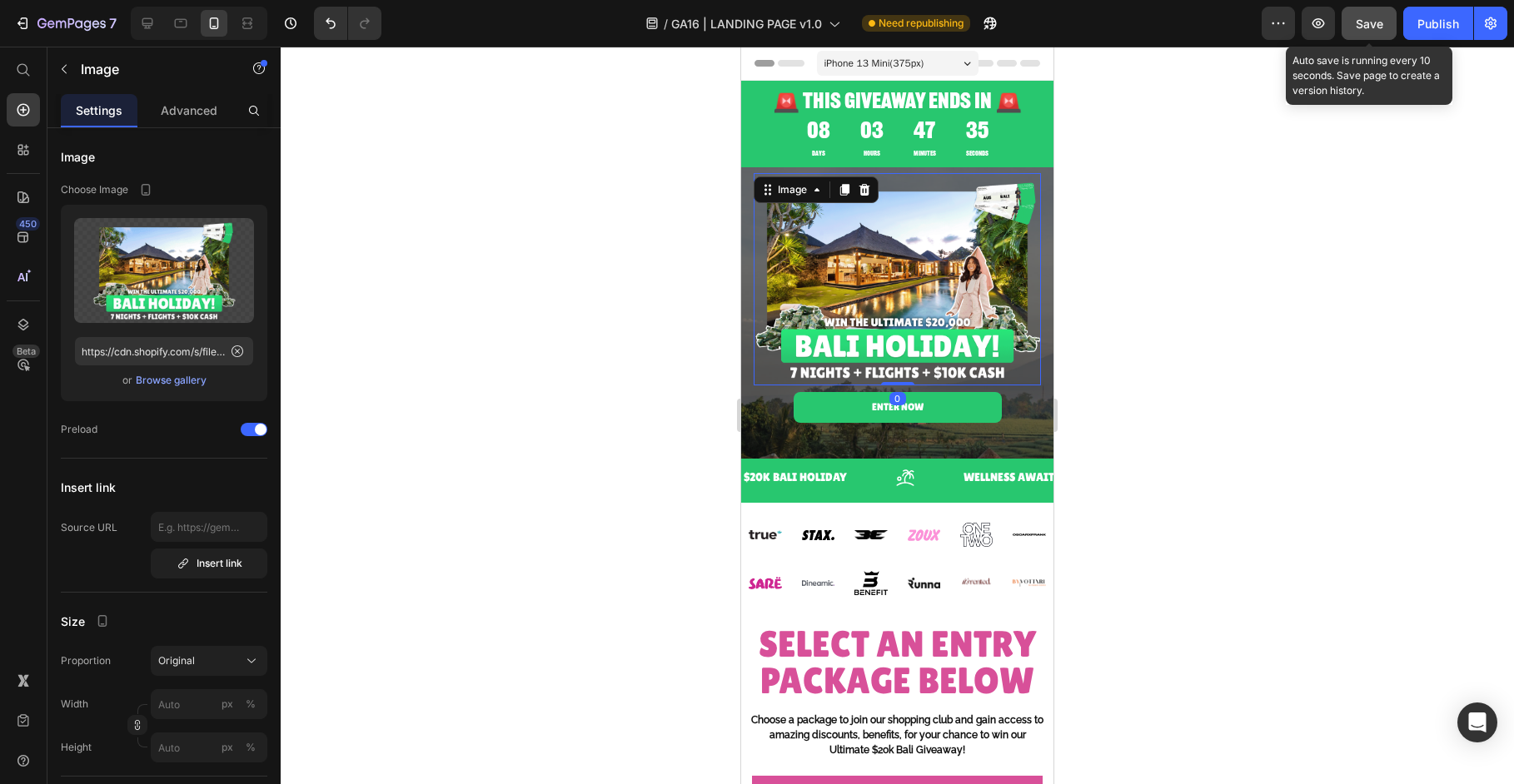 click on "Save" at bounding box center (1369, 23) 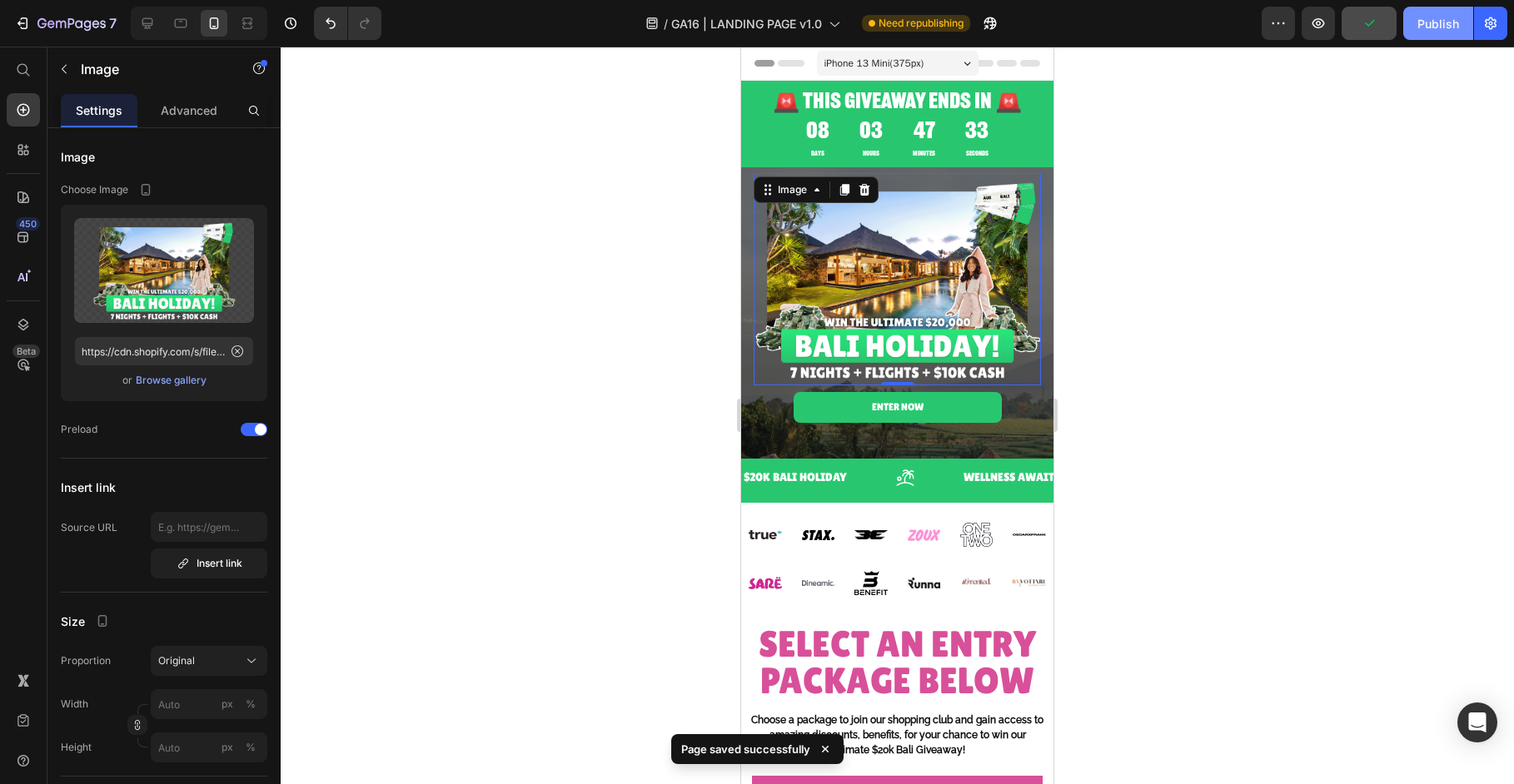 click on "Publish" at bounding box center [1438, 23] 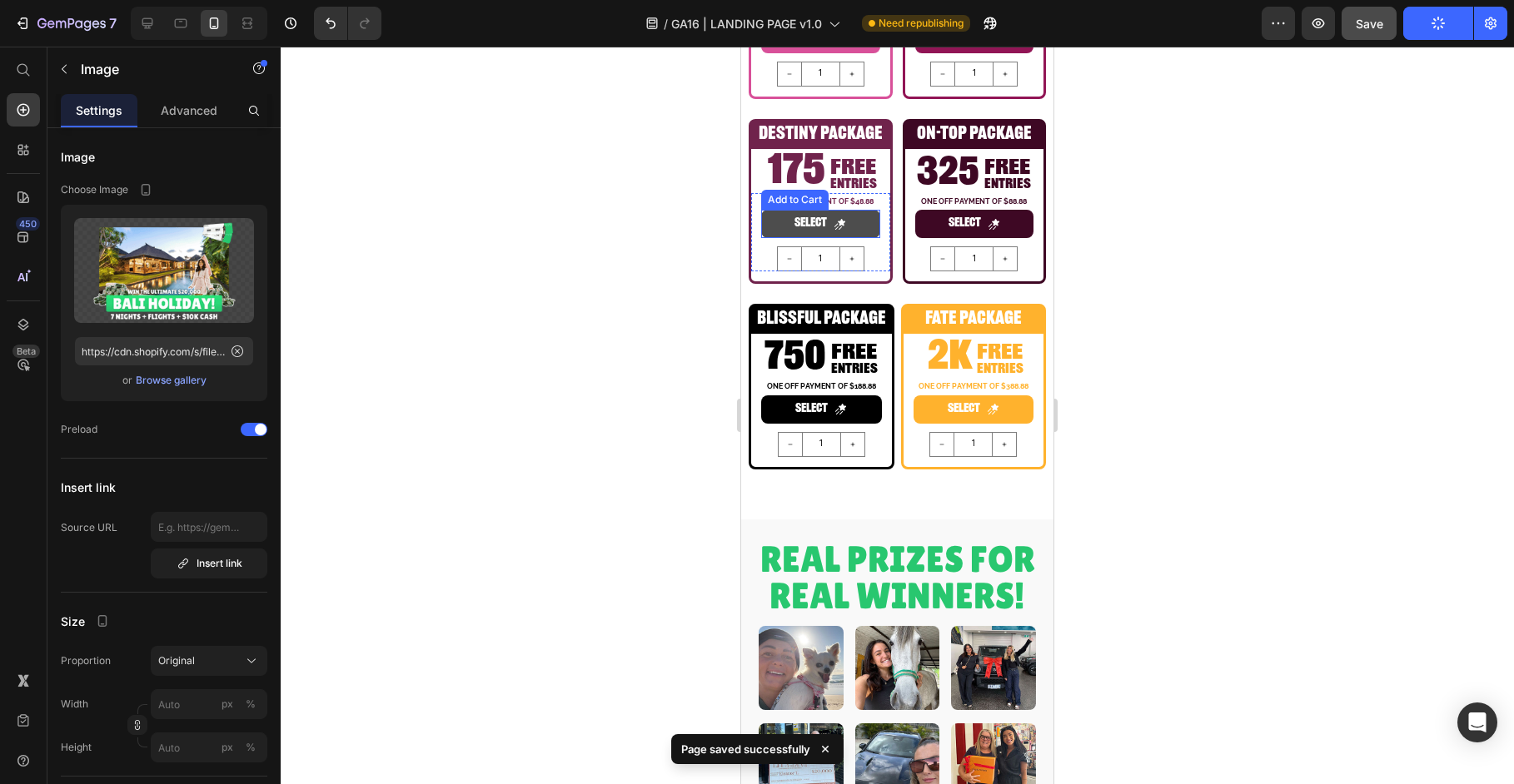 scroll, scrollTop: 699, scrollLeft: 0, axis: vertical 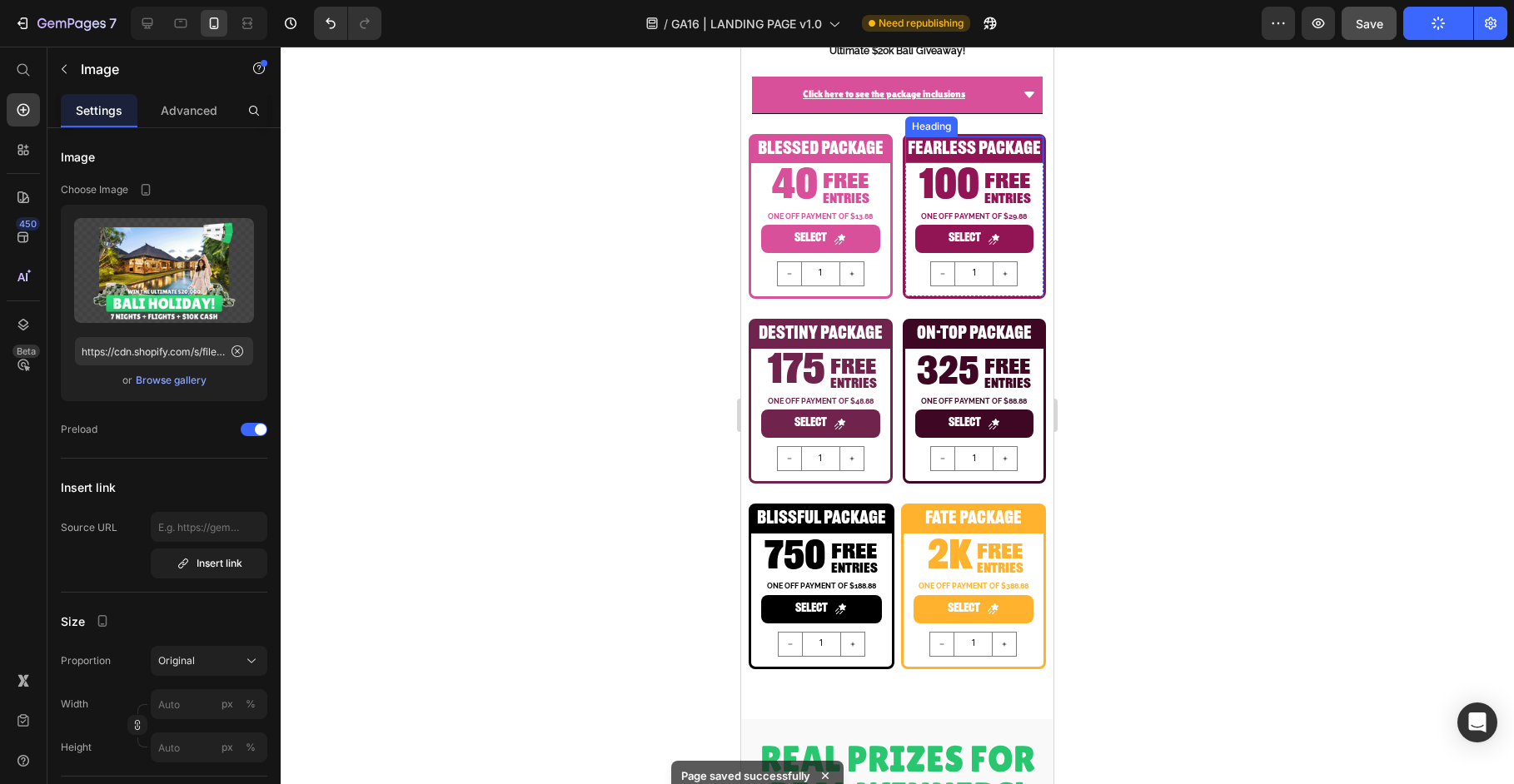 click on "FEARLESS PACKAGE" at bounding box center (974, 150) 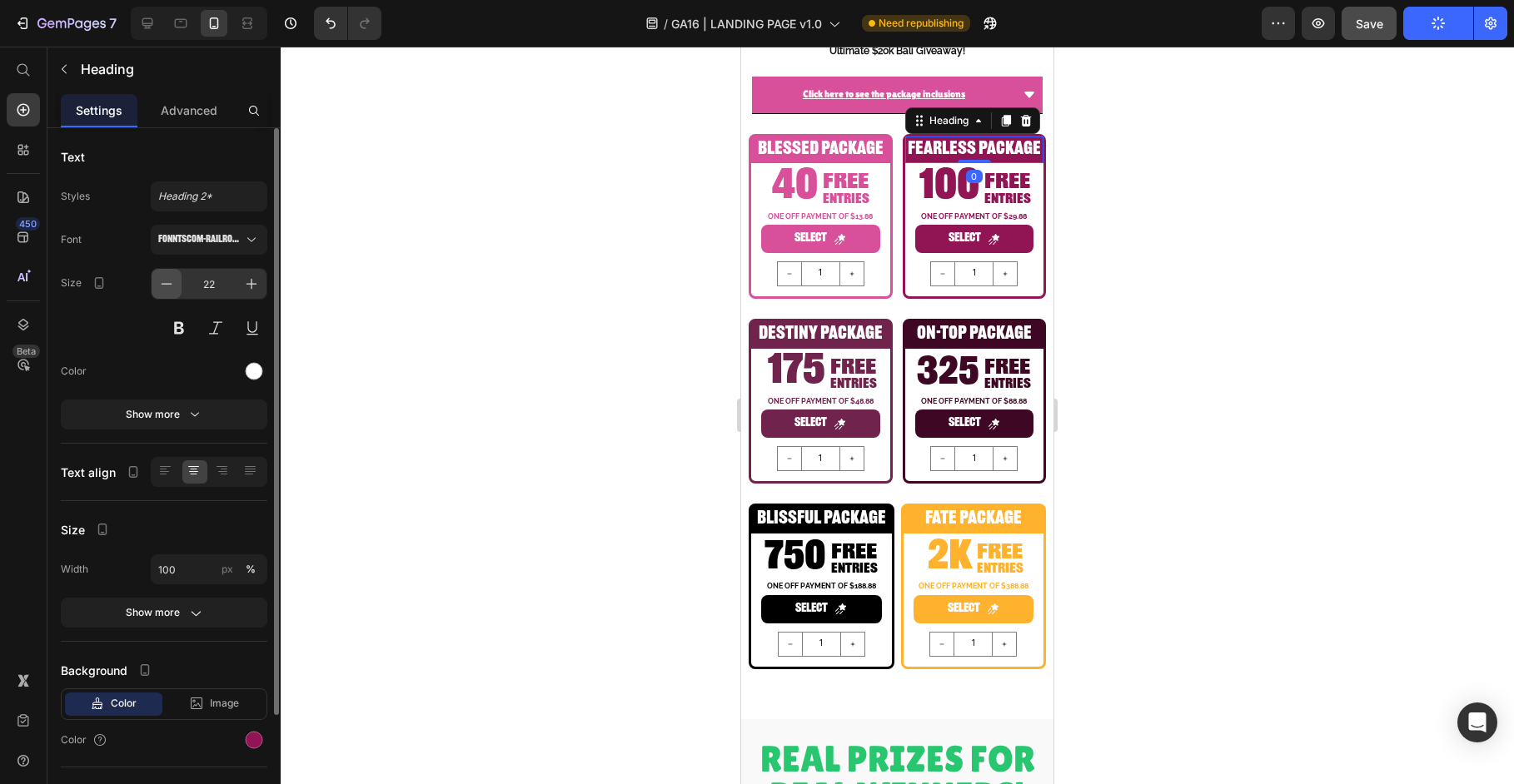 click at bounding box center (167, 284) 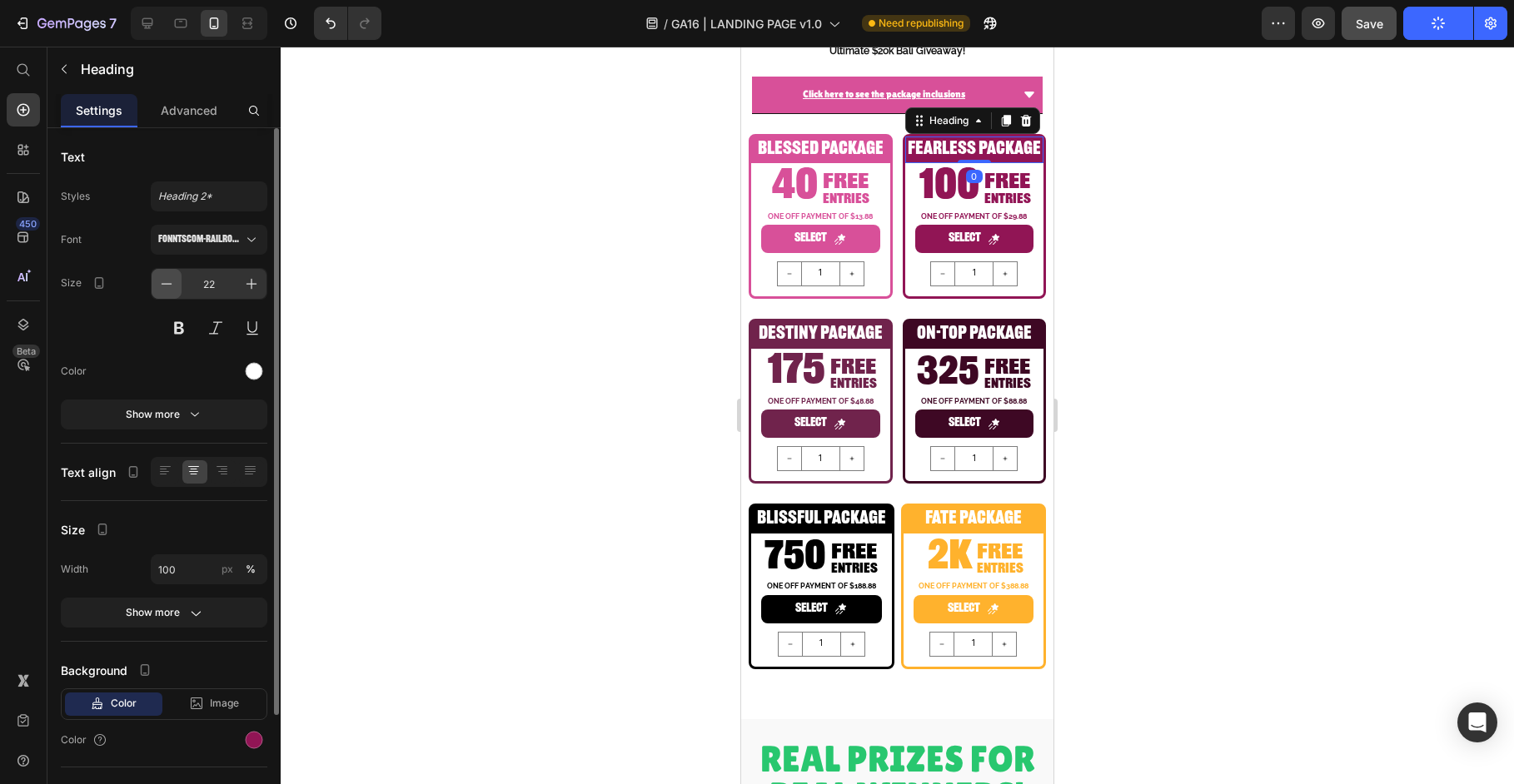 type on "21" 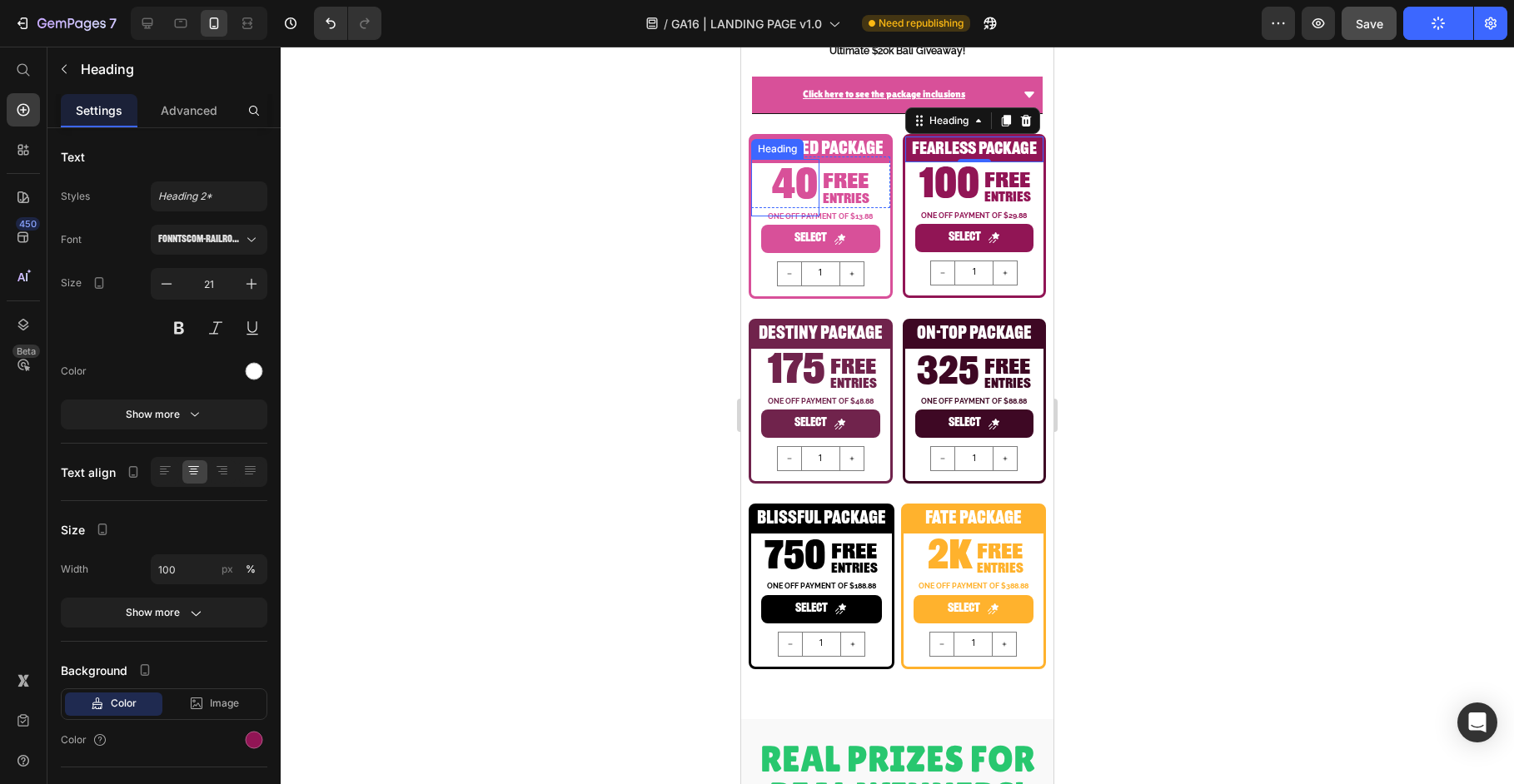 click on "Heading" at bounding box center (777, 149) 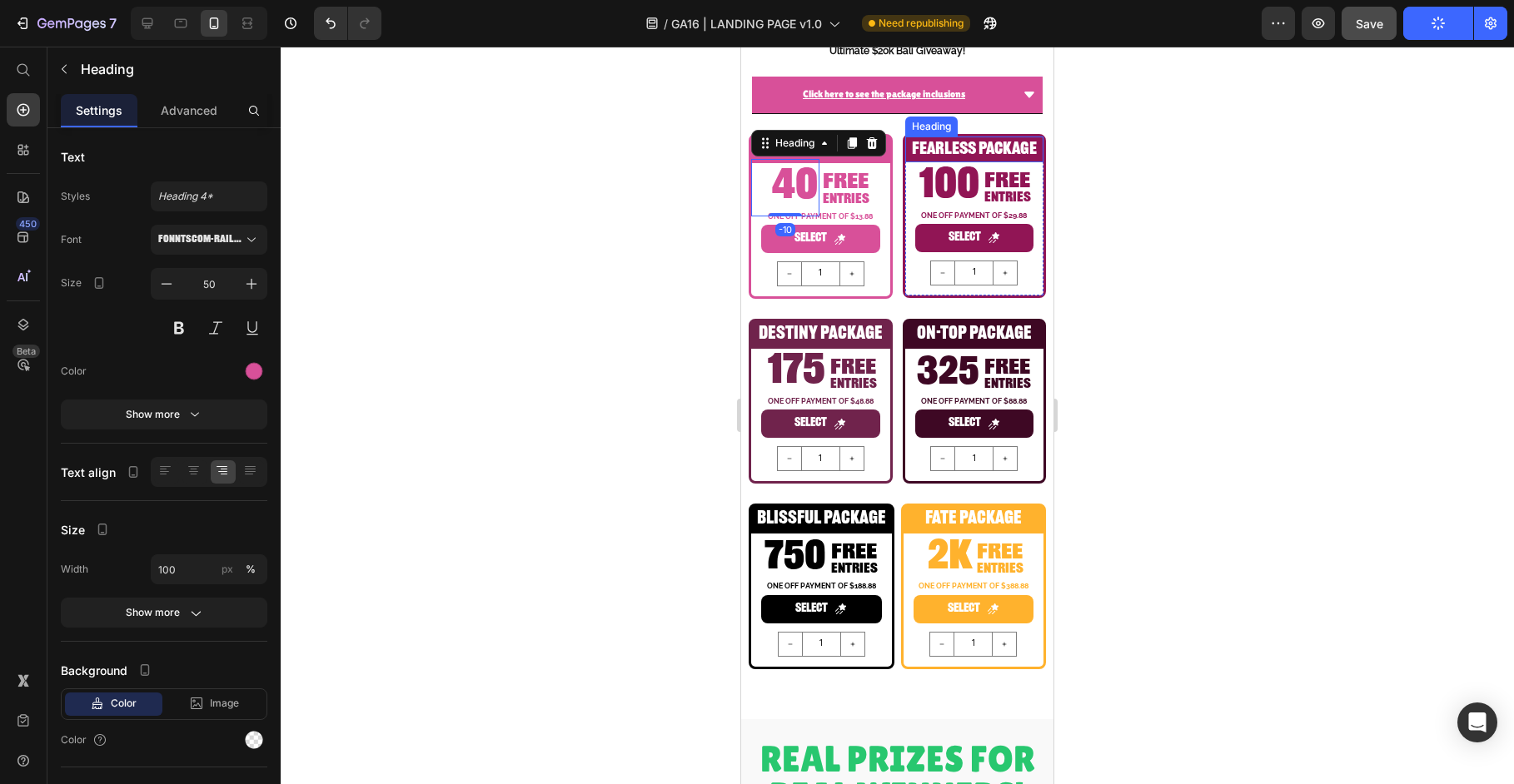 click on "FEARLESS PACKAGE" at bounding box center [974, 149] 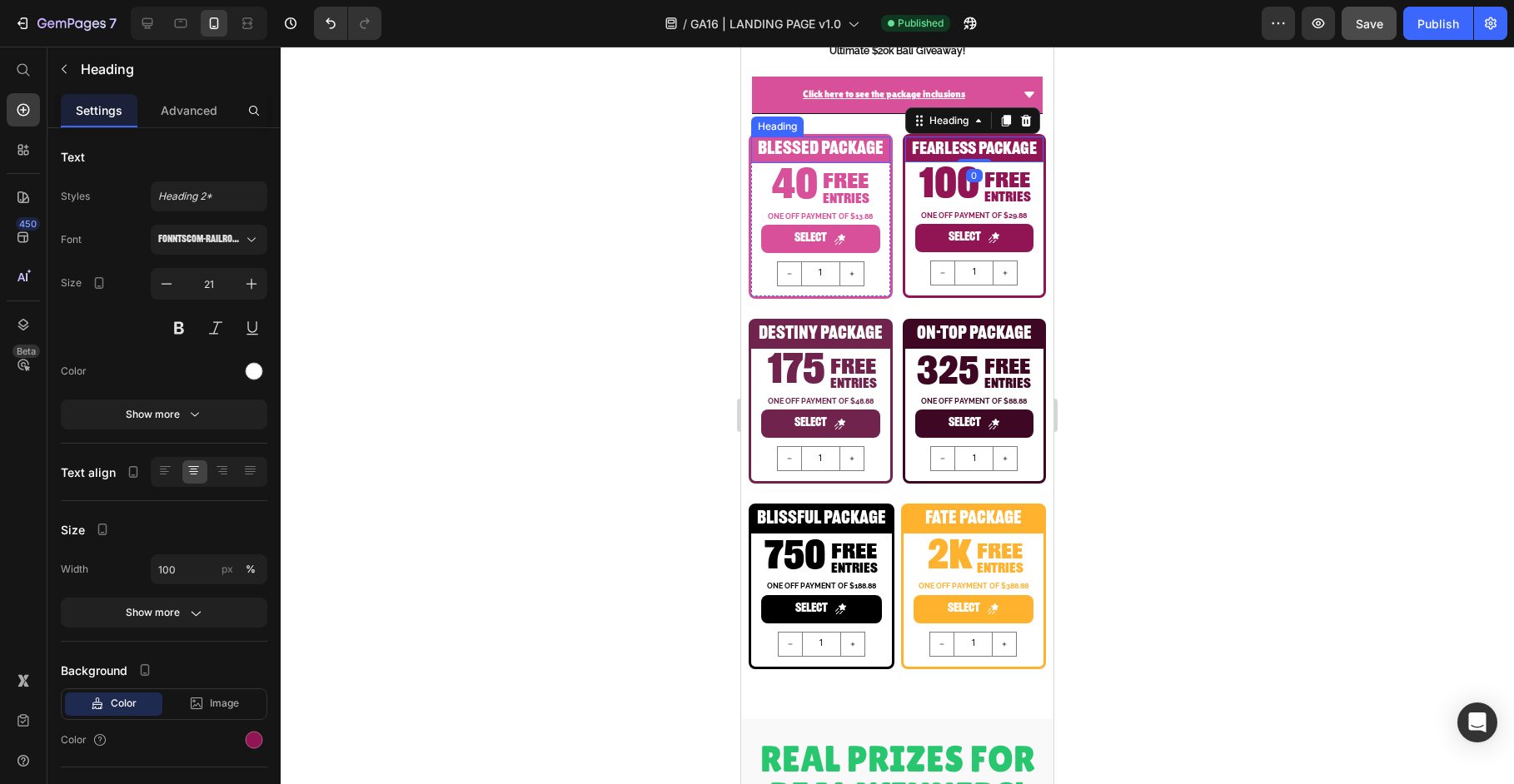 click on "BLESSED PACKAGE" at bounding box center (820, 150) 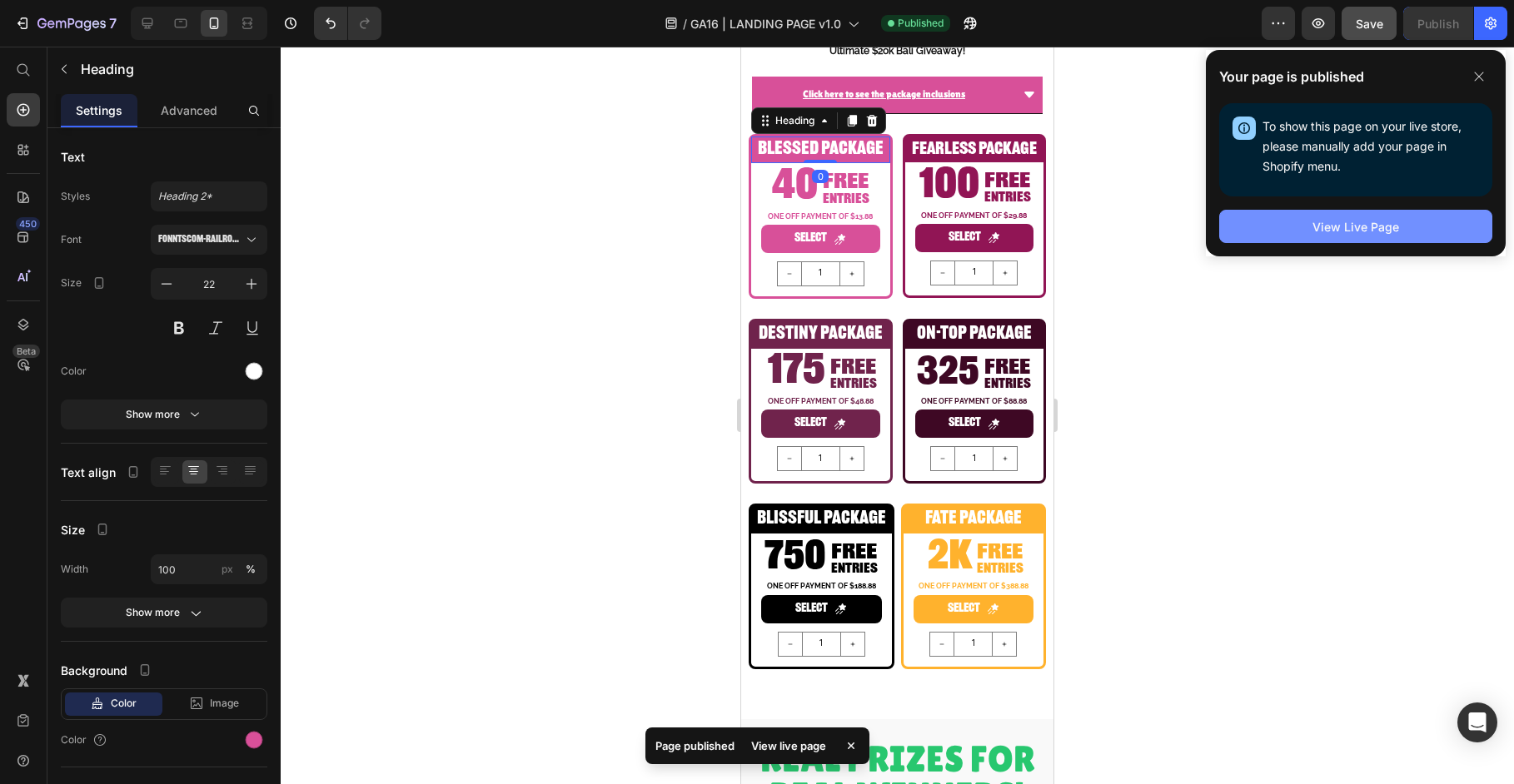 click on "View Live Page" at bounding box center [1356, 226] 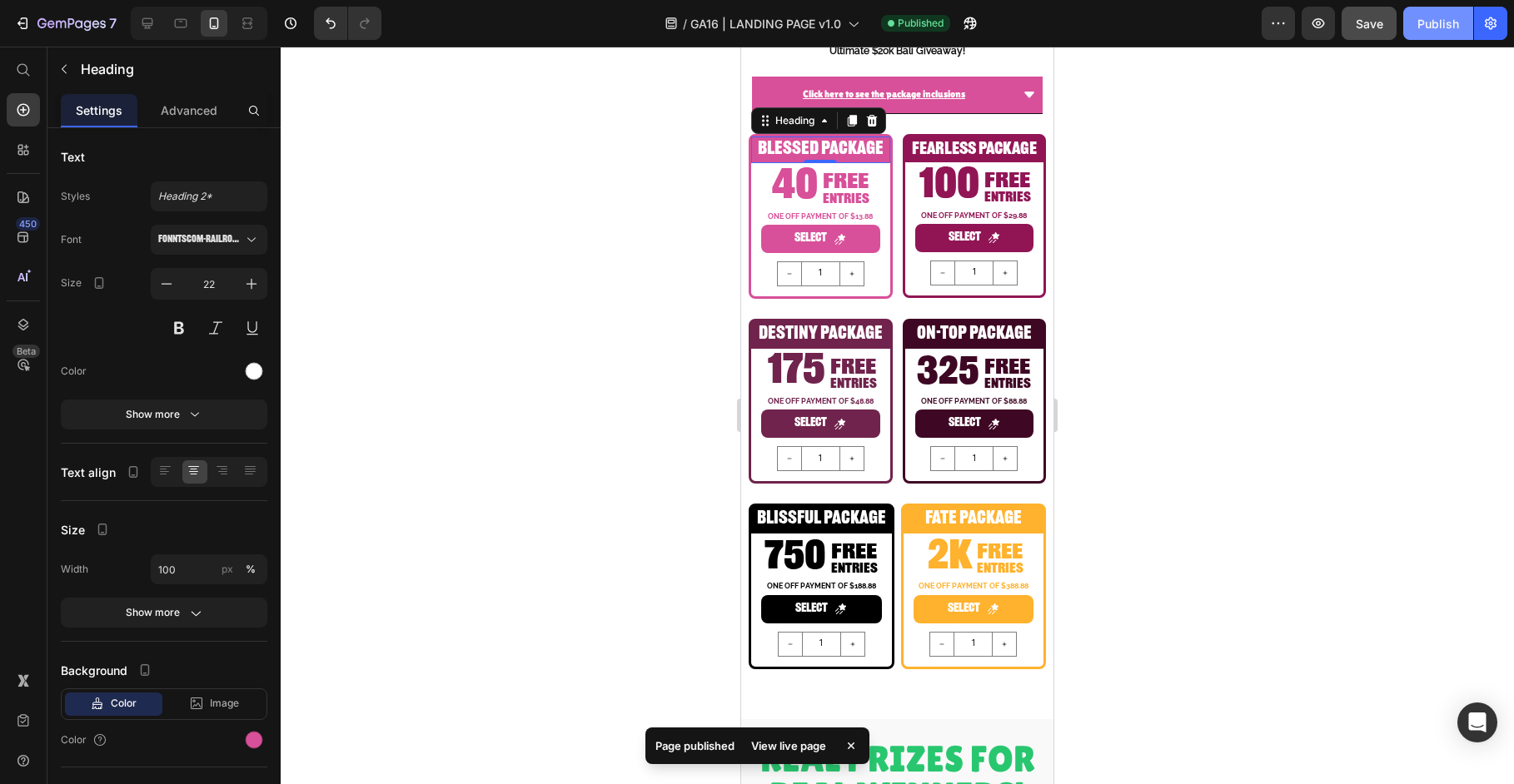 click on "Publish" at bounding box center (1438, 23) 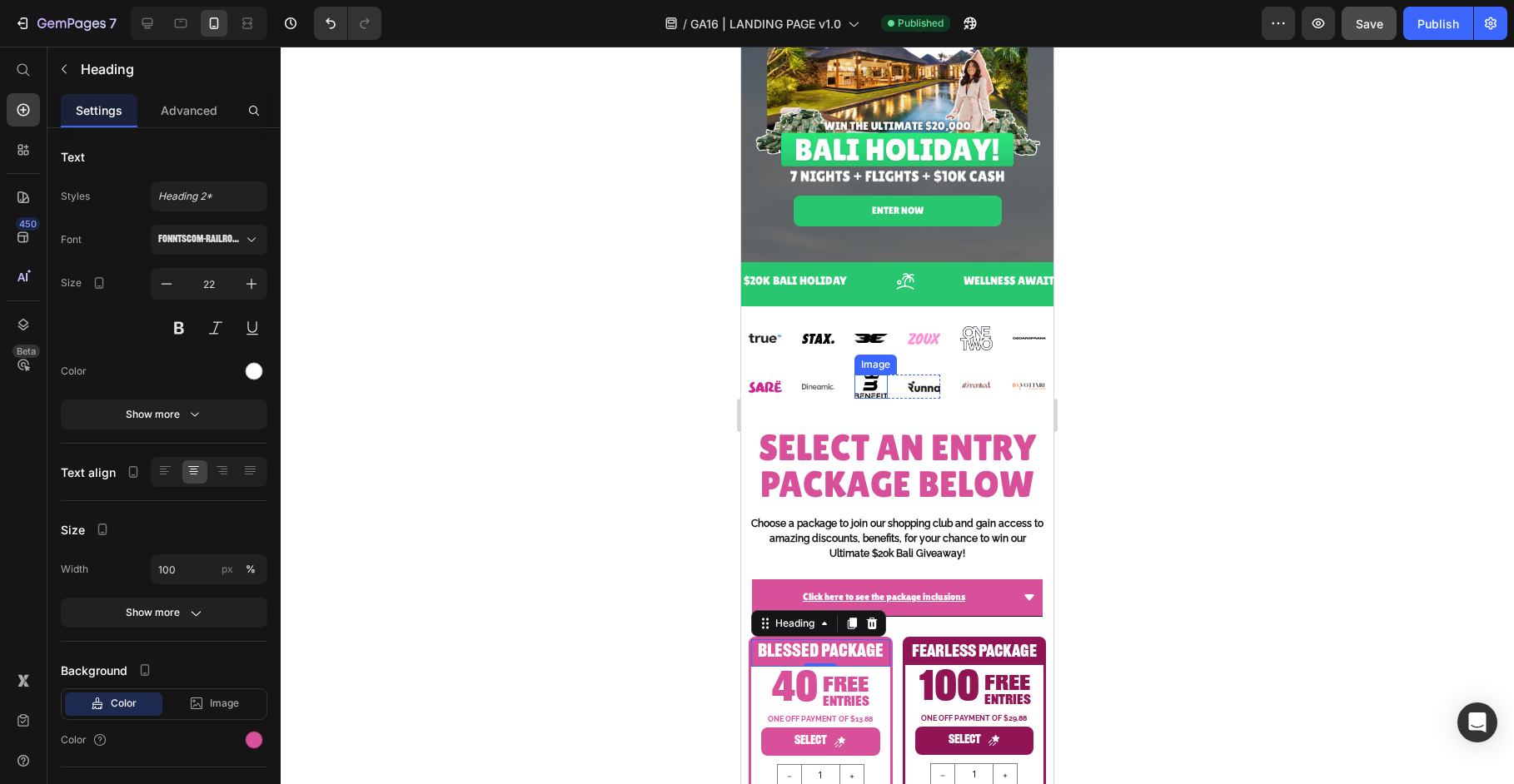 scroll, scrollTop: 300, scrollLeft: 0, axis: vertical 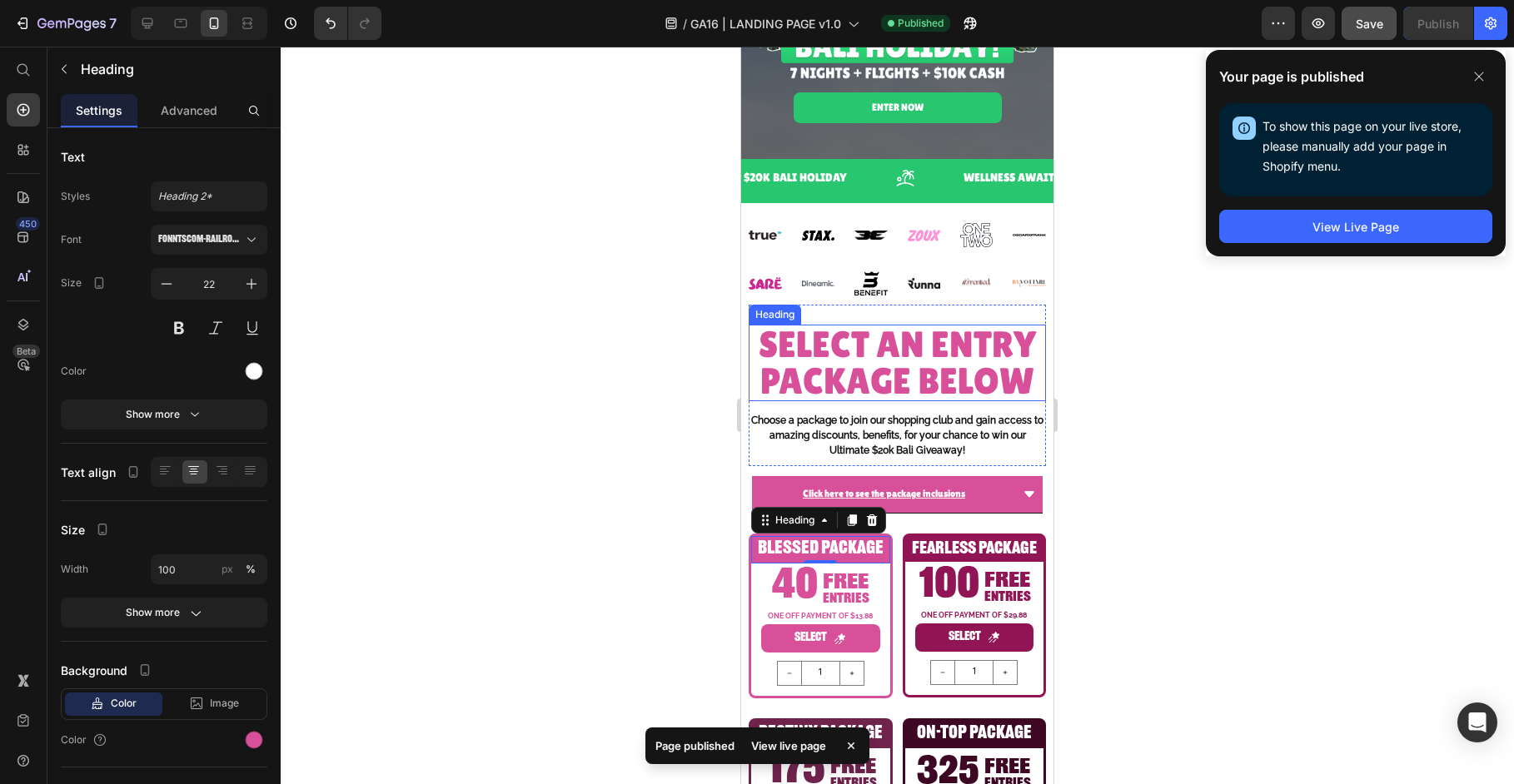 click on "SELECT AN ENTRY PACKAGE BELOW" at bounding box center [897, 363] 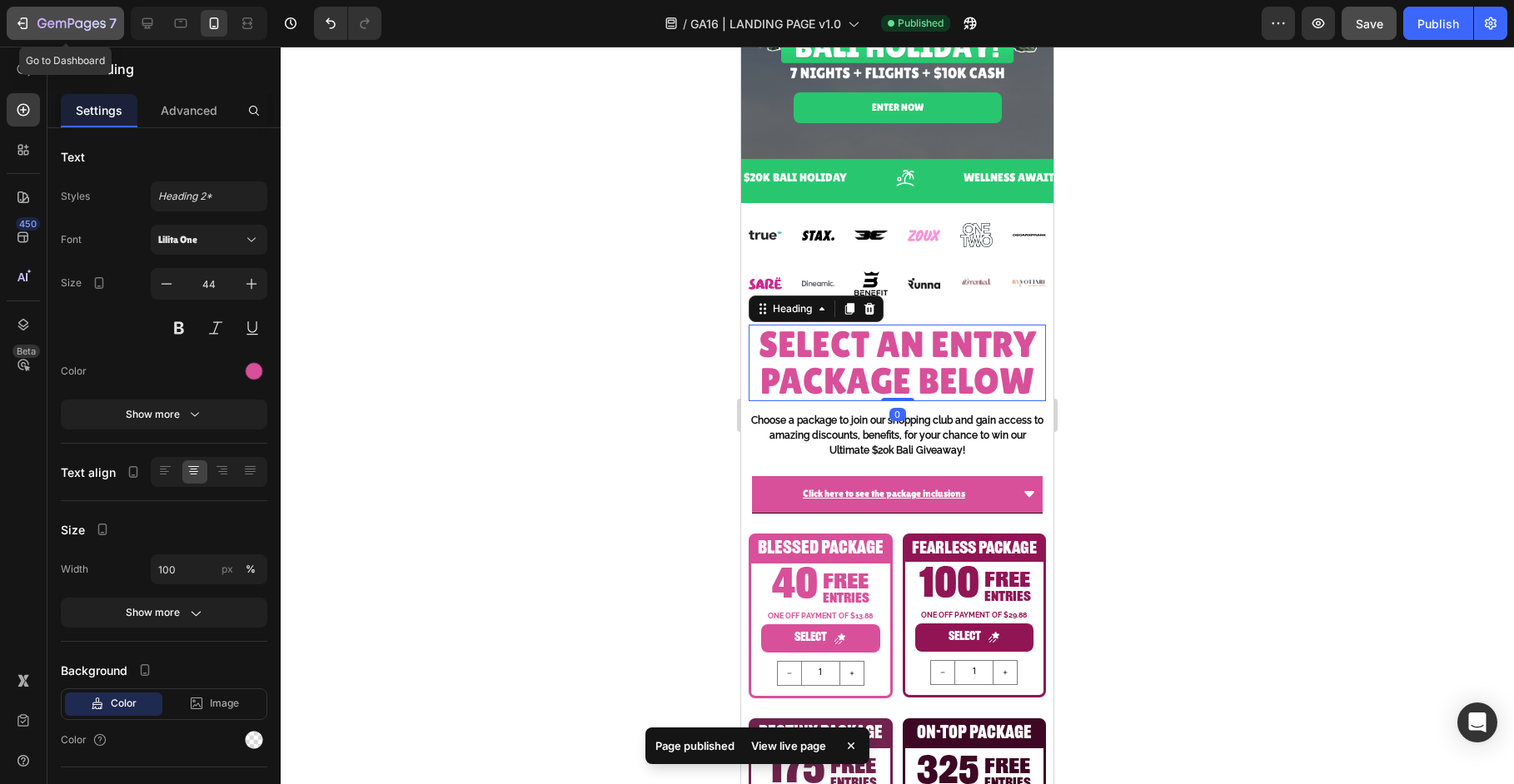 click on "7" 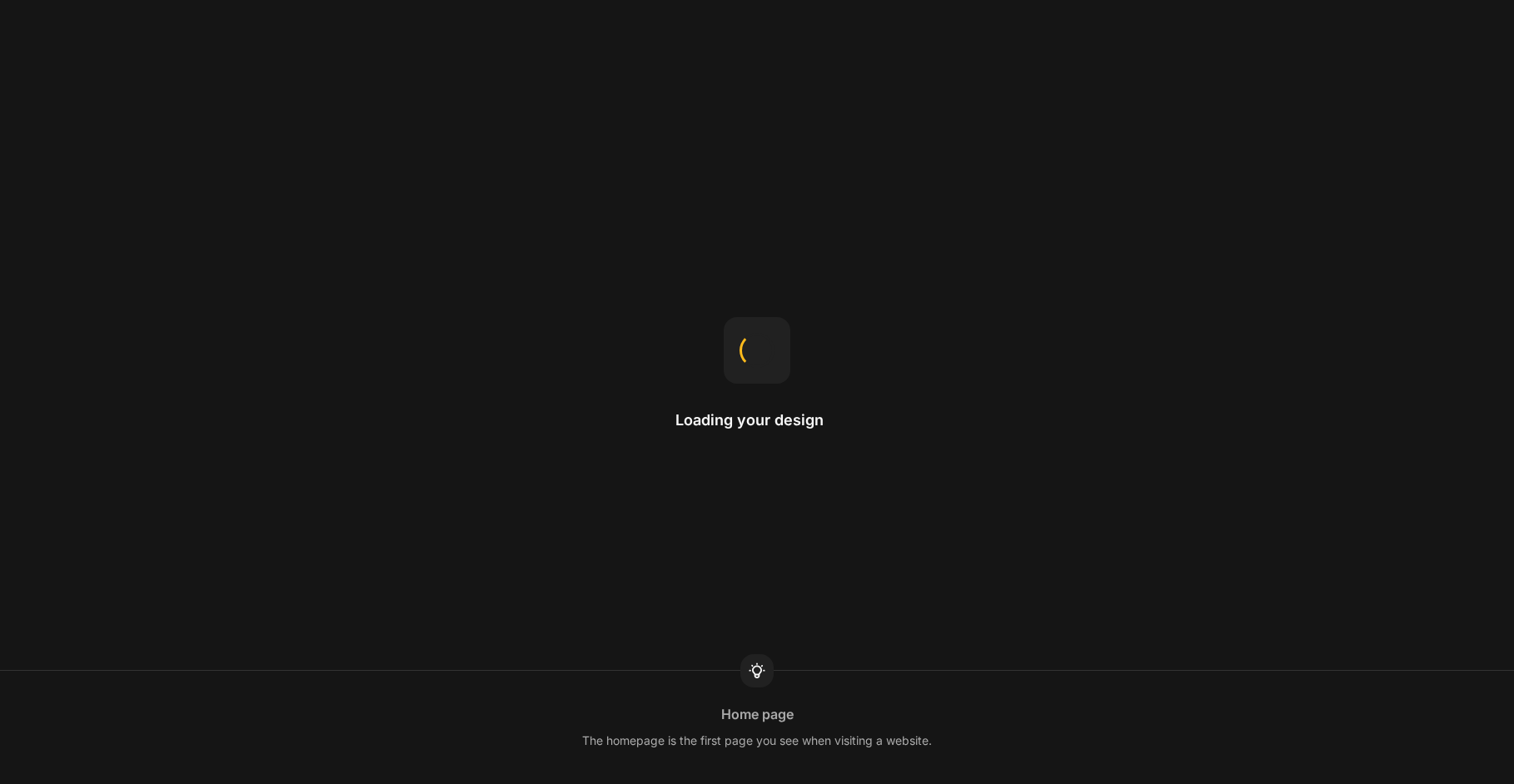 scroll, scrollTop: 0, scrollLeft: 0, axis: both 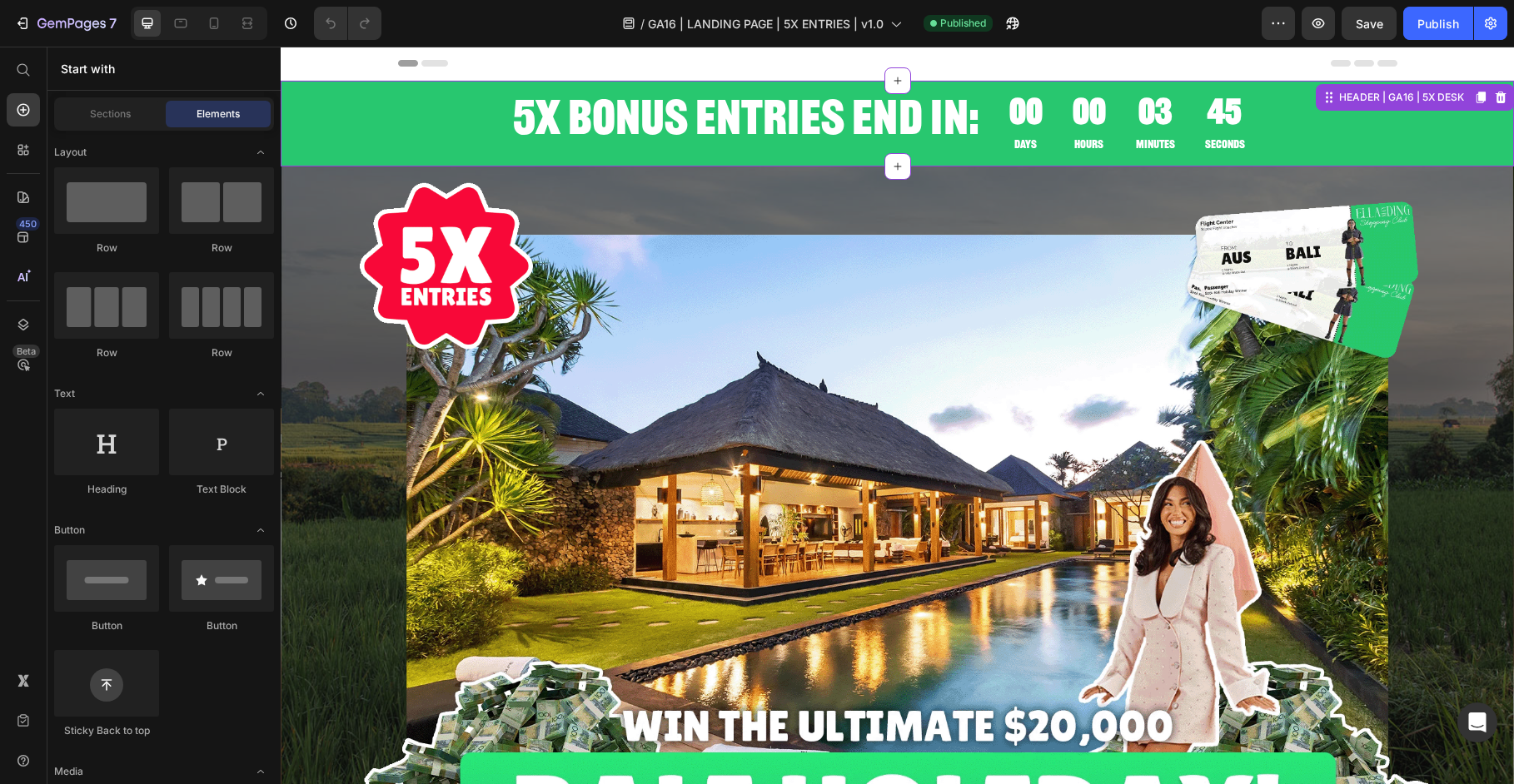 click on "5X BONUS ENTRIES END IN: Heading 00 Days 00 Hours 03 Minutes 45 Seconds Countdown Timer Row" at bounding box center [897, 123] 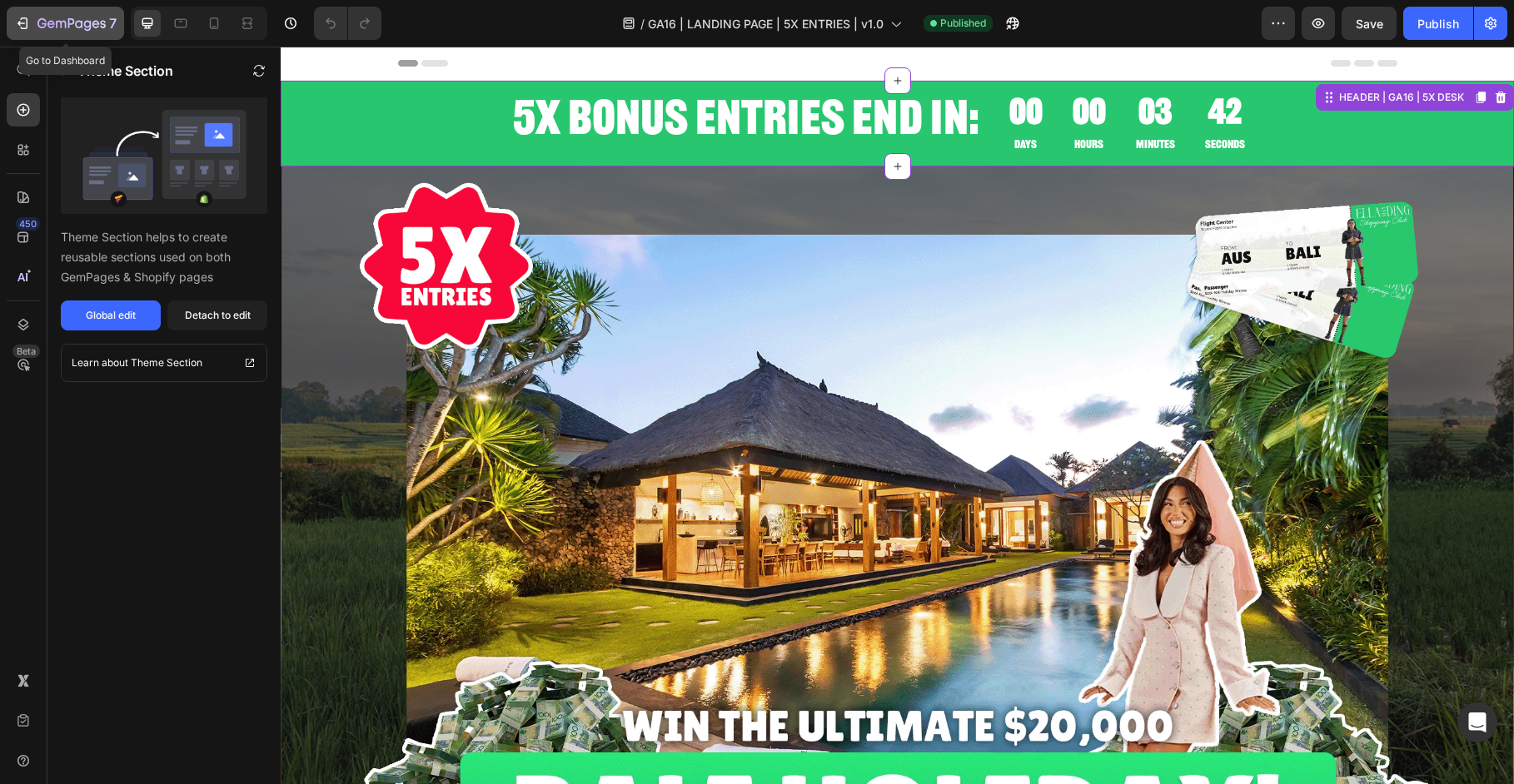 click 